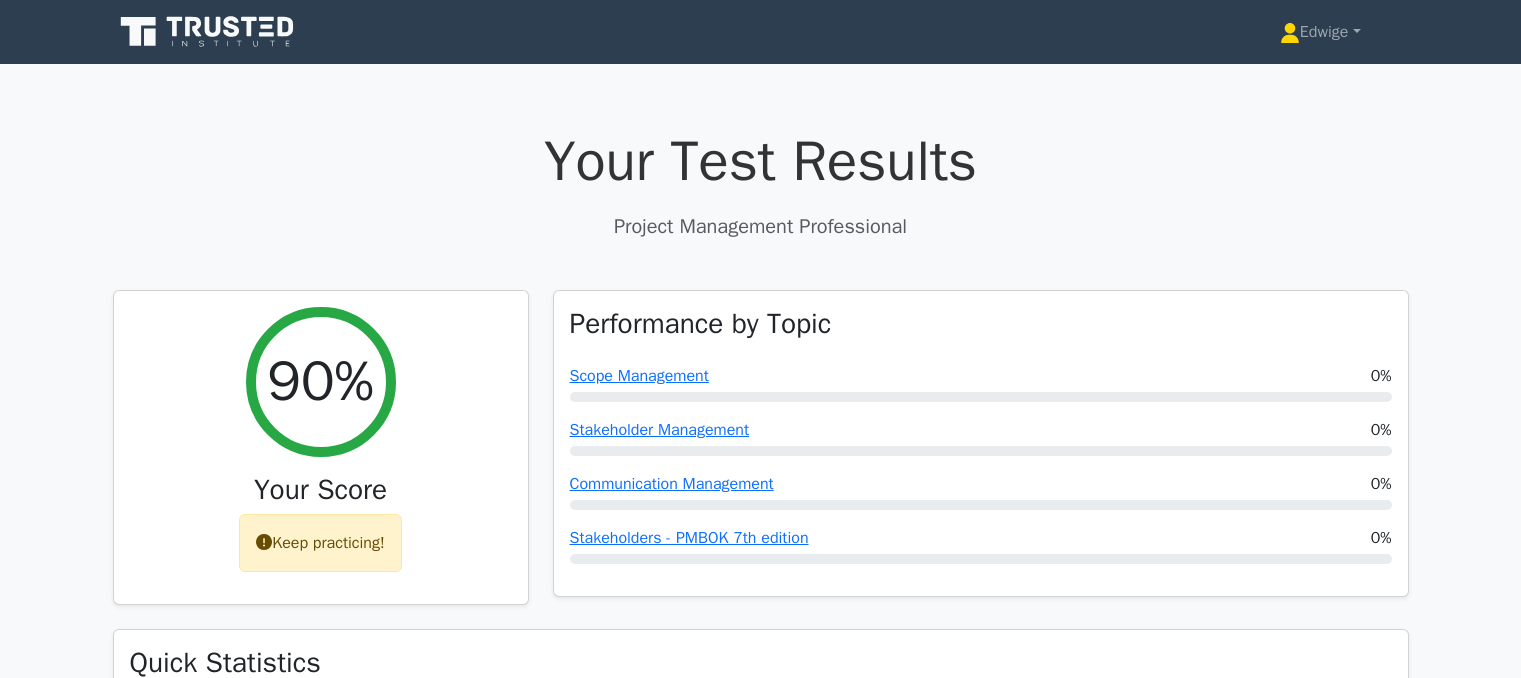 scroll, scrollTop: 0, scrollLeft: 0, axis: both 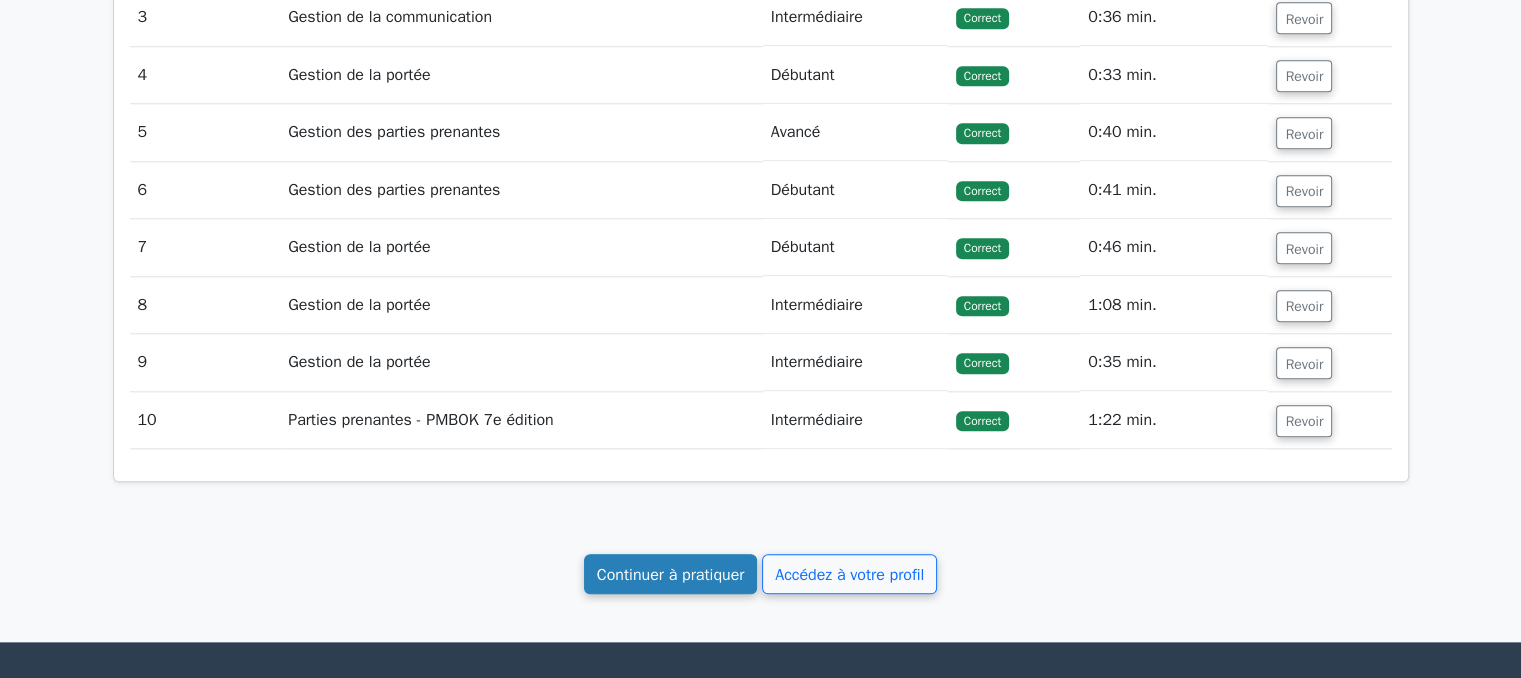 click on "Continuer à pratiquer" at bounding box center (671, 575) 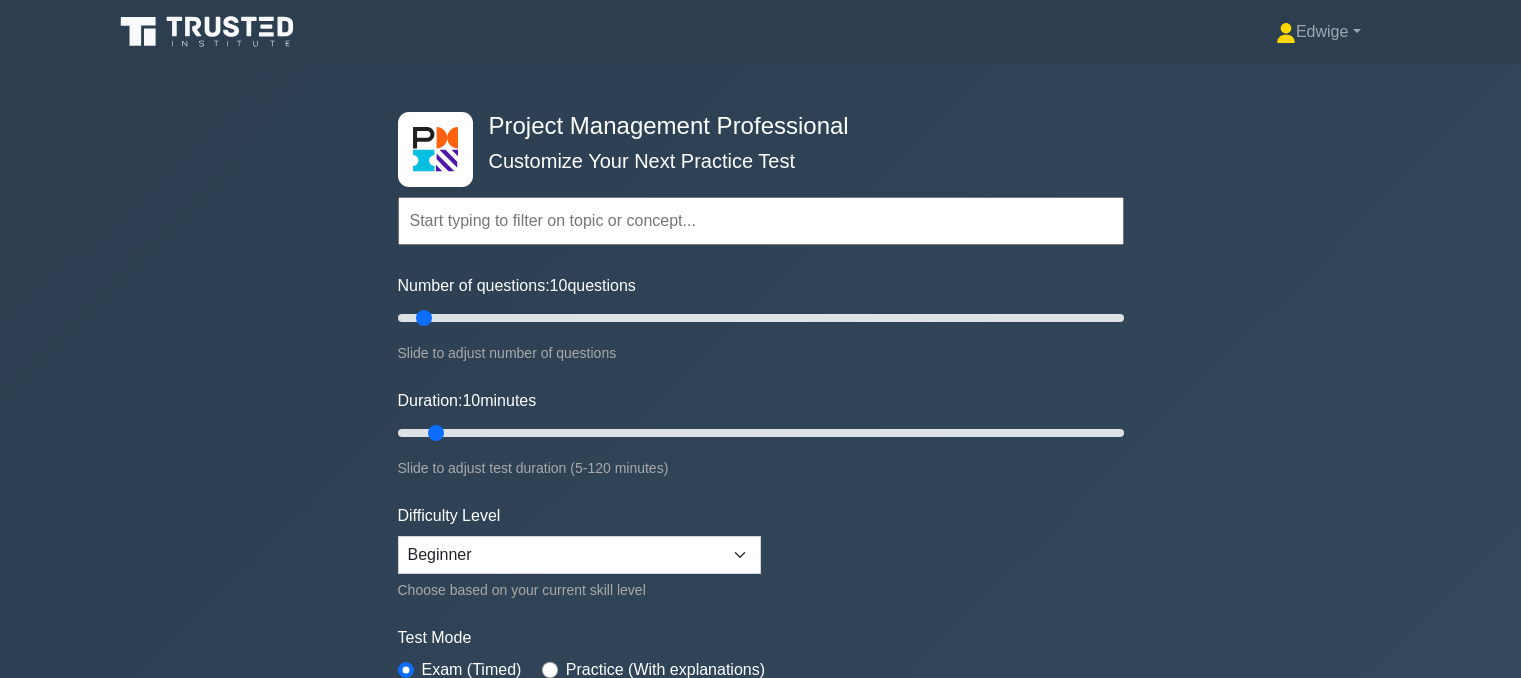 scroll, scrollTop: 0, scrollLeft: 0, axis: both 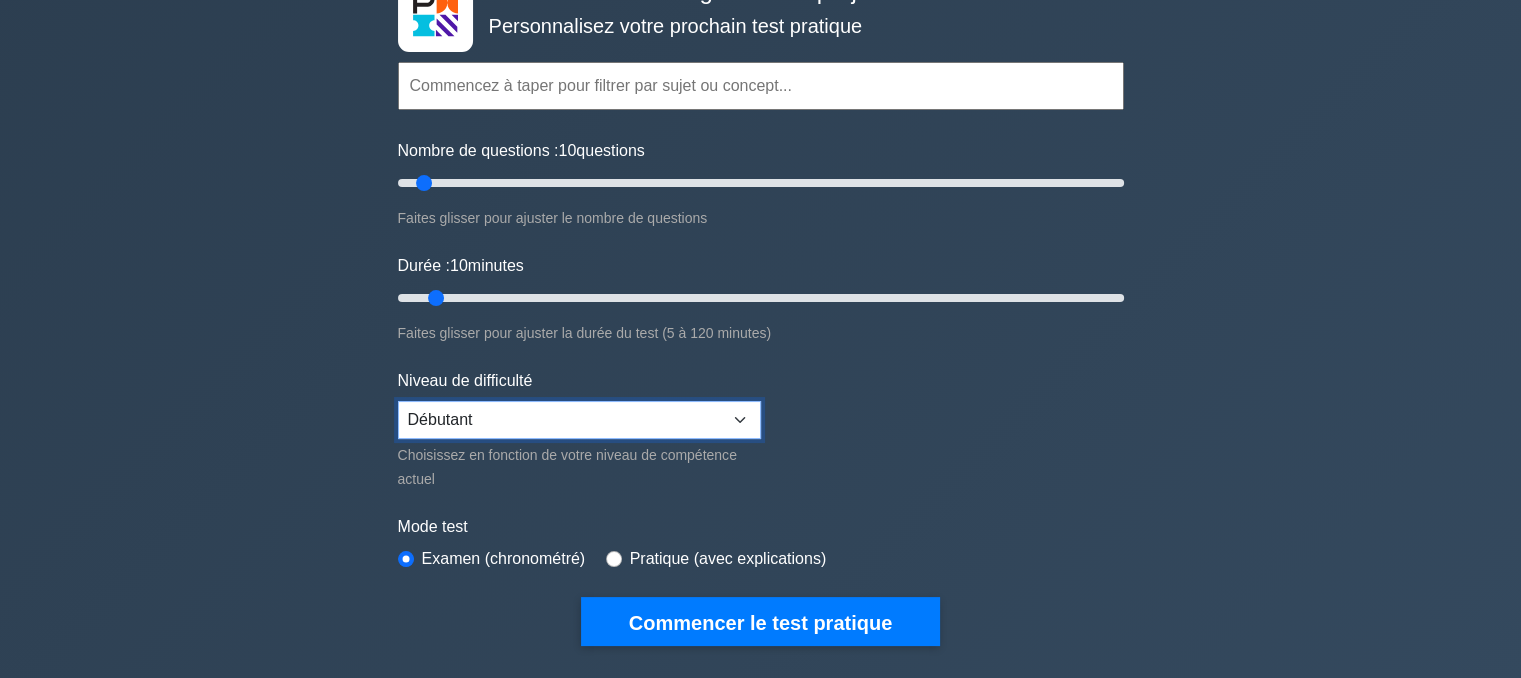 click on "Débutant
Intermédiaire
Expert" at bounding box center [579, 420] 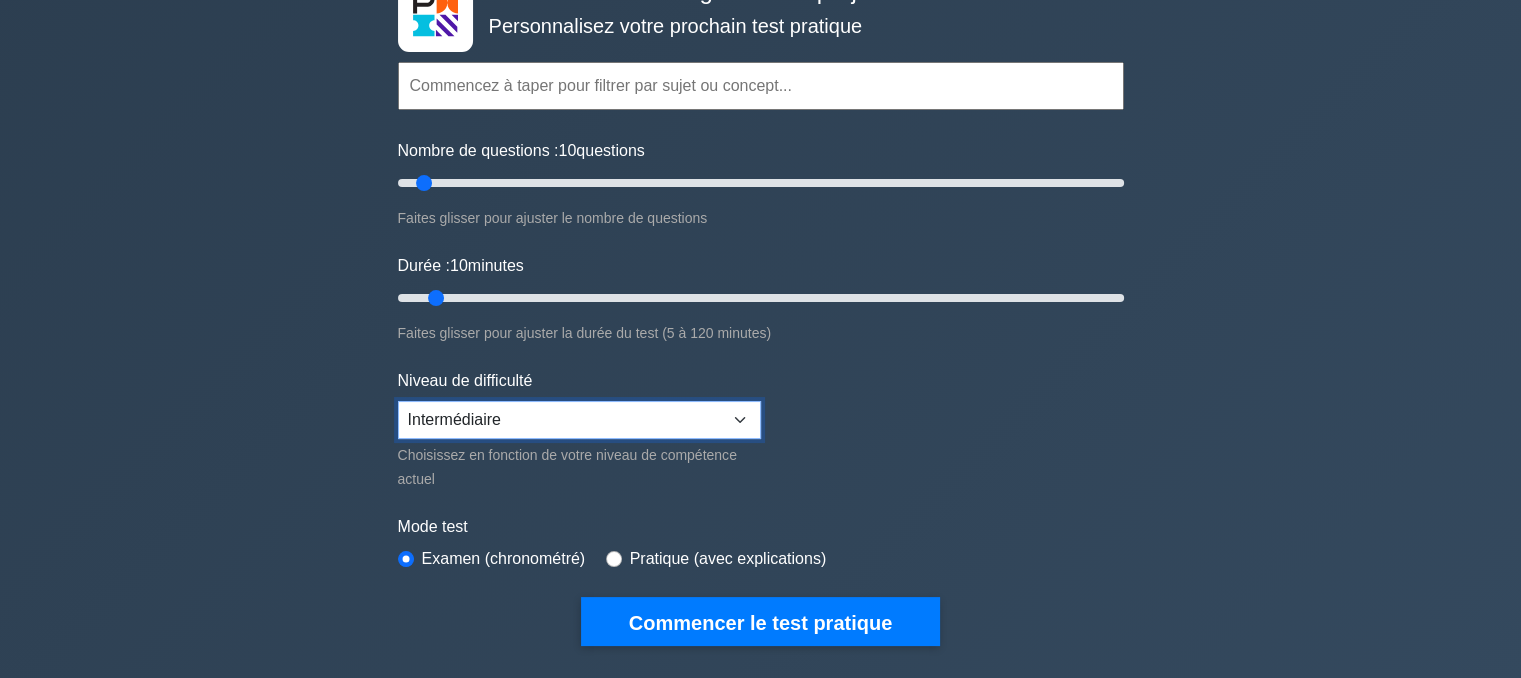 click on "Débutant
Intermédiaire
Expert" at bounding box center (579, 420) 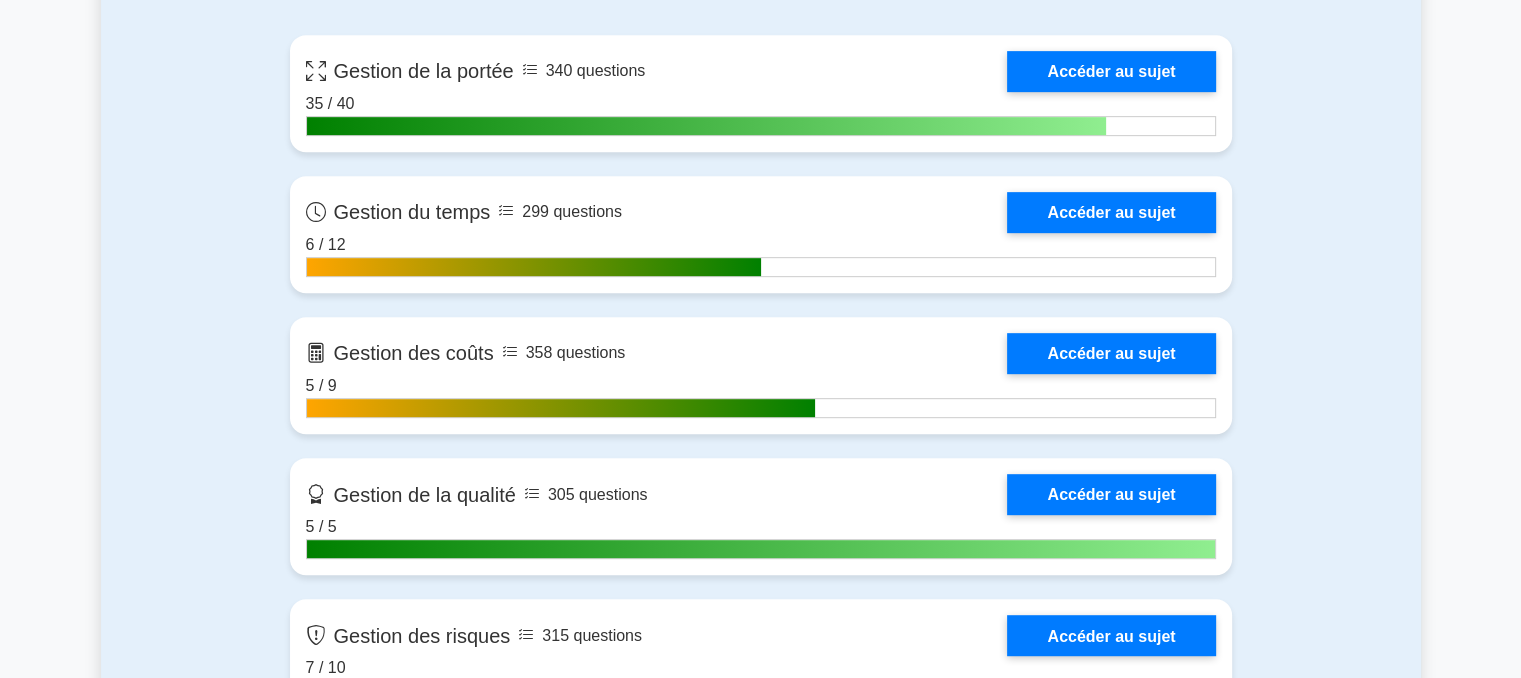 scroll, scrollTop: 987, scrollLeft: 0, axis: vertical 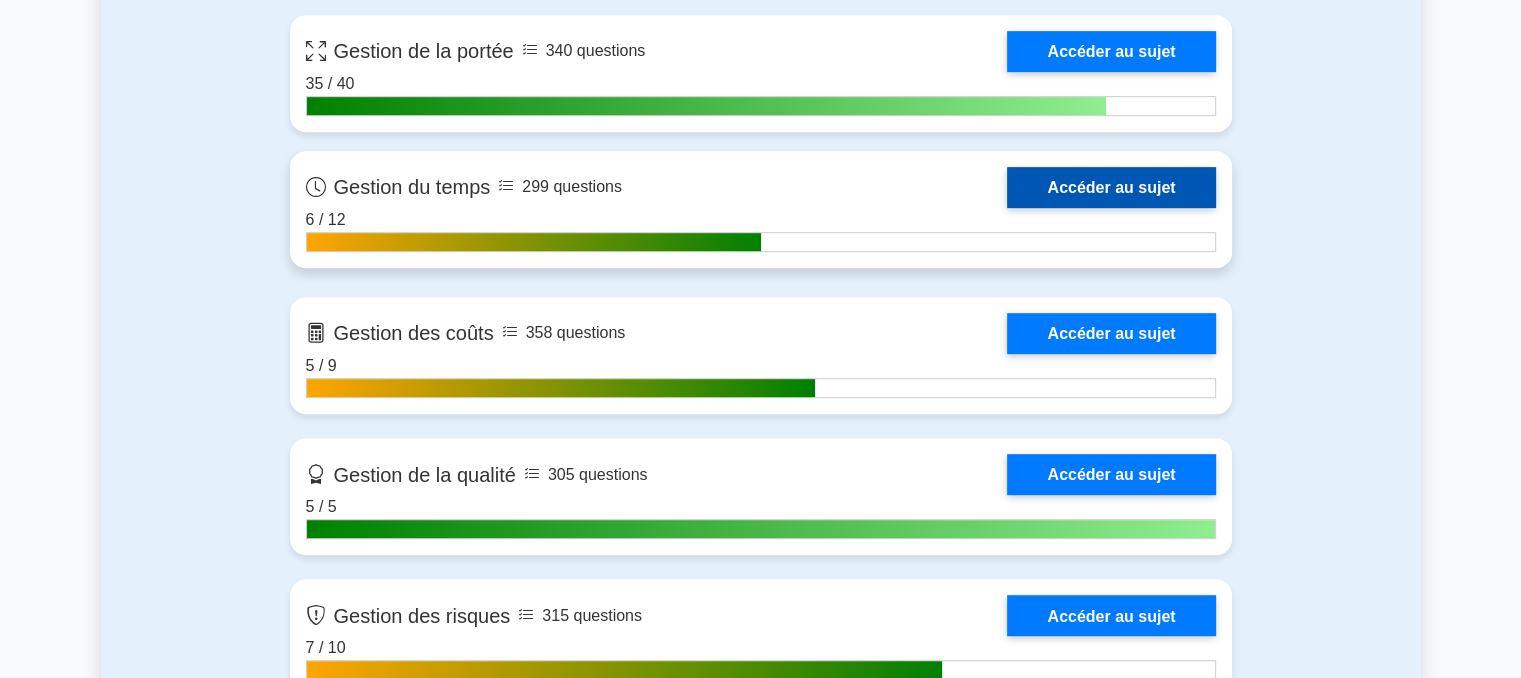 click on "Accéder au sujet" at bounding box center (1111, 187) 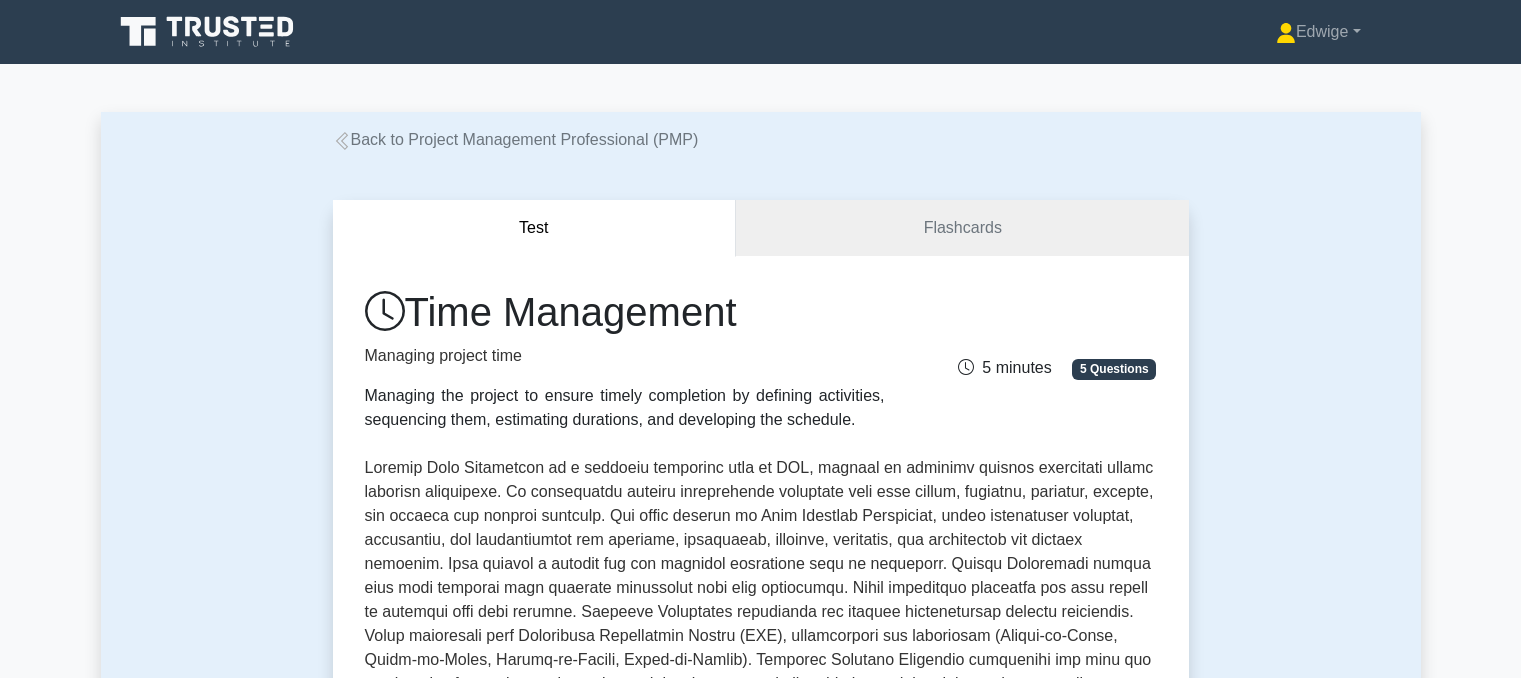 scroll, scrollTop: 0, scrollLeft: 0, axis: both 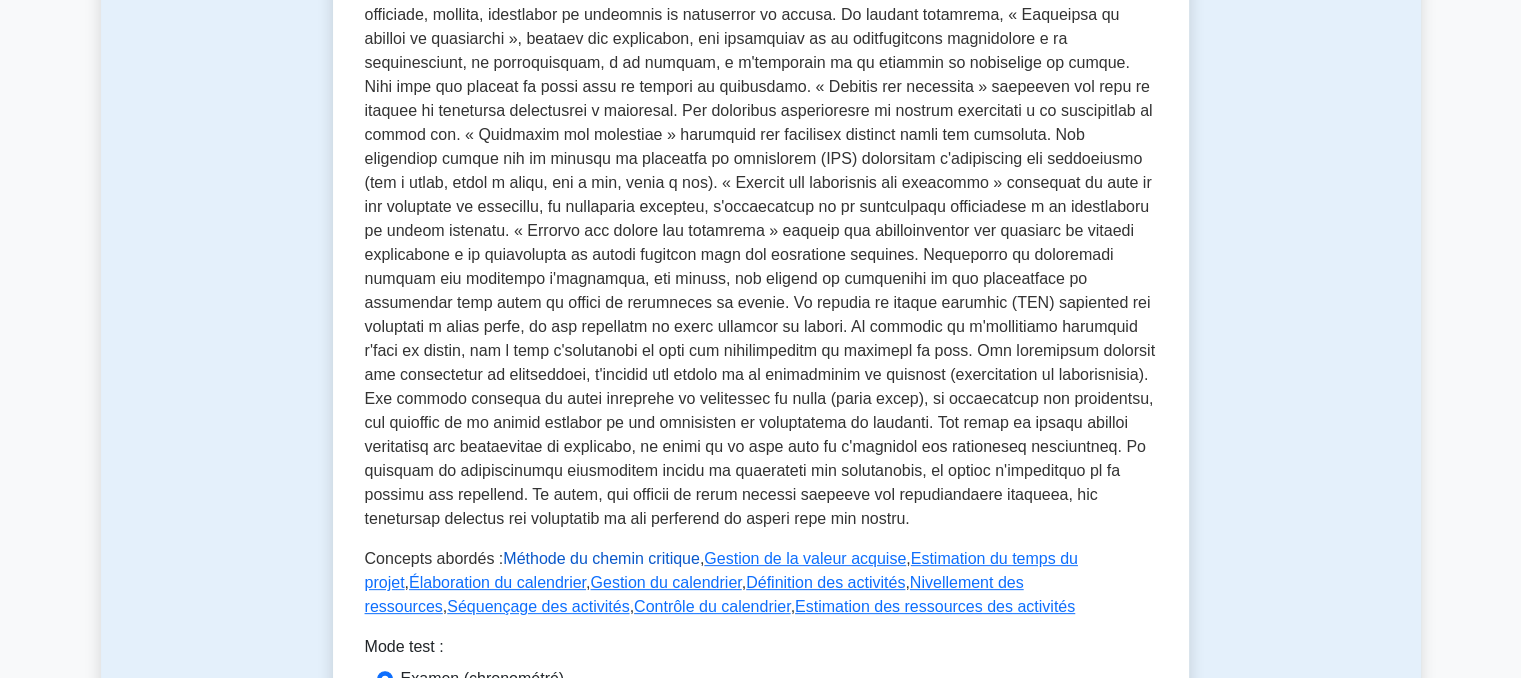 click on "Méthode du chemin critique" at bounding box center [601, 558] 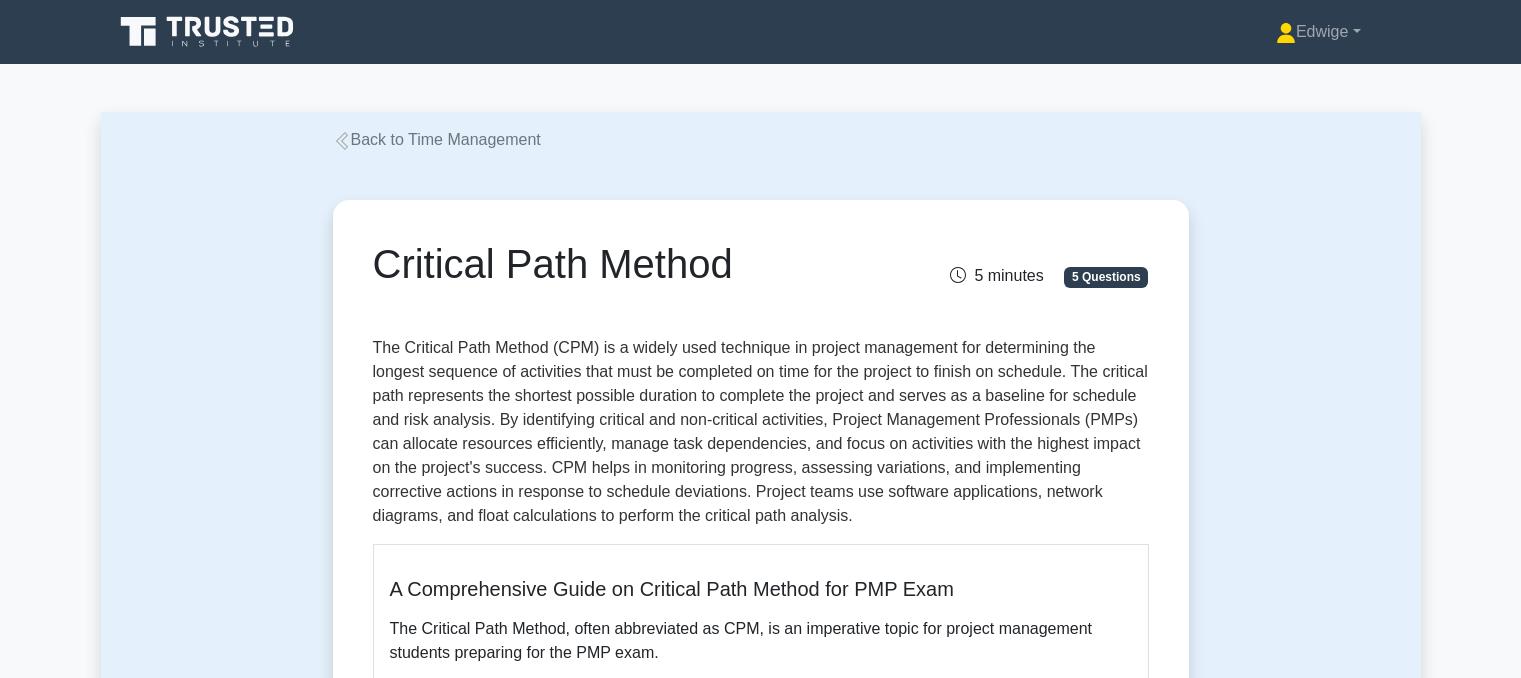 scroll, scrollTop: 0, scrollLeft: 0, axis: both 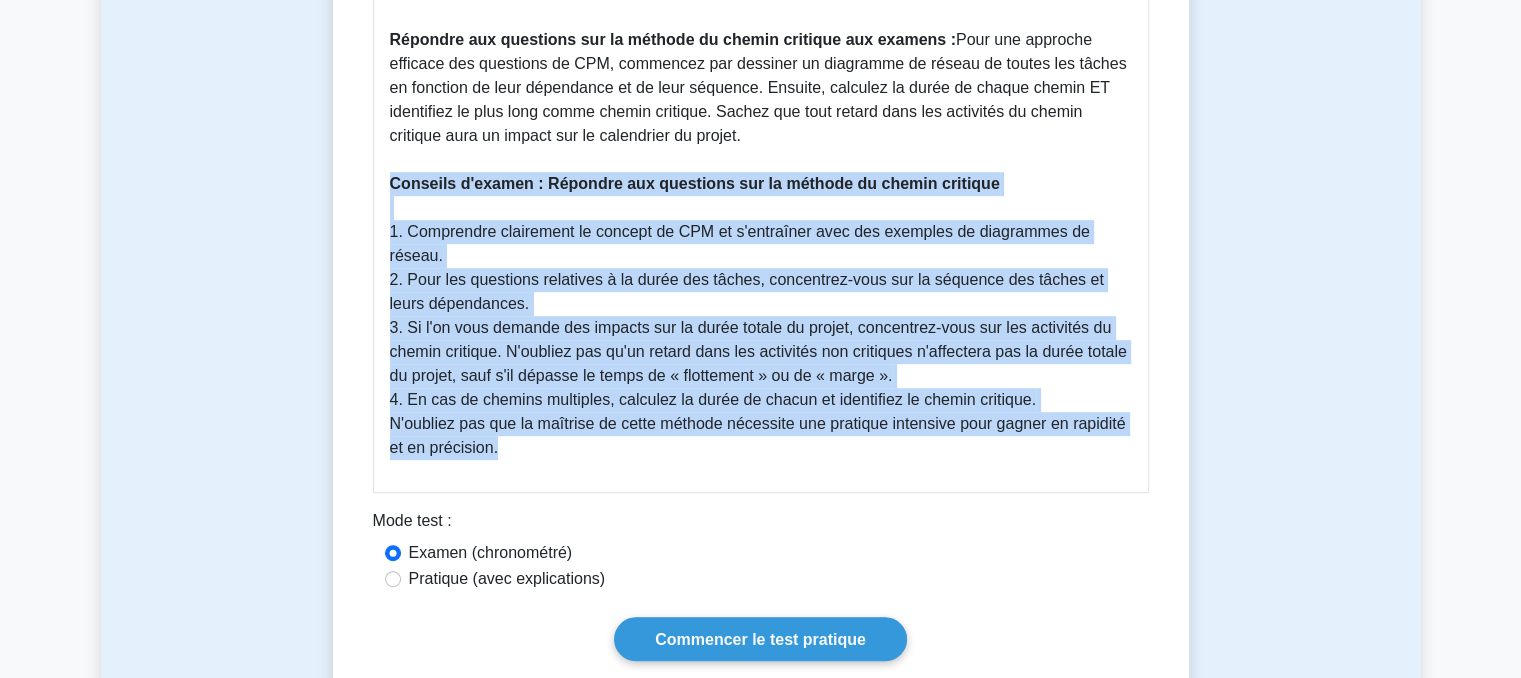 drag, startPoint x: 388, startPoint y: 233, endPoint x: 522, endPoint y: 489, distance: 288.94983 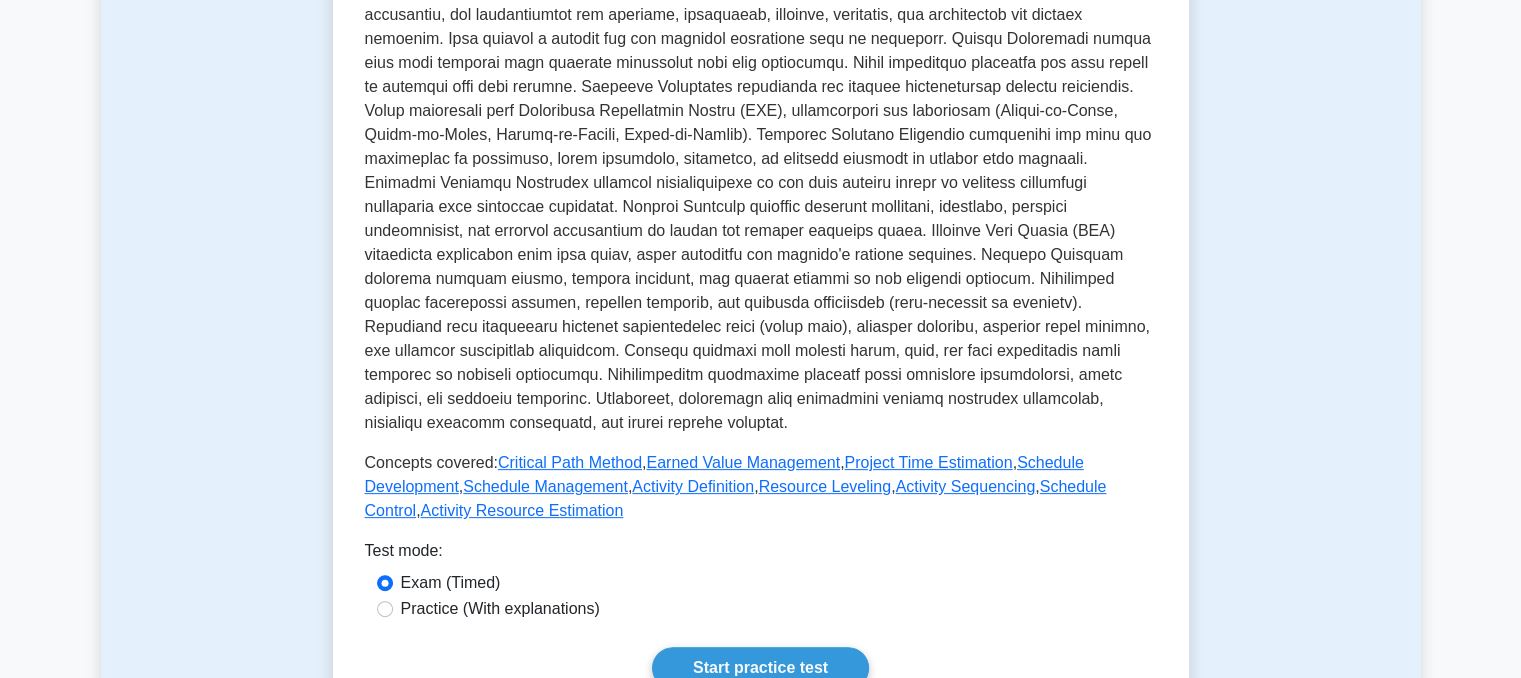 scroll, scrollTop: 520, scrollLeft: 0, axis: vertical 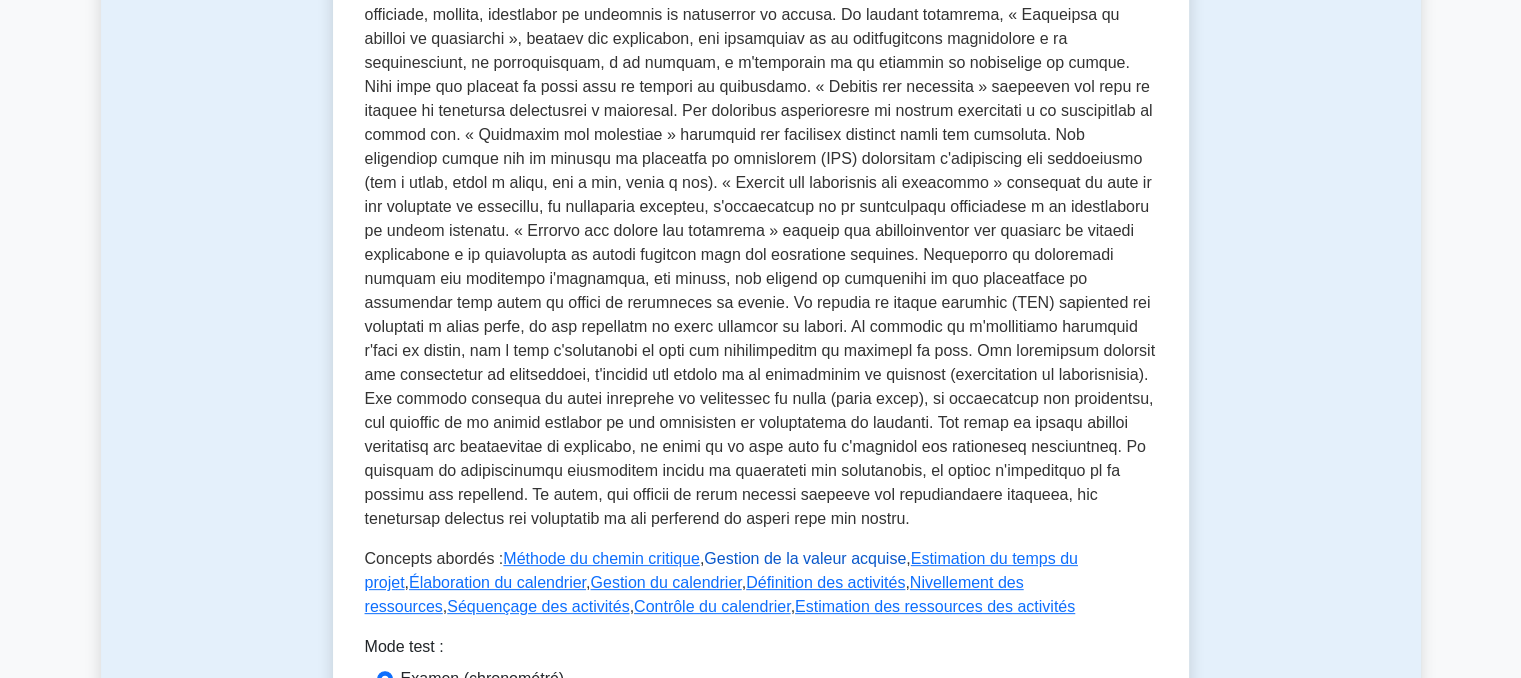 click on "Gestion de la valeur acquise" at bounding box center (805, 558) 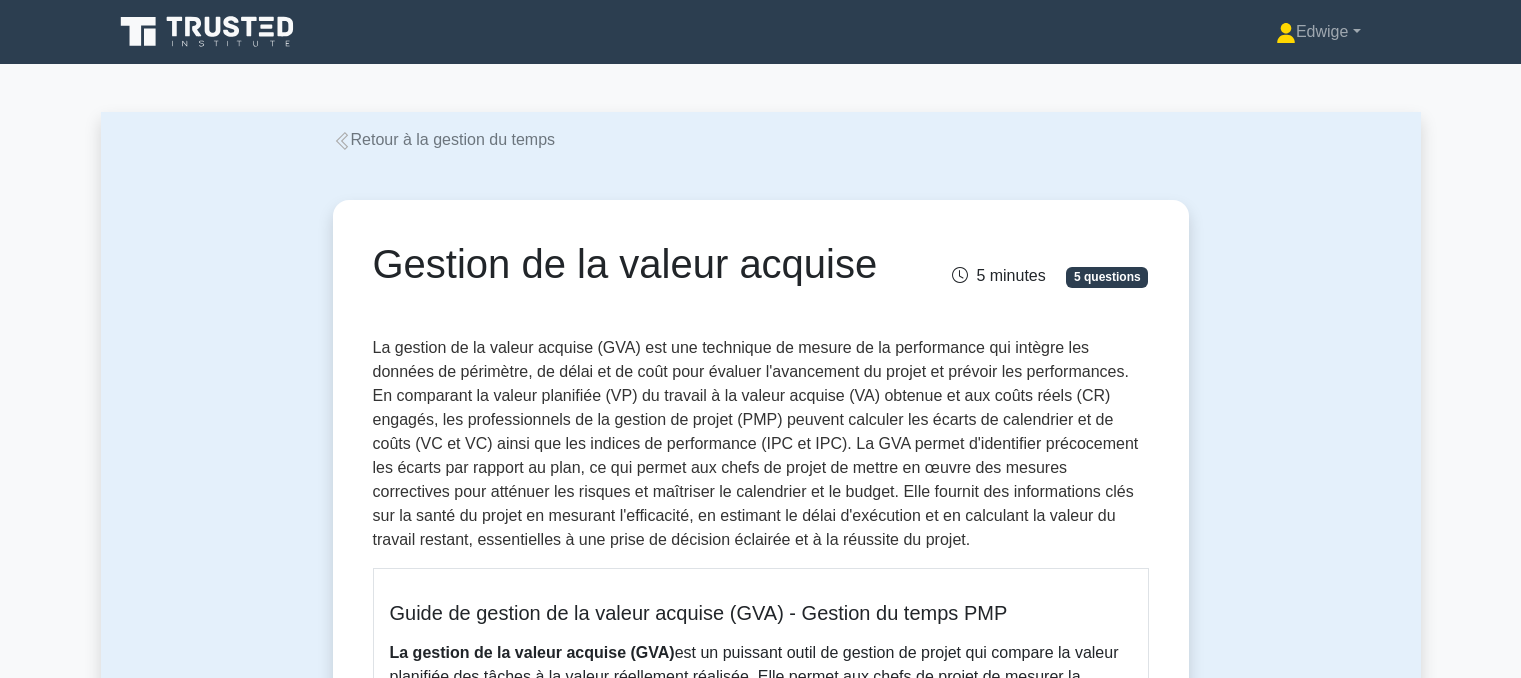 scroll, scrollTop: 0, scrollLeft: 0, axis: both 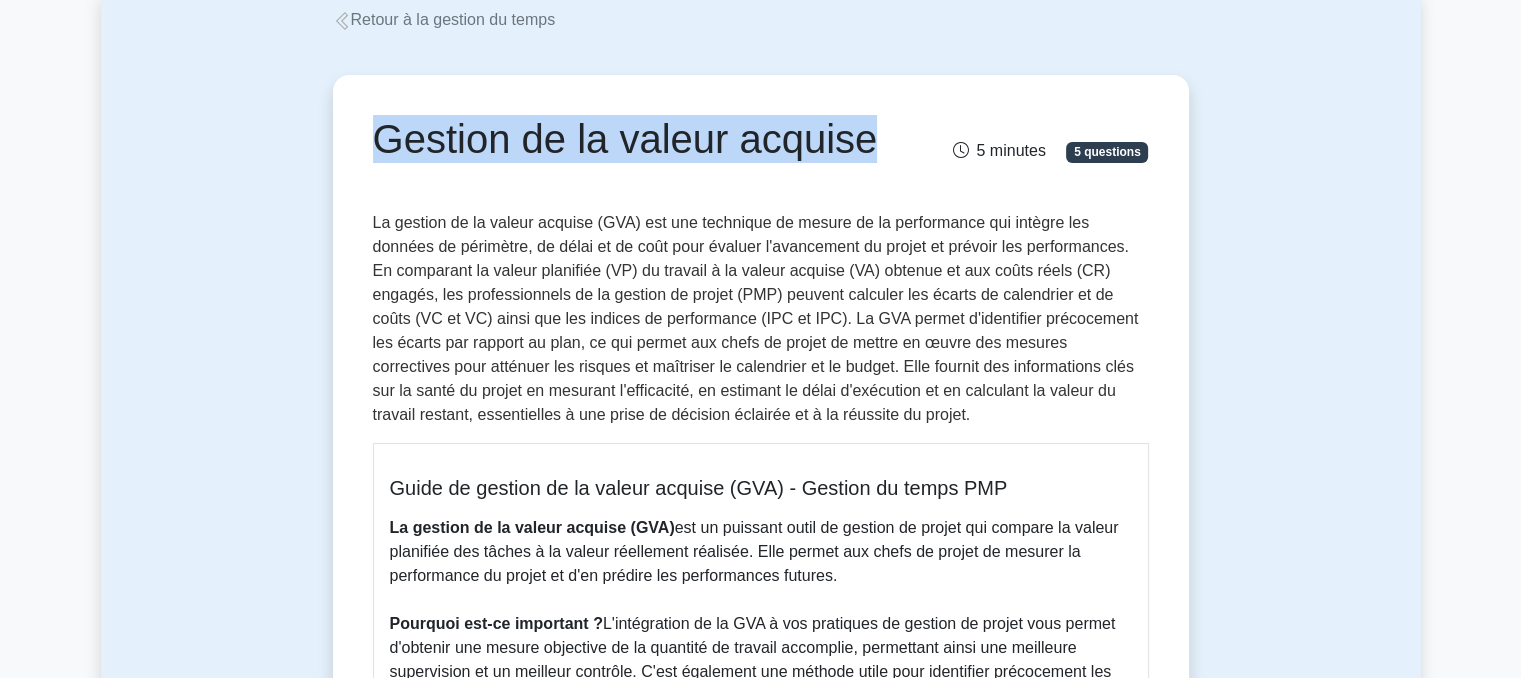 drag, startPoint x: 377, startPoint y: 143, endPoint x: 868, endPoint y: 149, distance: 491.03665 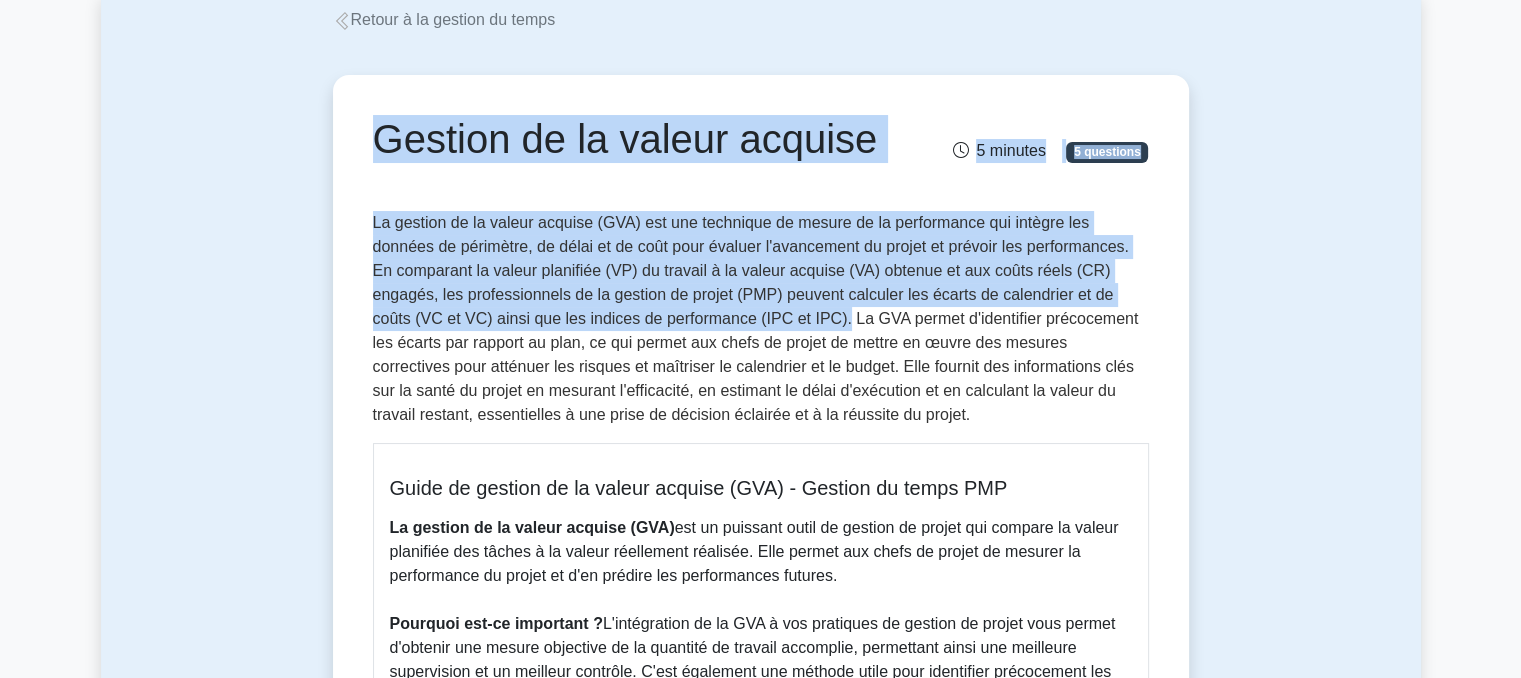 drag, startPoint x: 374, startPoint y: 139, endPoint x: 743, endPoint y: 318, distance: 410.12436 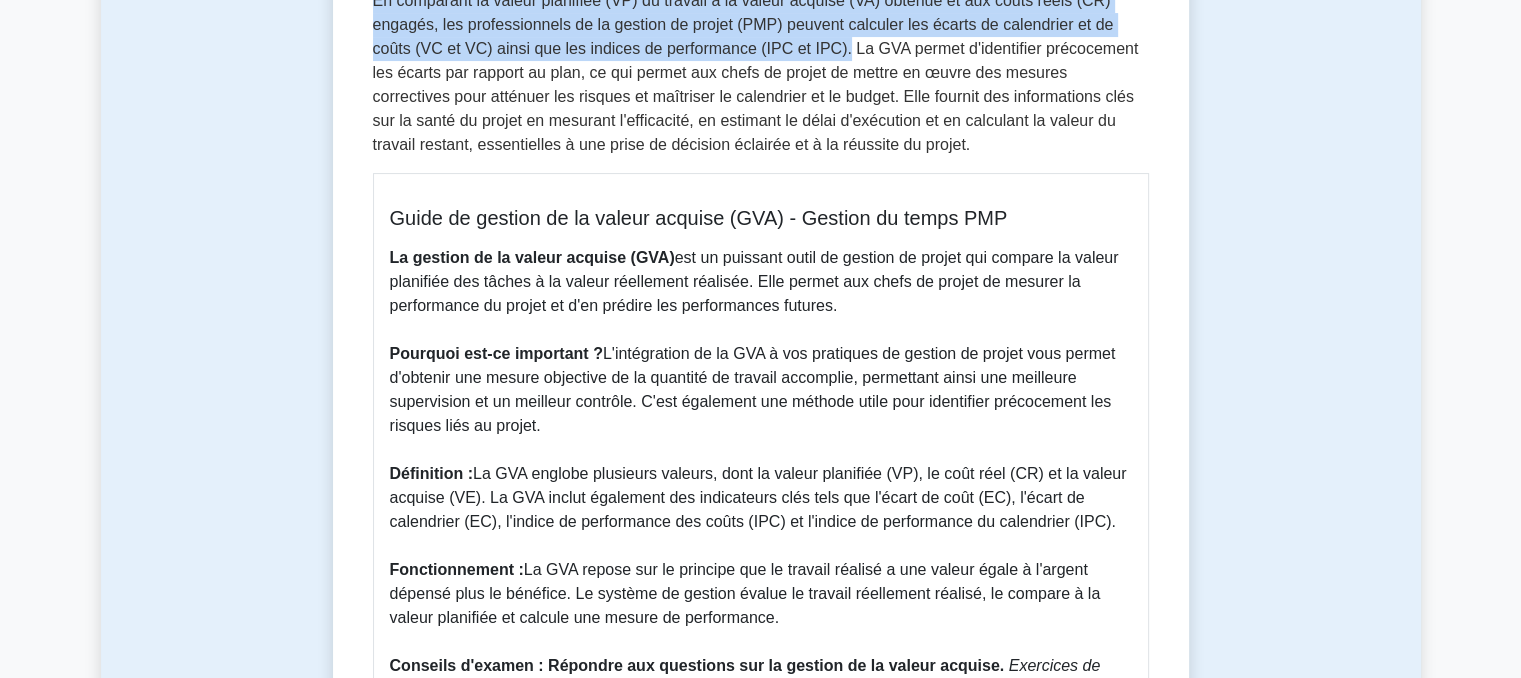 scroll, scrollTop: 400, scrollLeft: 0, axis: vertical 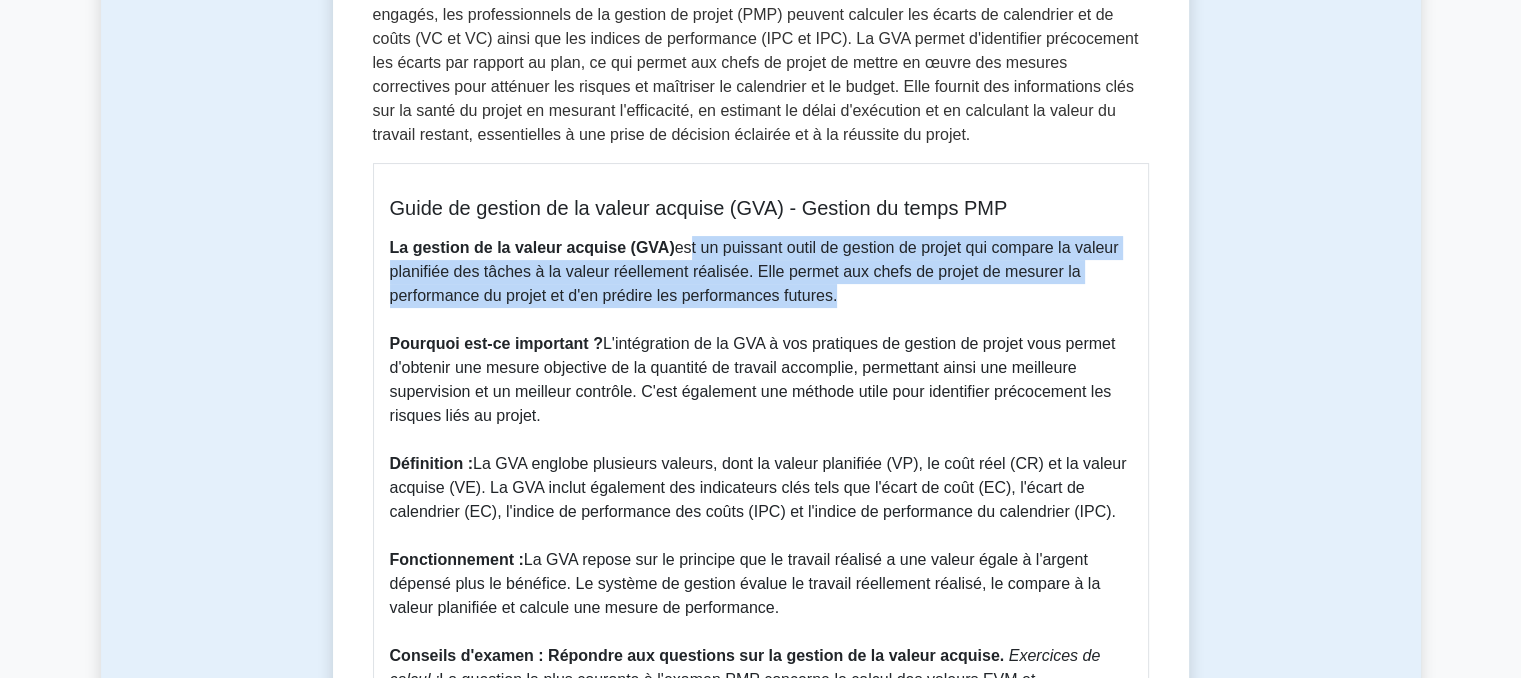 drag, startPoint x: 676, startPoint y: 247, endPoint x: 833, endPoint y: 289, distance: 162.52077 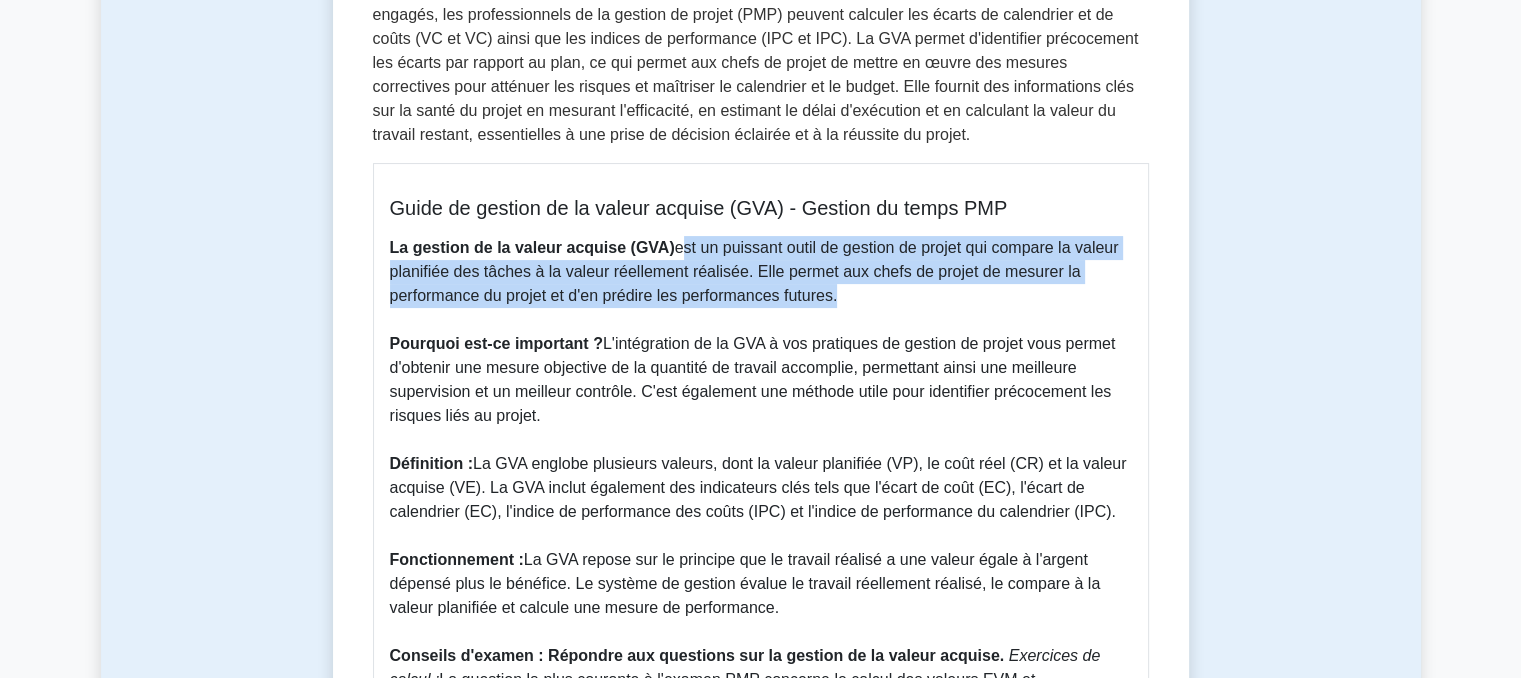 drag, startPoint x: 669, startPoint y: 252, endPoint x: 832, endPoint y: 293, distance: 168.07736 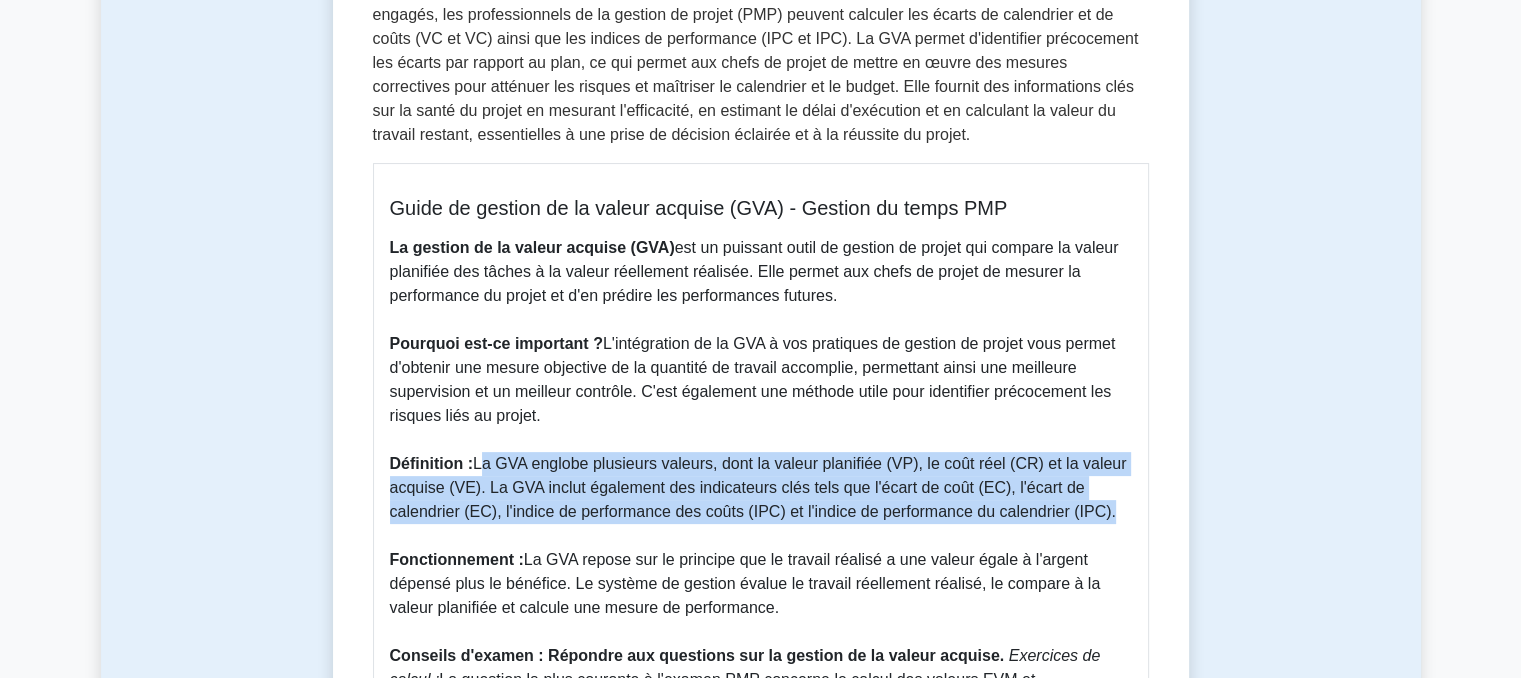 drag, startPoint x: 477, startPoint y: 460, endPoint x: 1097, endPoint y: 511, distance: 622.09406 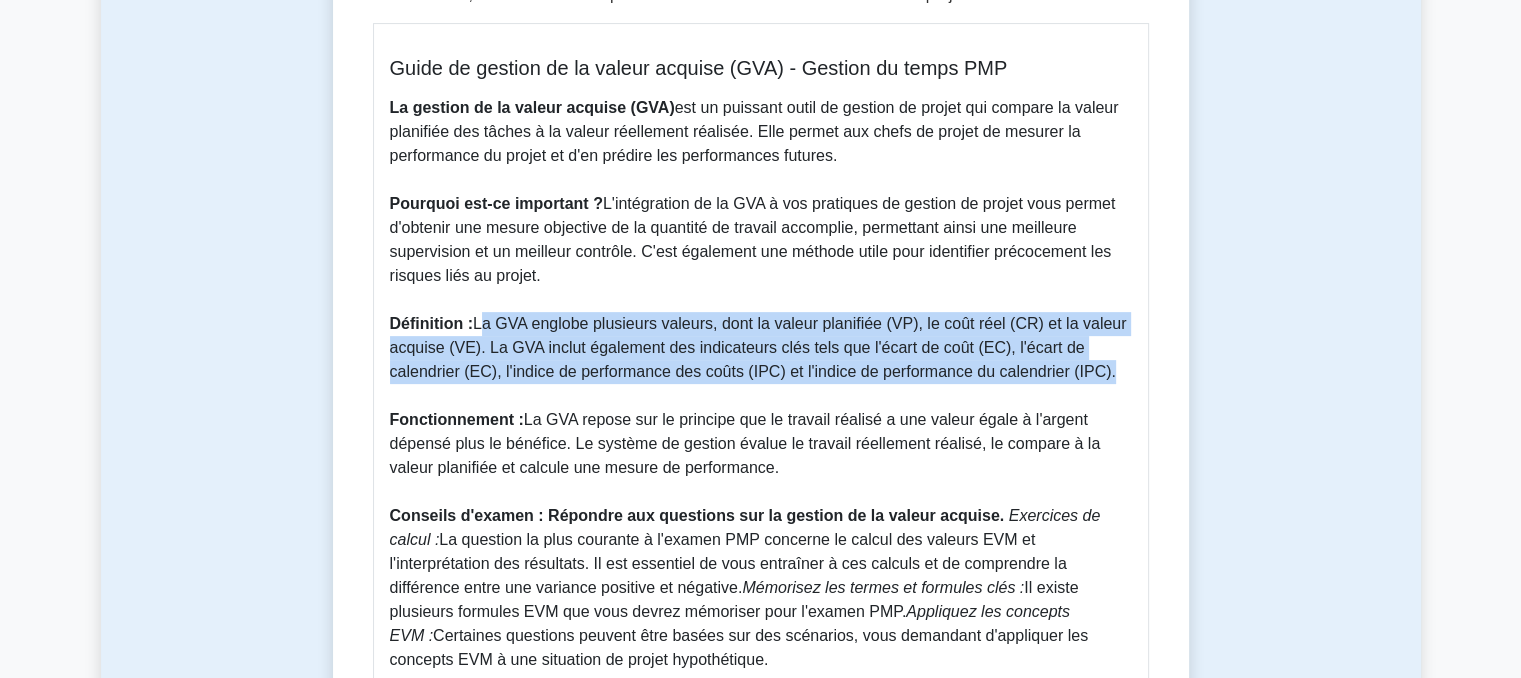 scroll, scrollTop: 560, scrollLeft: 0, axis: vertical 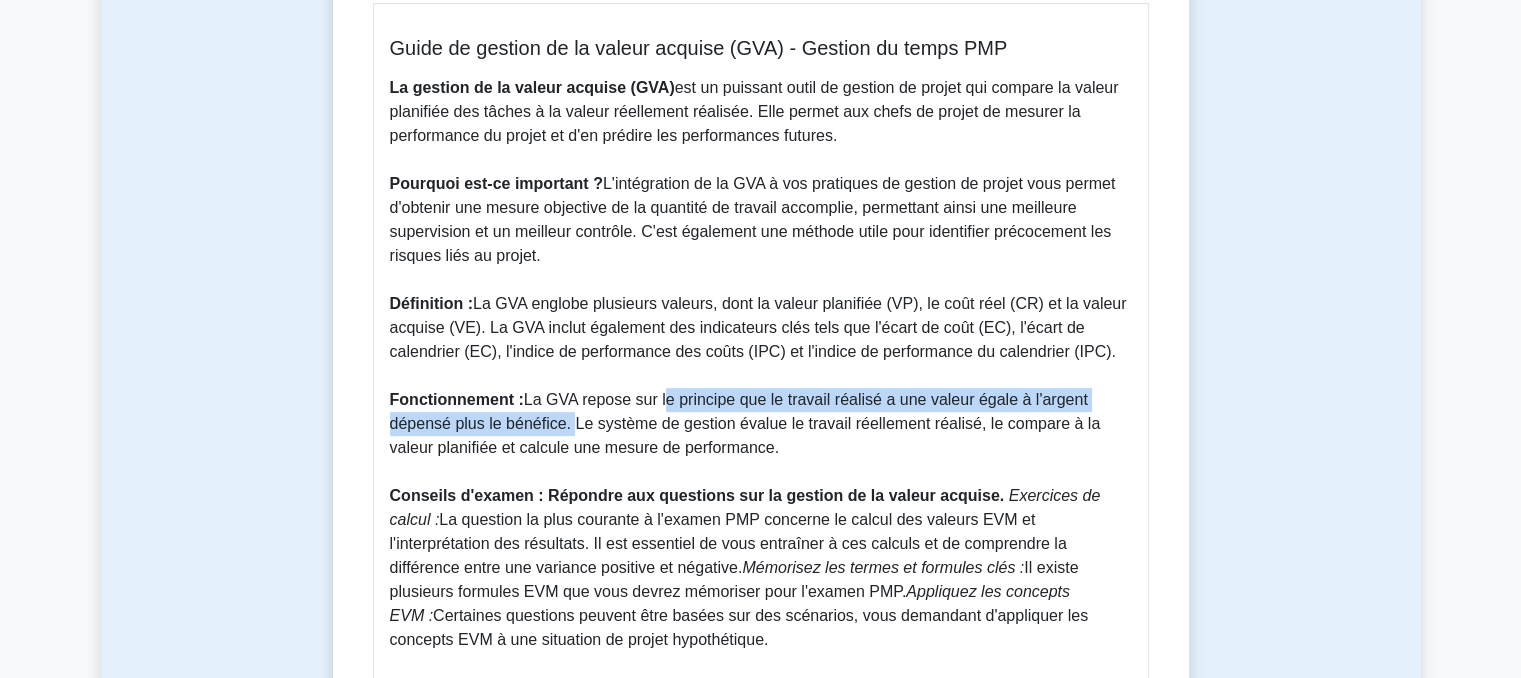 drag, startPoint x: 659, startPoint y: 402, endPoint x: 566, endPoint y: 428, distance: 96.56604 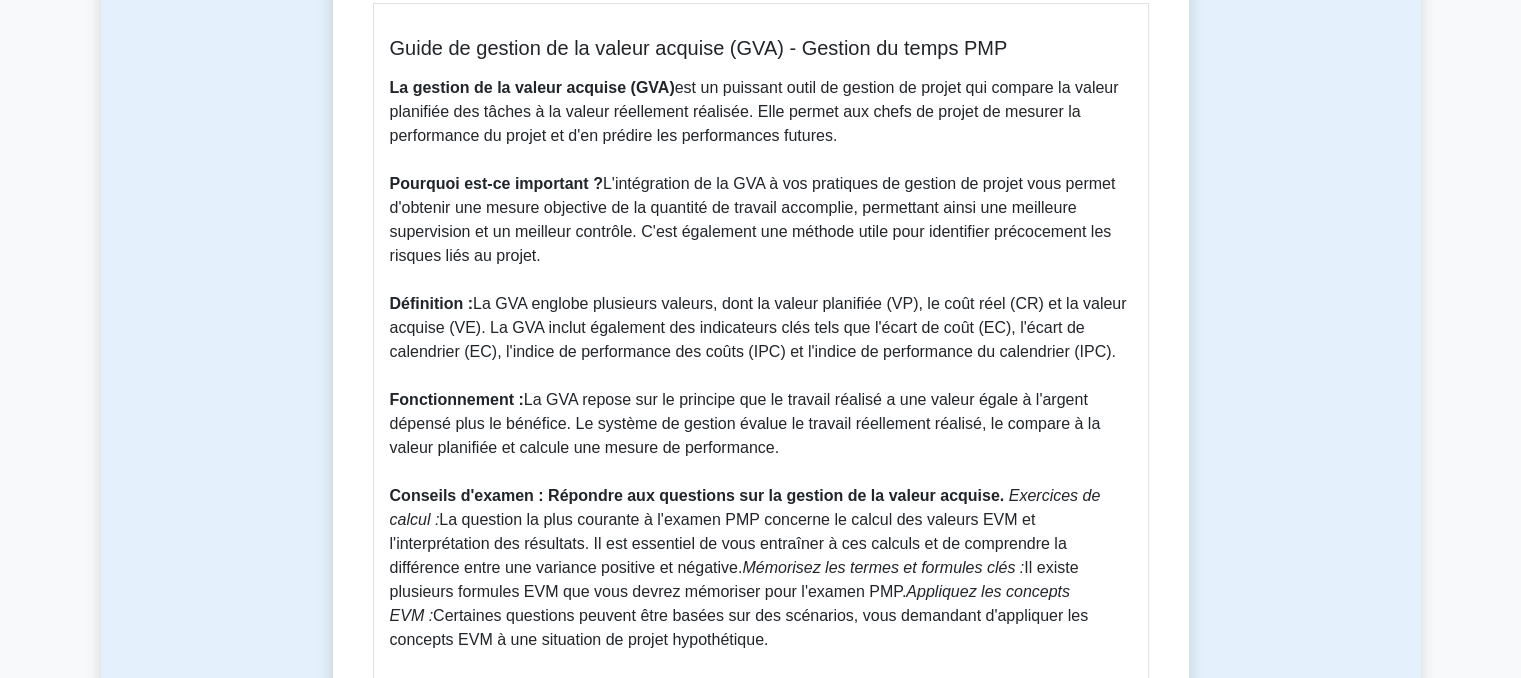 click on "Conseils d'examen : Répondre aux questions sur la gestion de la valeur acquise." at bounding box center [697, 495] 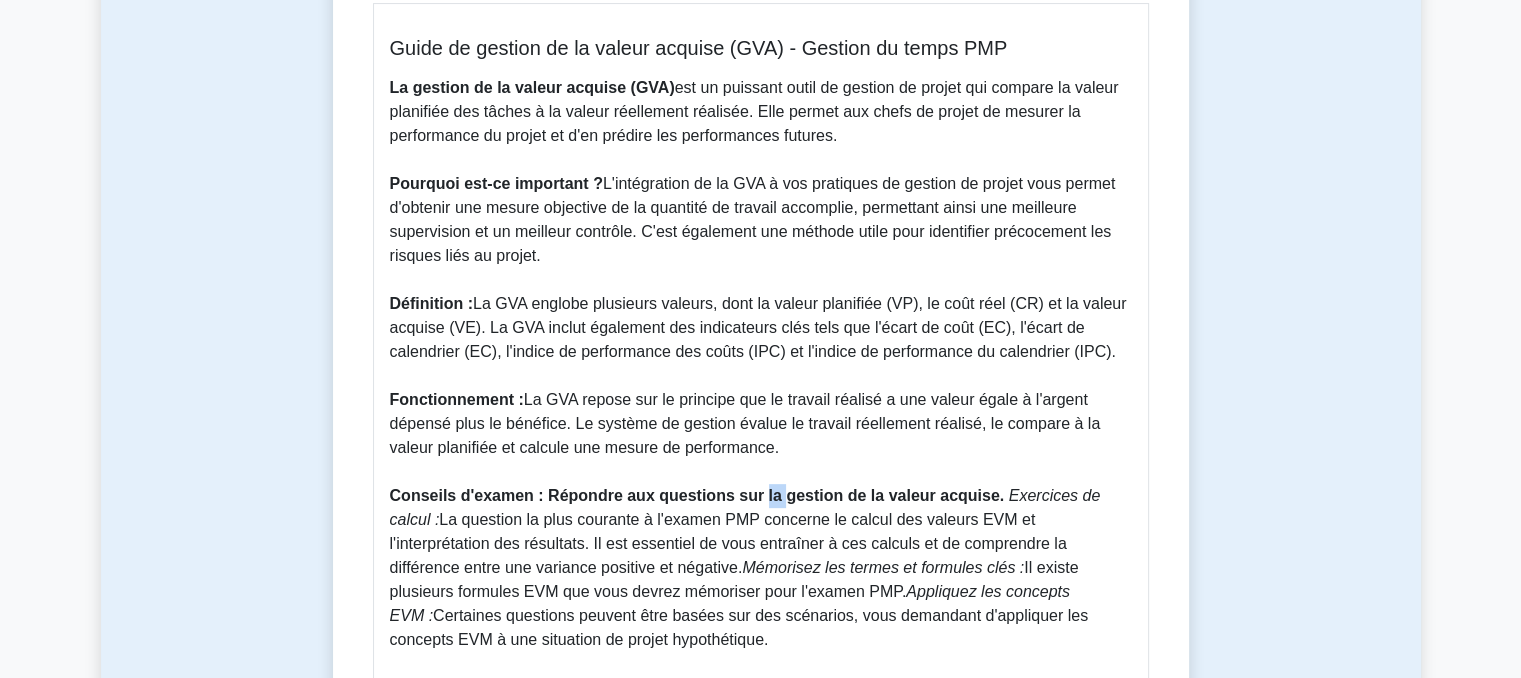 click on "Conseils d'examen : Répondre aux questions sur la gestion de la valeur acquise." at bounding box center [697, 495] 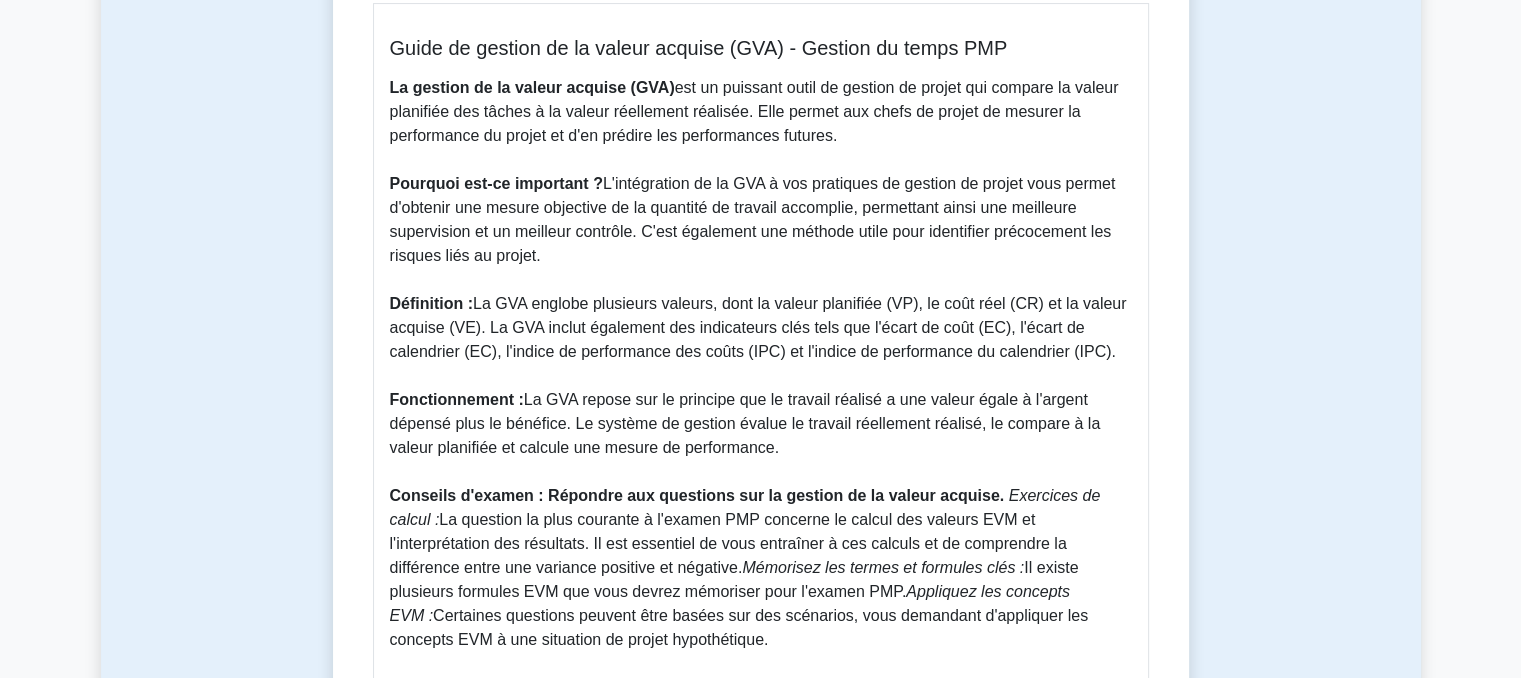 drag, startPoint x: 756, startPoint y: 494, endPoint x: 493, endPoint y: 641, distance: 301.29388 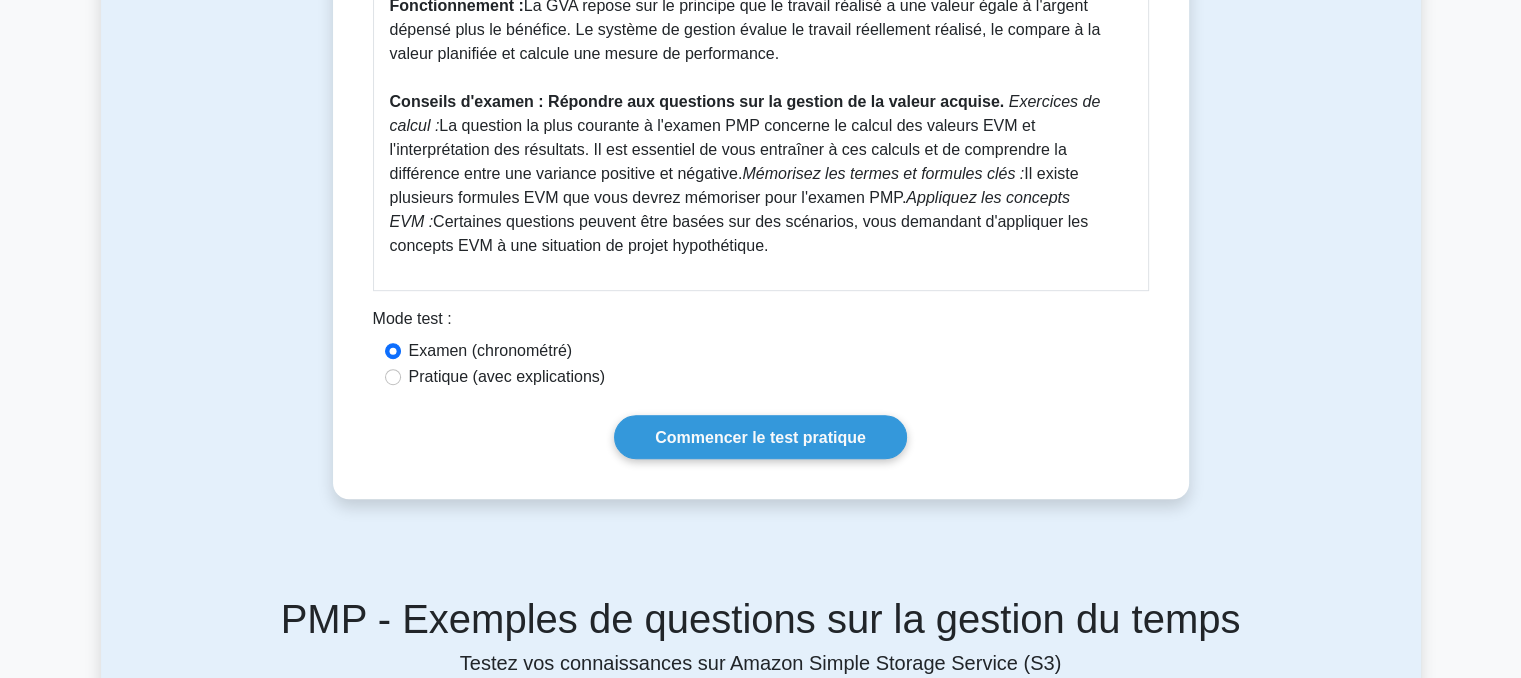 scroll, scrollTop: 1000, scrollLeft: 0, axis: vertical 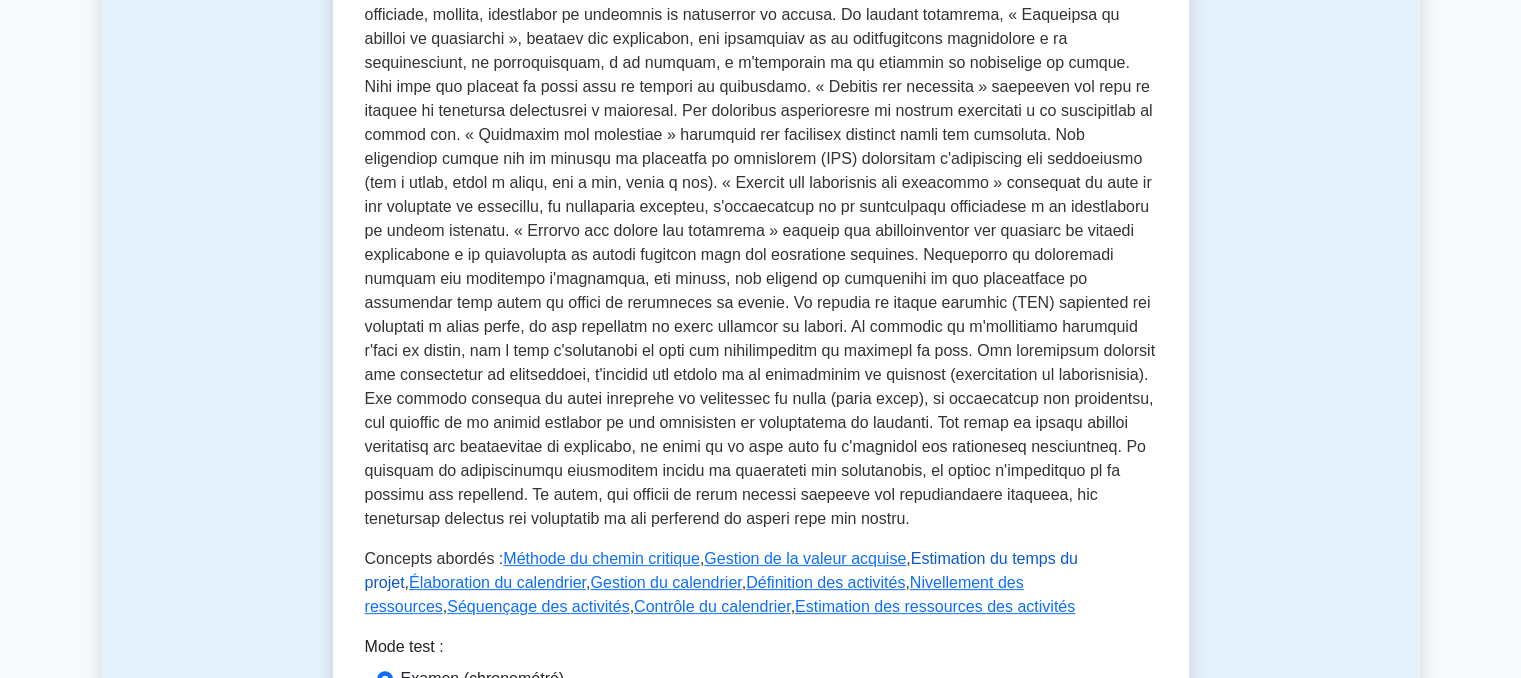 click on "Estimation du temps du projet" at bounding box center (721, 570) 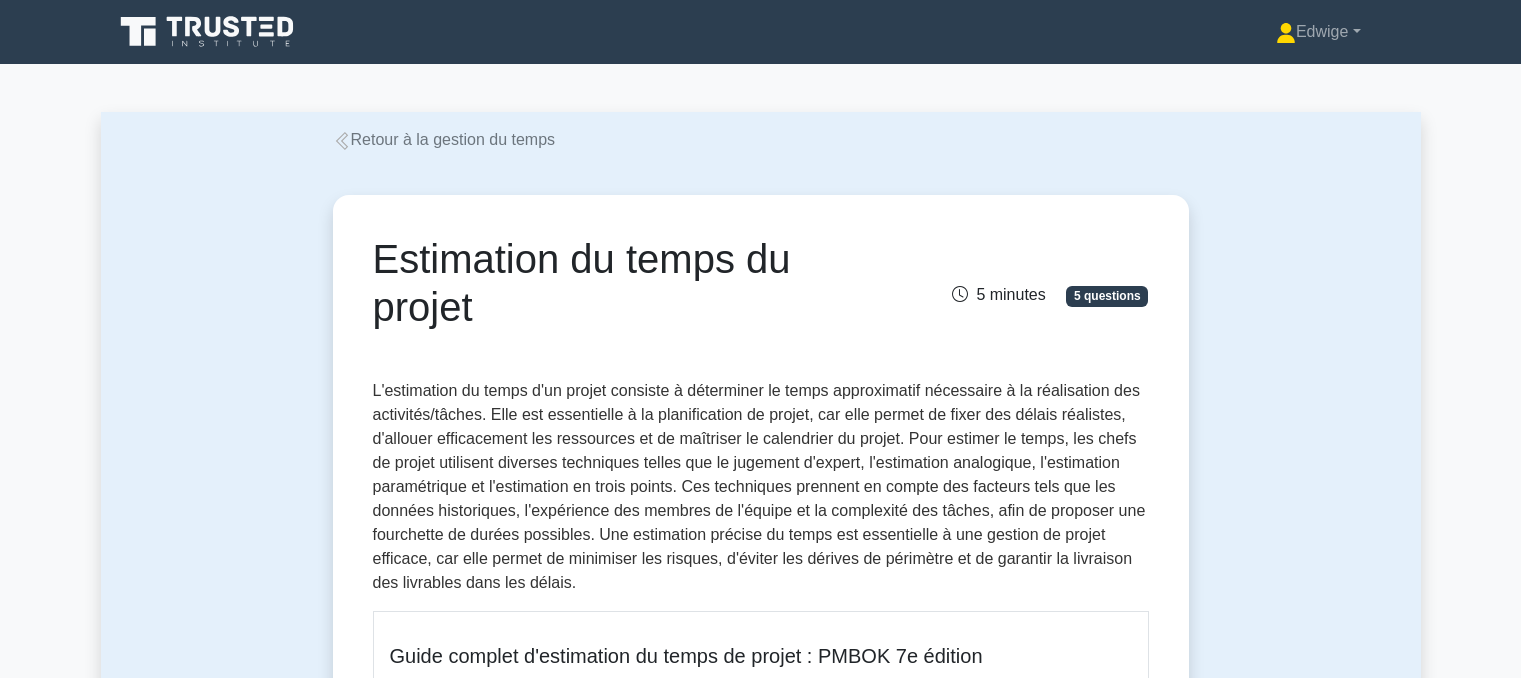 scroll, scrollTop: 0, scrollLeft: 0, axis: both 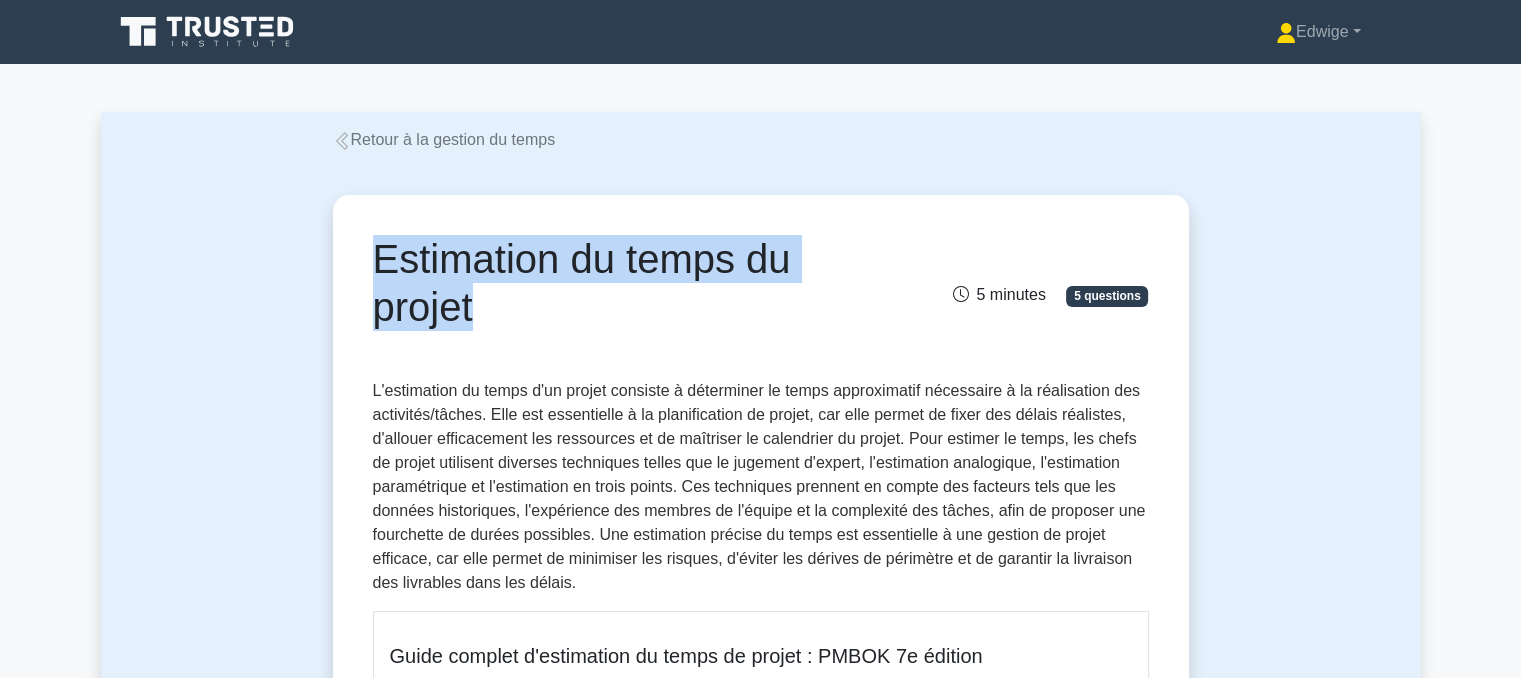drag, startPoint x: 380, startPoint y: 252, endPoint x: 480, endPoint y: 311, distance: 116.10771 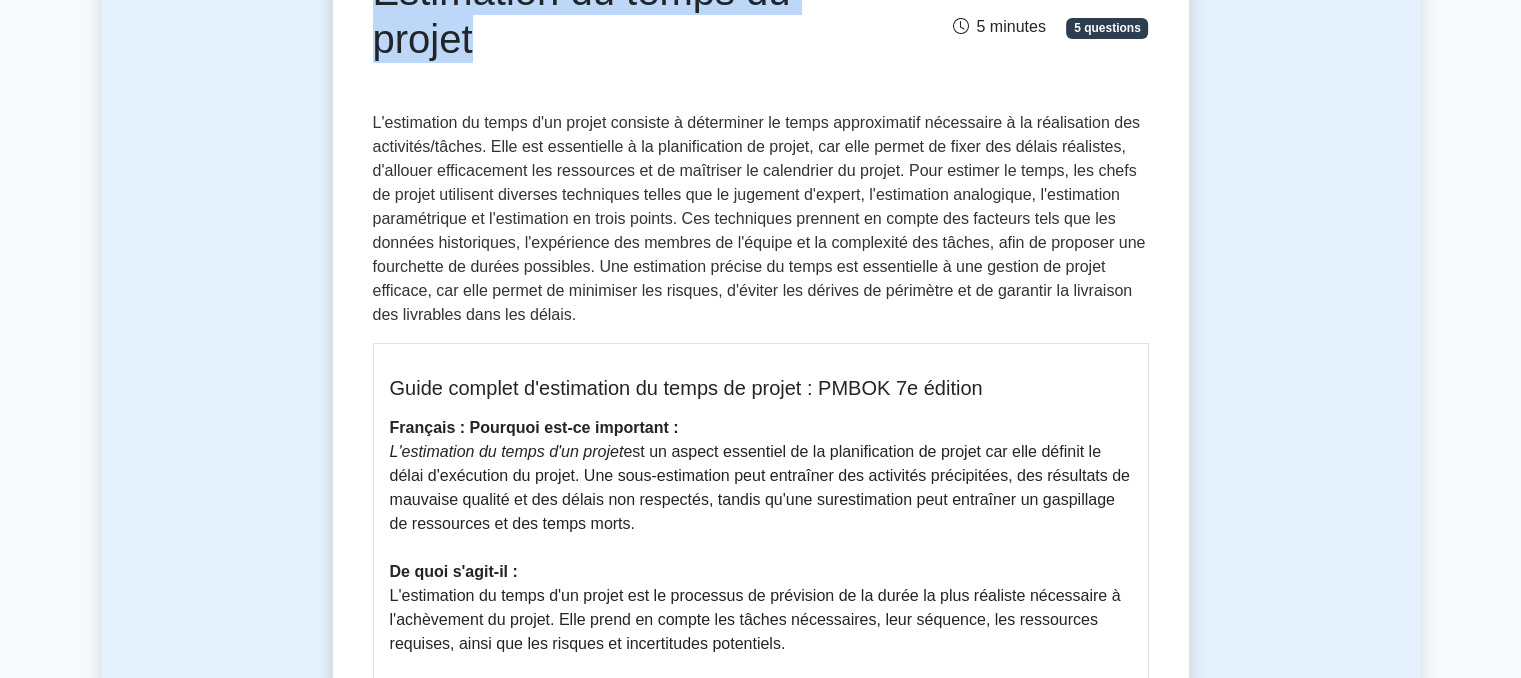 scroll, scrollTop: 280, scrollLeft: 0, axis: vertical 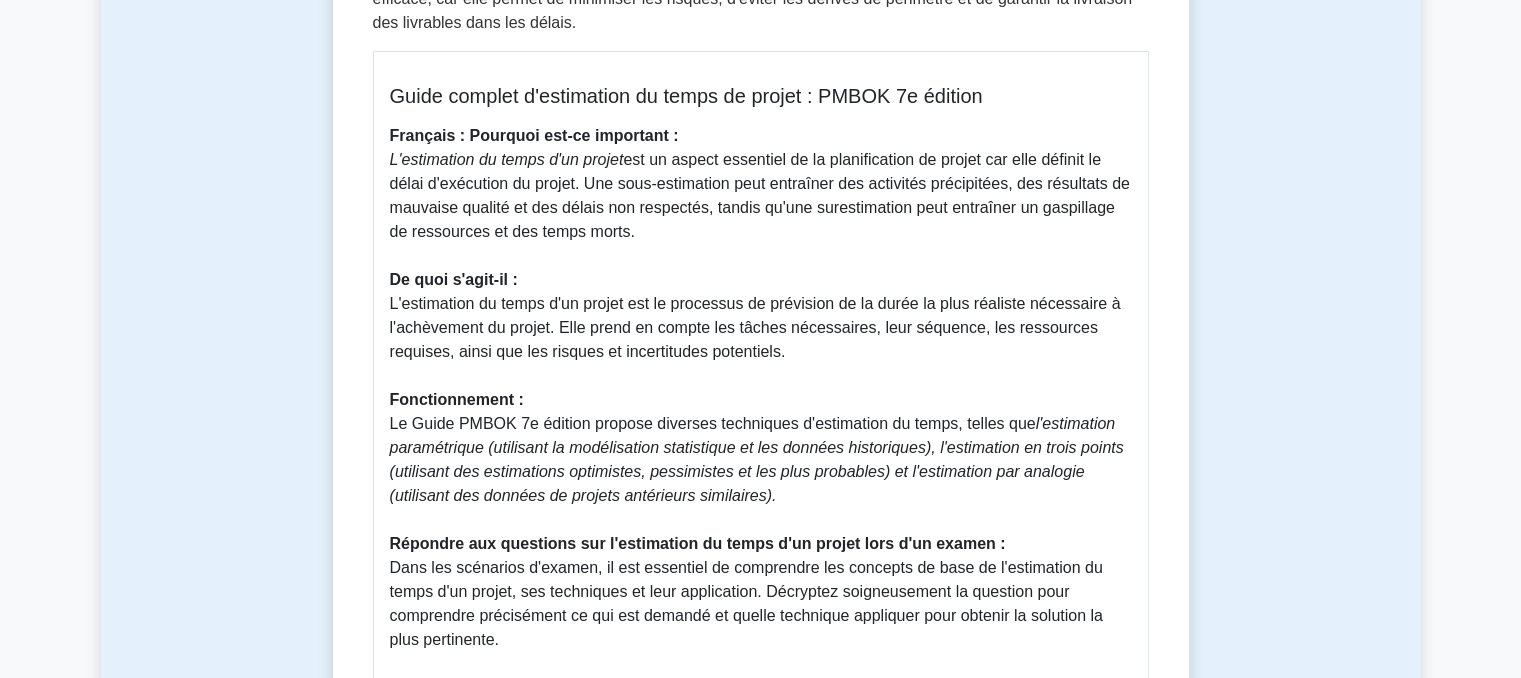 click on "L'estimation du temps d'un projet" at bounding box center [507, 159] 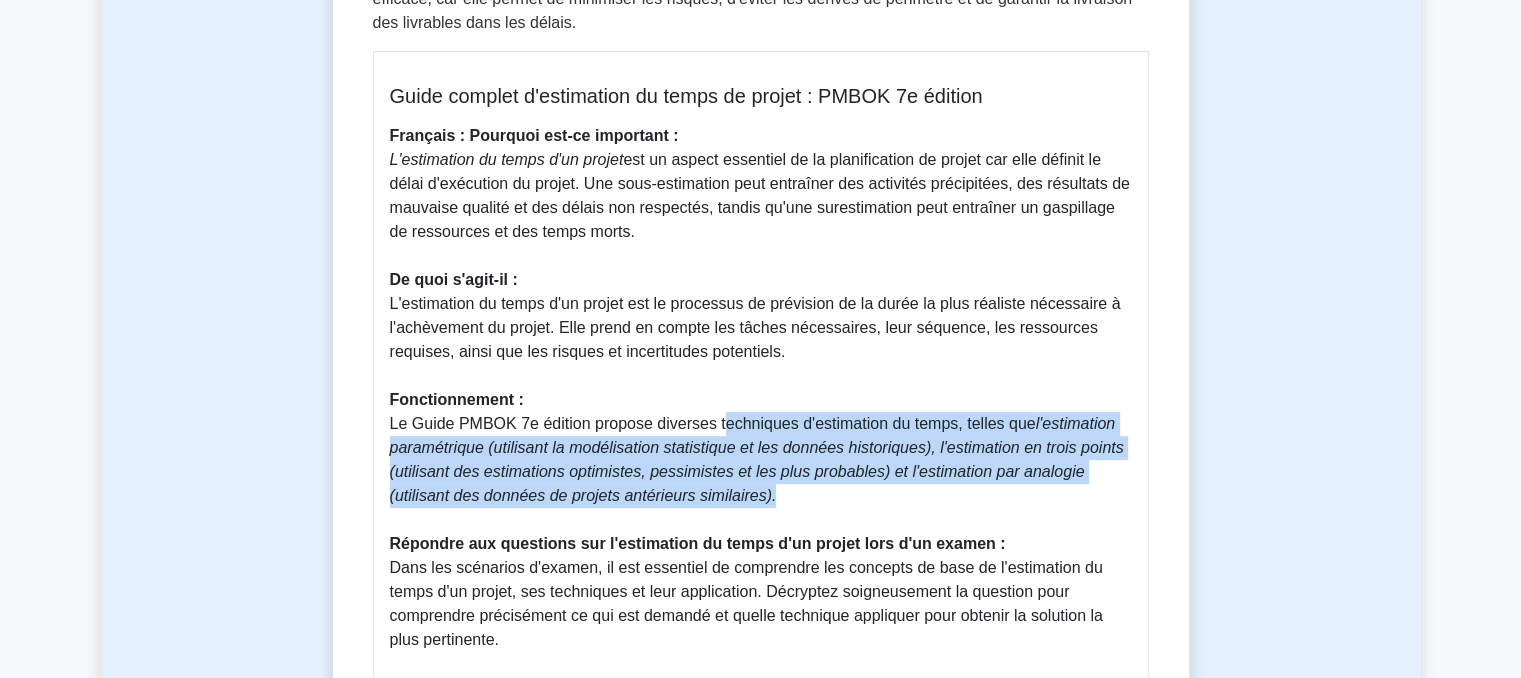 drag, startPoint x: 714, startPoint y: 423, endPoint x: 704, endPoint y: 494, distance: 71.70077 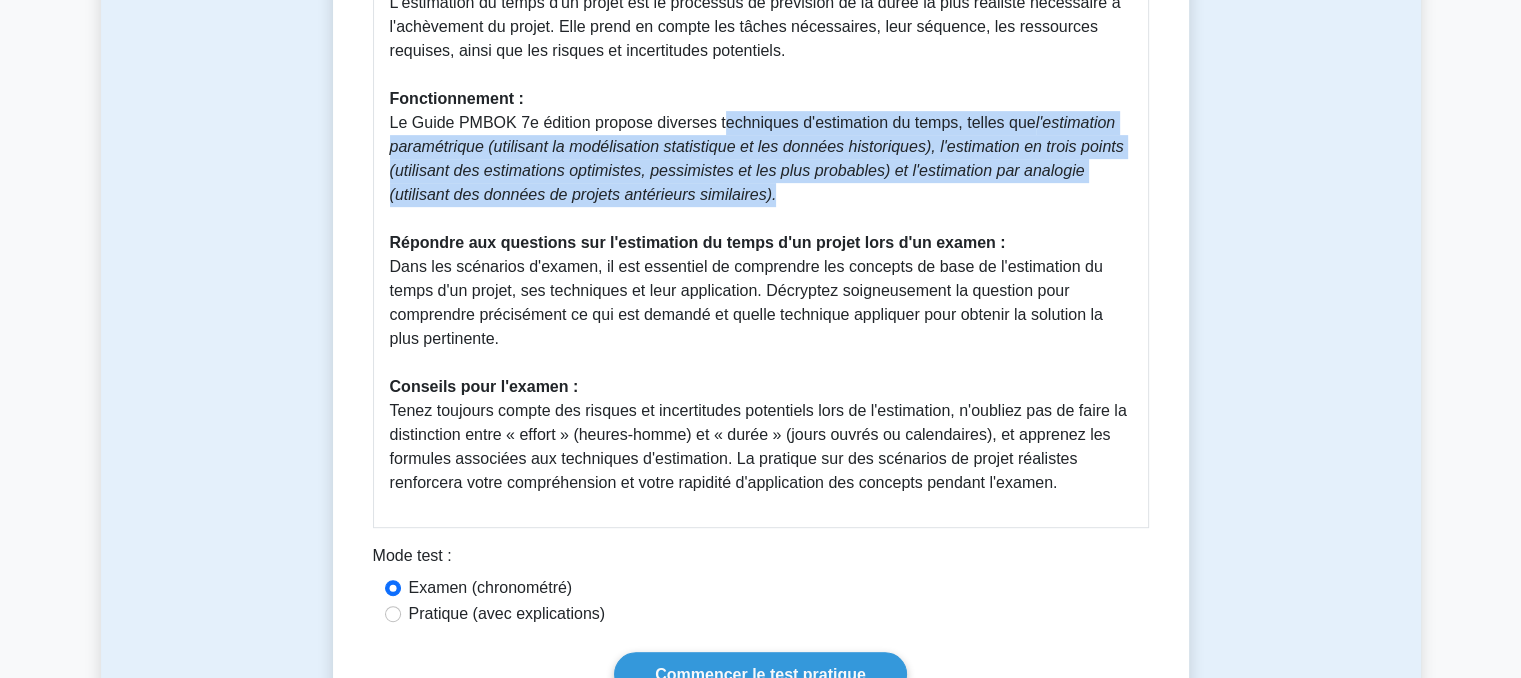 scroll, scrollTop: 932, scrollLeft: 0, axis: vertical 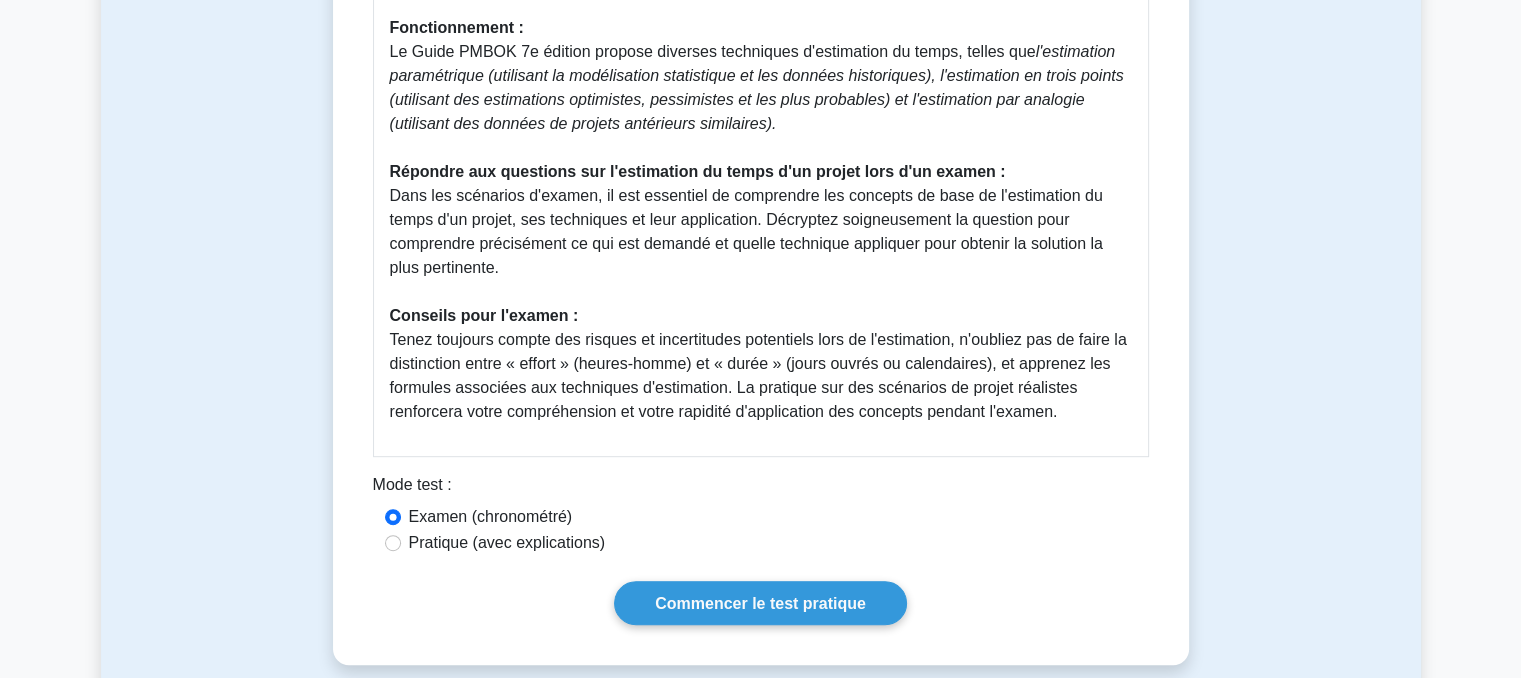 click on "Répondre aux questions sur l'estimation du temps d'un projet lors d'un examen :" at bounding box center [698, 171] 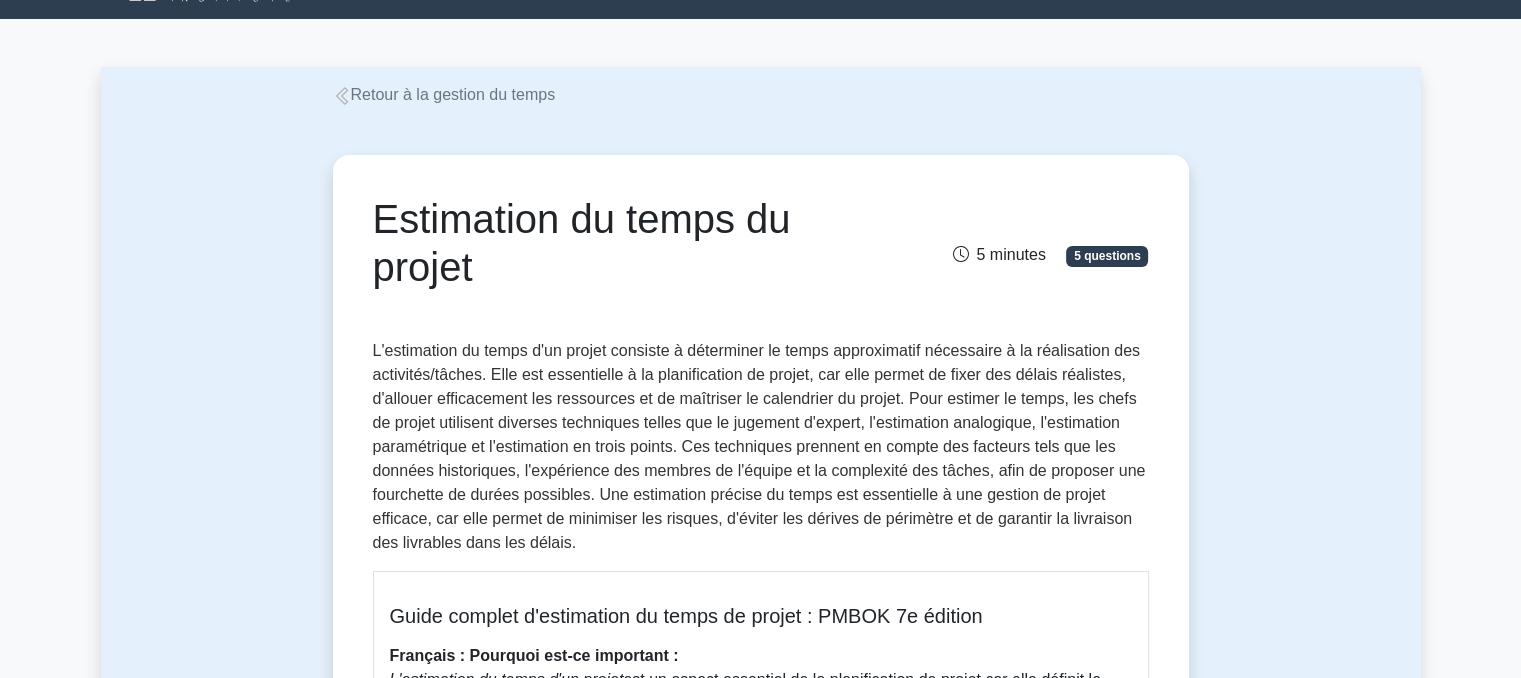 scroll, scrollTop: 0, scrollLeft: 0, axis: both 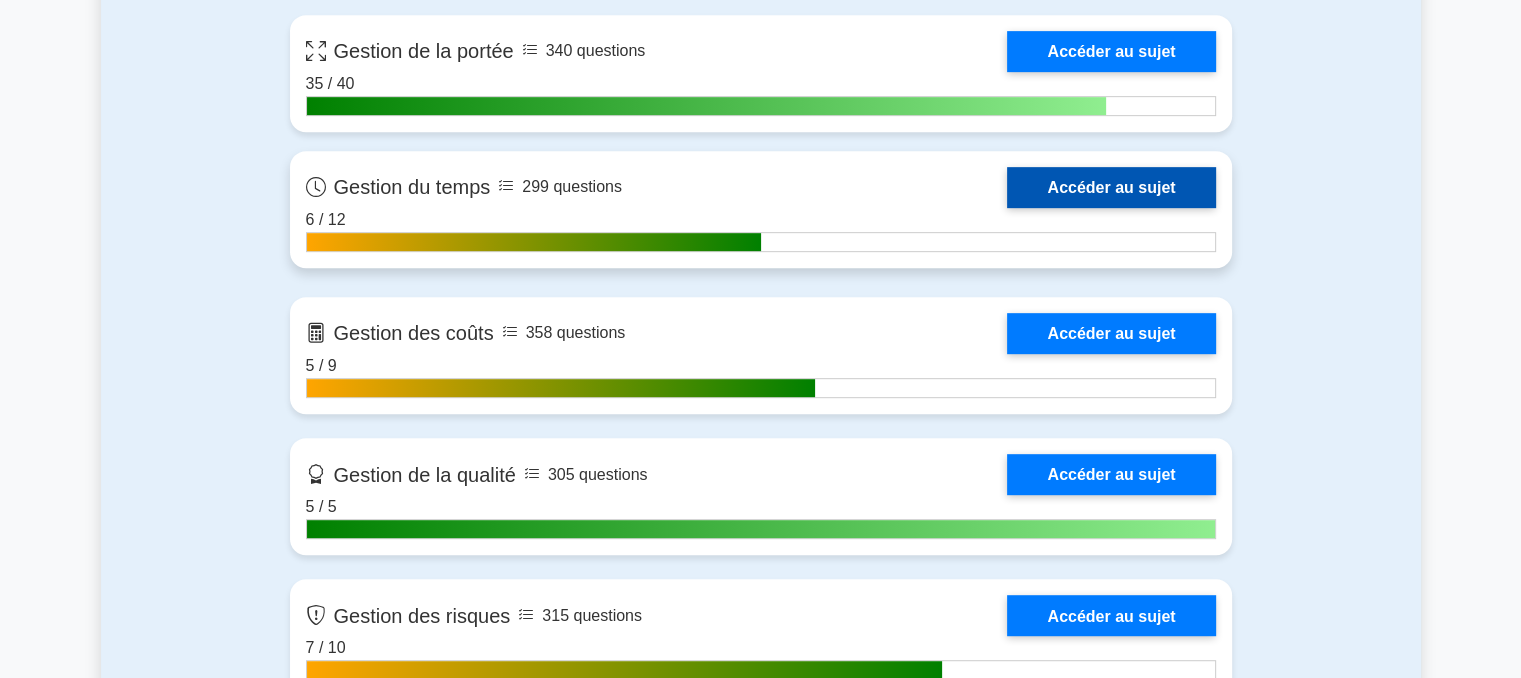 click on "Accéder au sujet" at bounding box center (1111, 187) 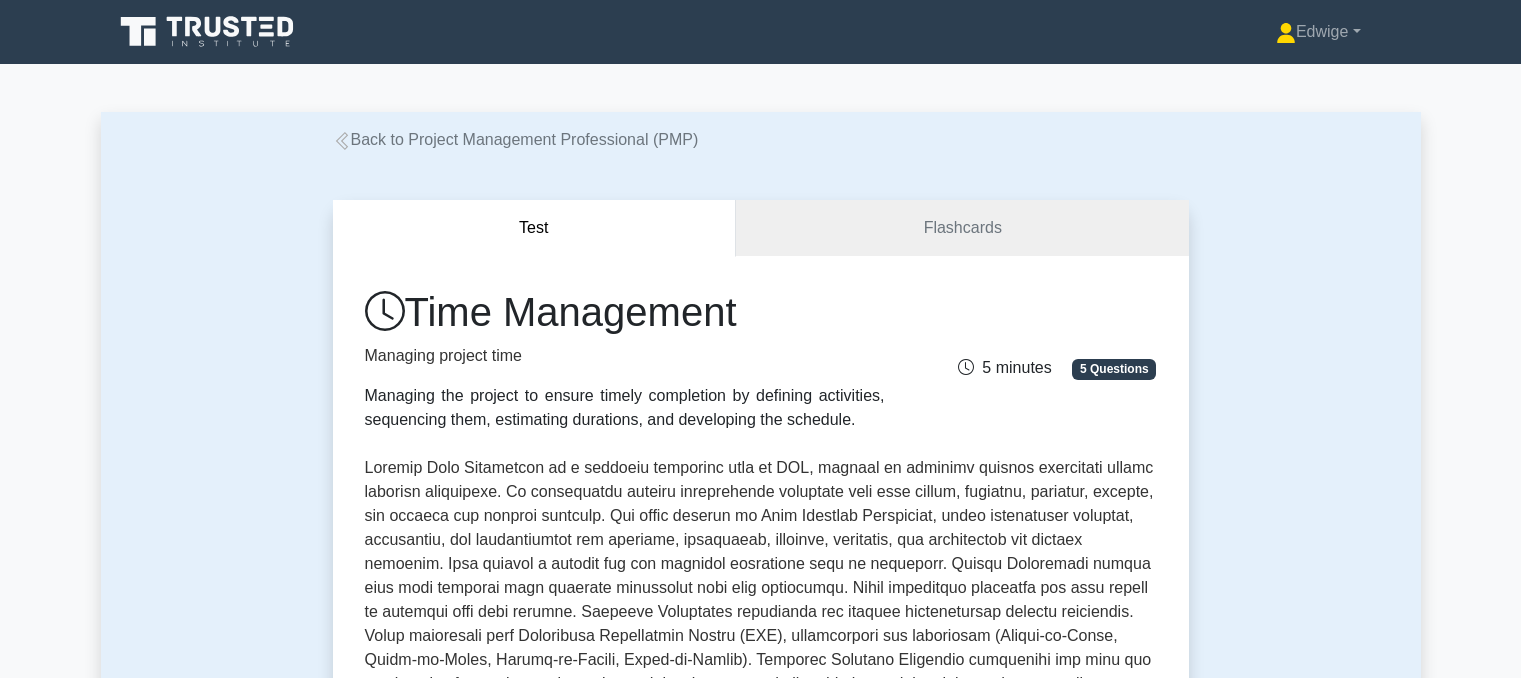 scroll, scrollTop: 0, scrollLeft: 0, axis: both 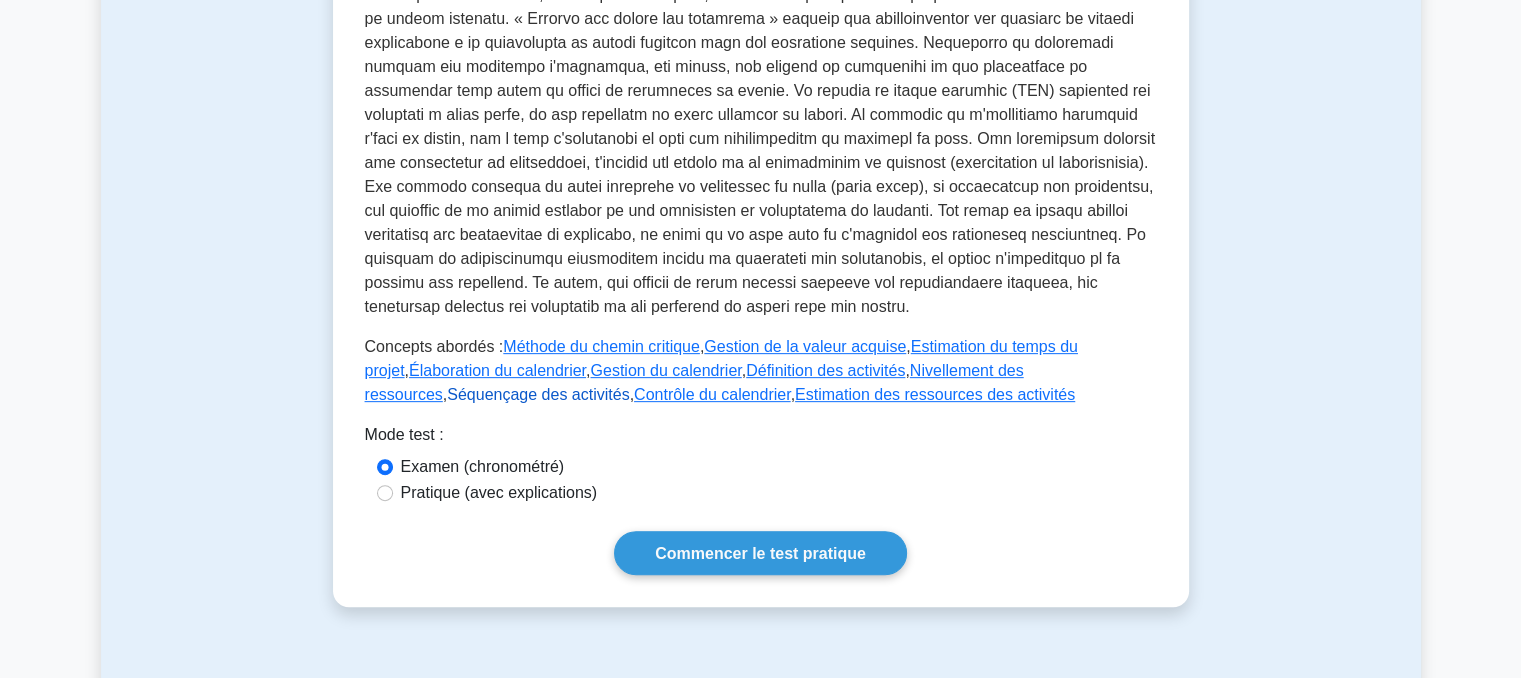 click on "Séquençage des activités" at bounding box center (538, 394) 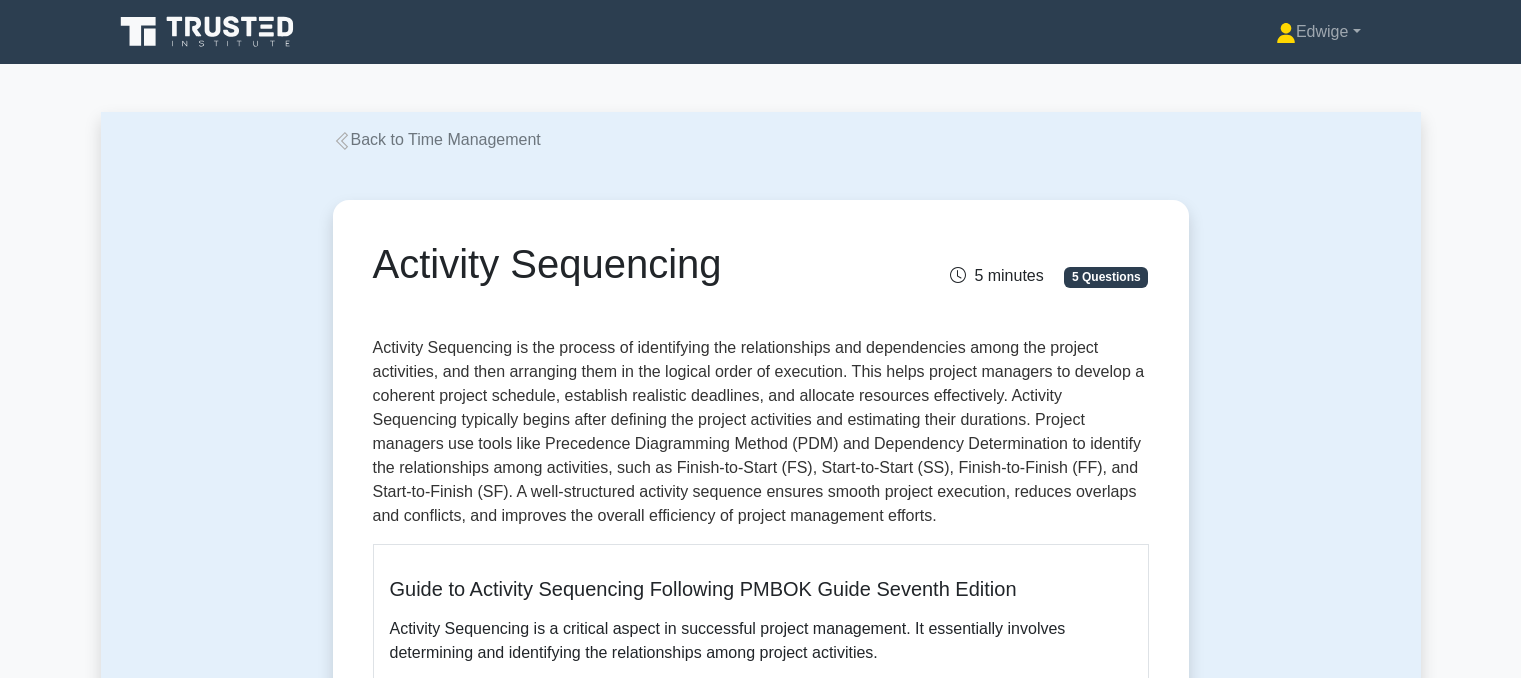 scroll, scrollTop: 0, scrollLeft: 0, axis: both 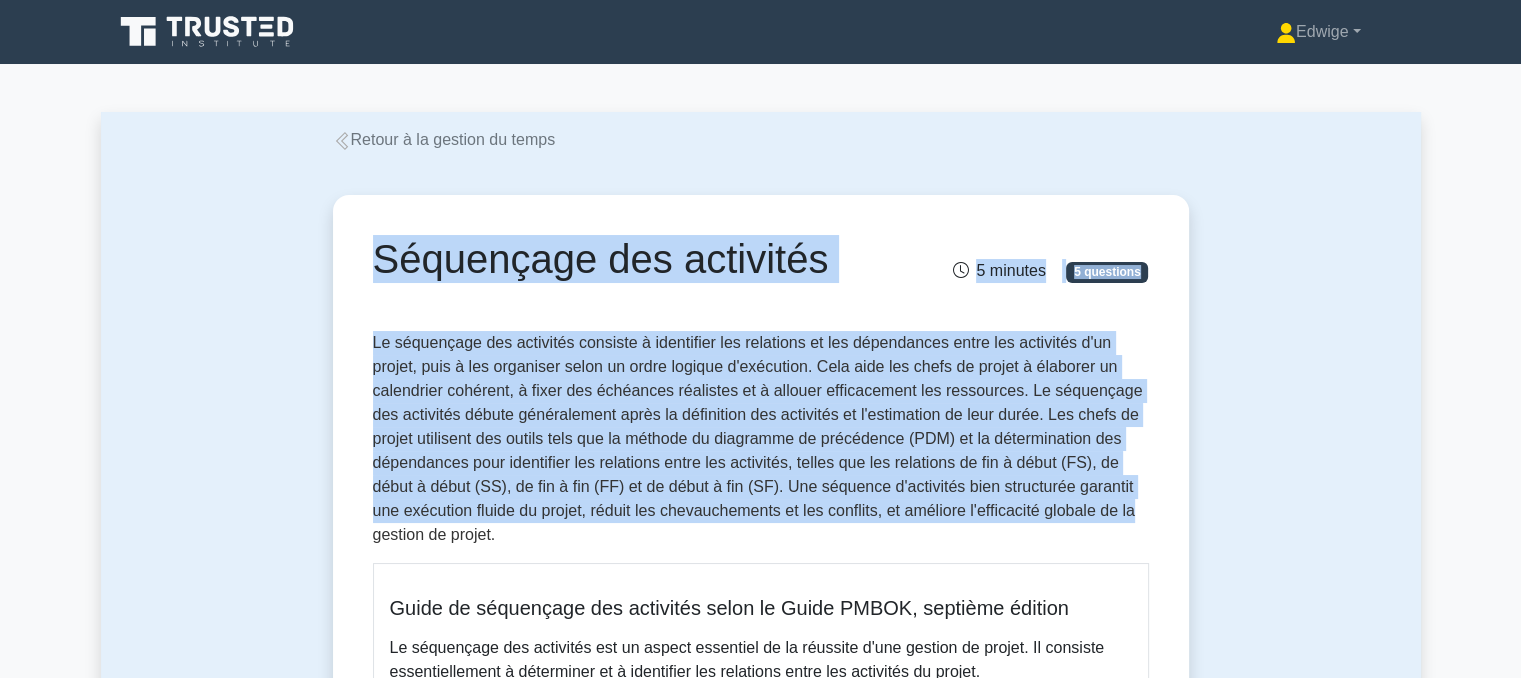 drag, startPoint x: 376, startPoint y: 266, endPoint x: 1133, endPoint y: 514, distance: 796.5884 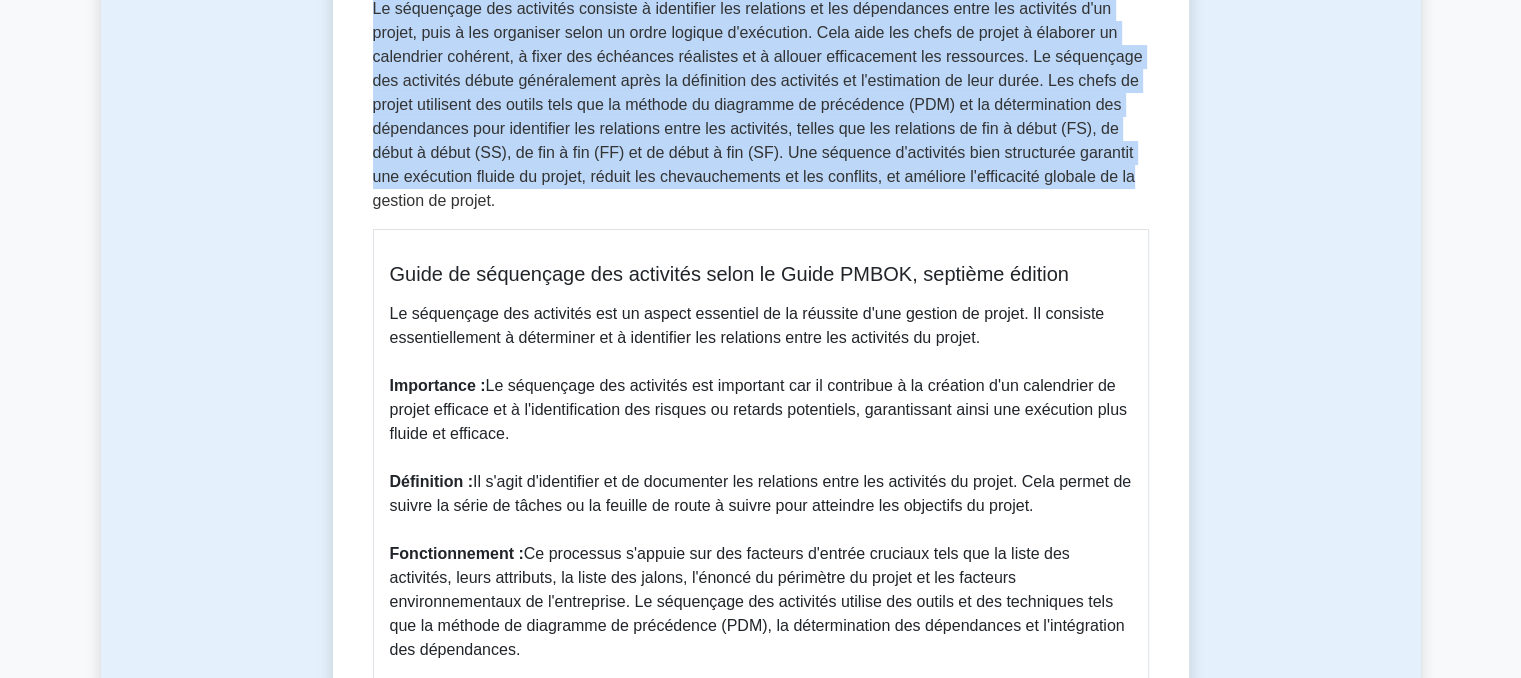 scroll, scrollTop: 364, scrollLeft: 0, axis: vertical 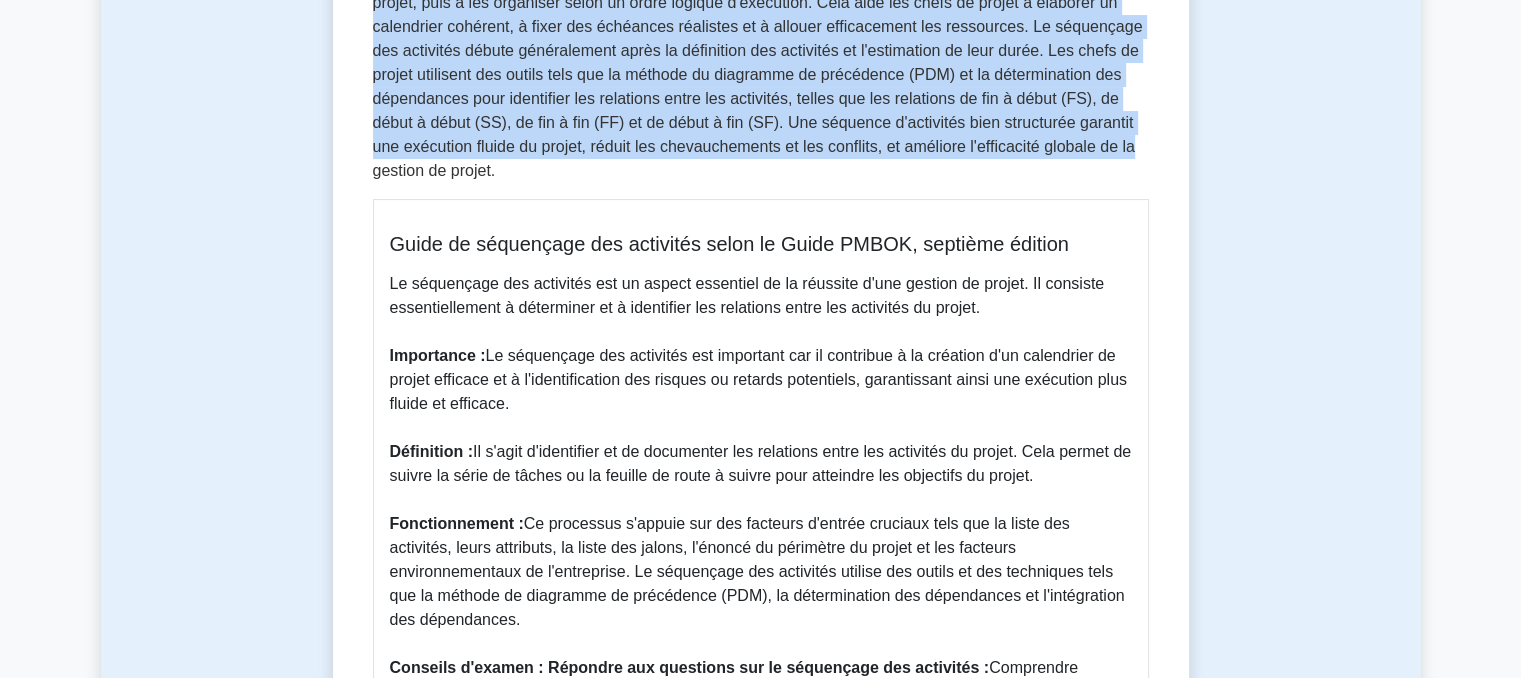 drag, startPoint x: 1033, startPoint y: 453, endPoint x: 1056, endPoint y: 475, distance: 31.827662 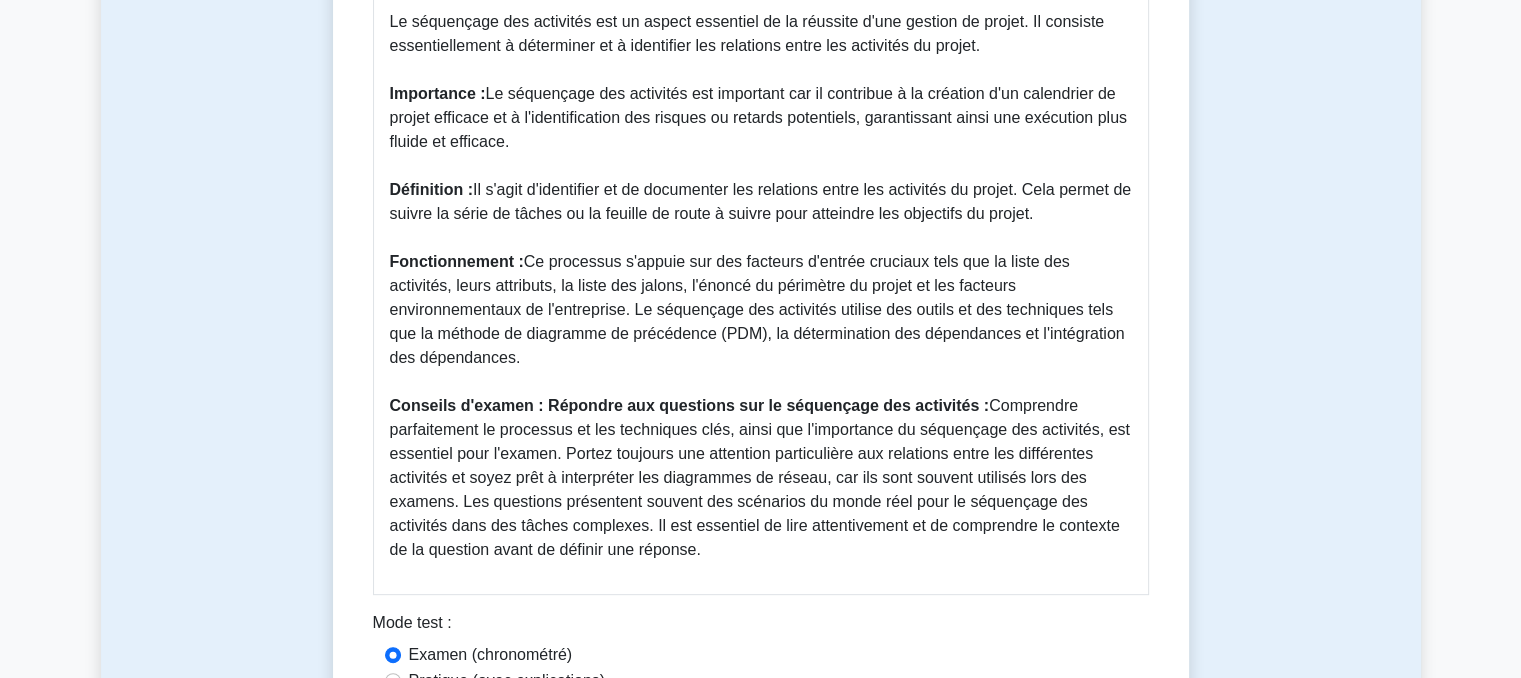 scroll, scrollTop: 764, scrollLeft: 0, axis: vertical 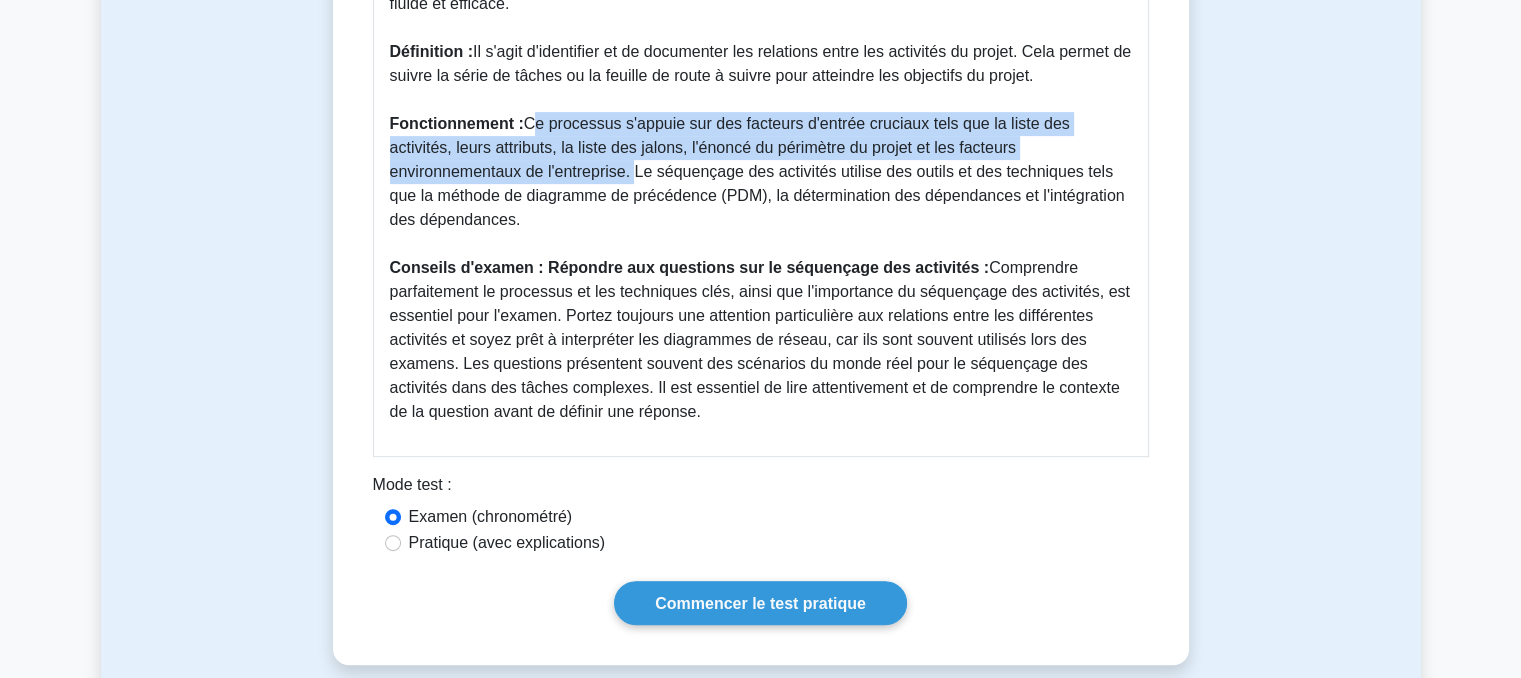 drag, startPoint x: 529, startPoint y: 119, endPoint x: 471, endPoint y: 169, distance: 76.57676 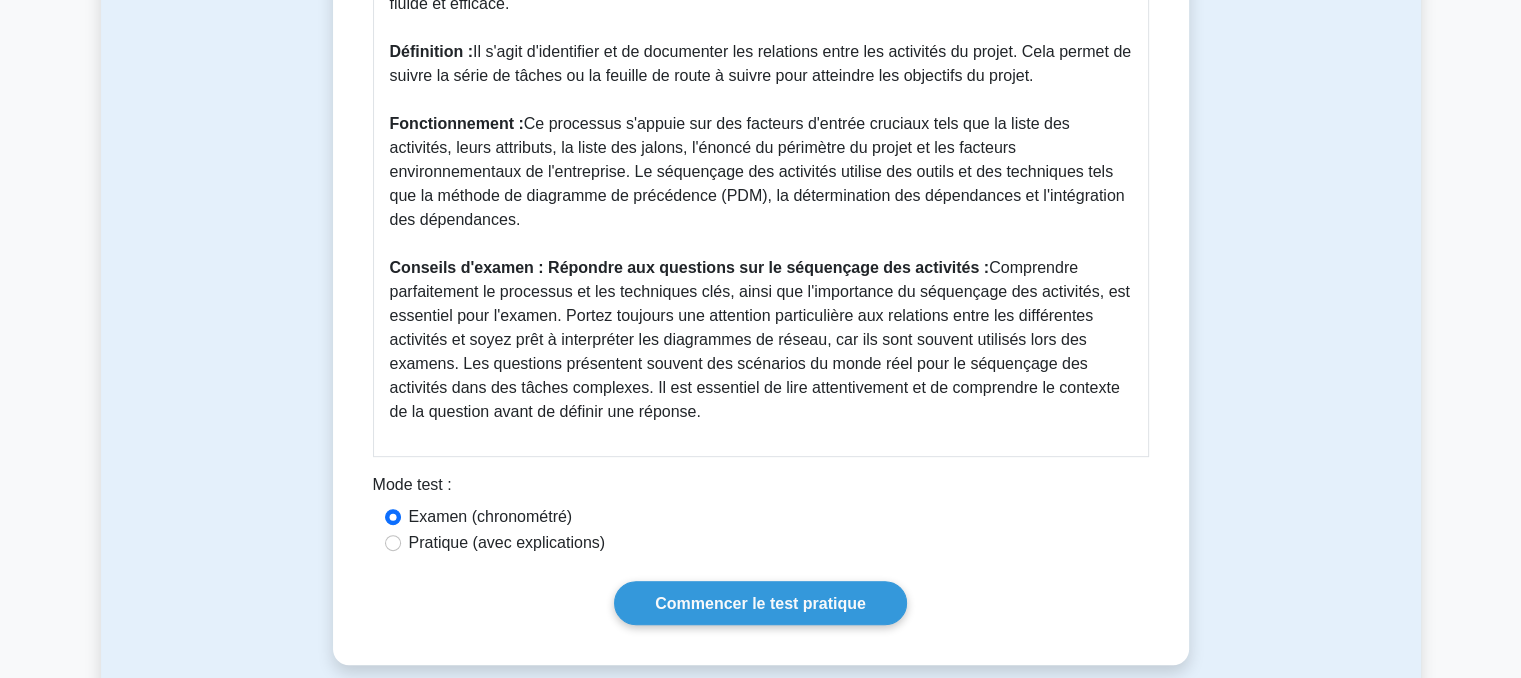 click on "Ce processus s'appuie sur des facteurs d'entrée cruciaux tels que la liste des activités, leurs attributs, la liste des jalons, l'énoncé du périmètre du projet et les facteurs environnementaux de l'entreprise. Le séquençage des activités utilise des outils et des techniques tels que la méthode de diagramme de précédence (PDM), la détermination des dépendances et l'intégration des dépendances." at bounding box center (757, 171) 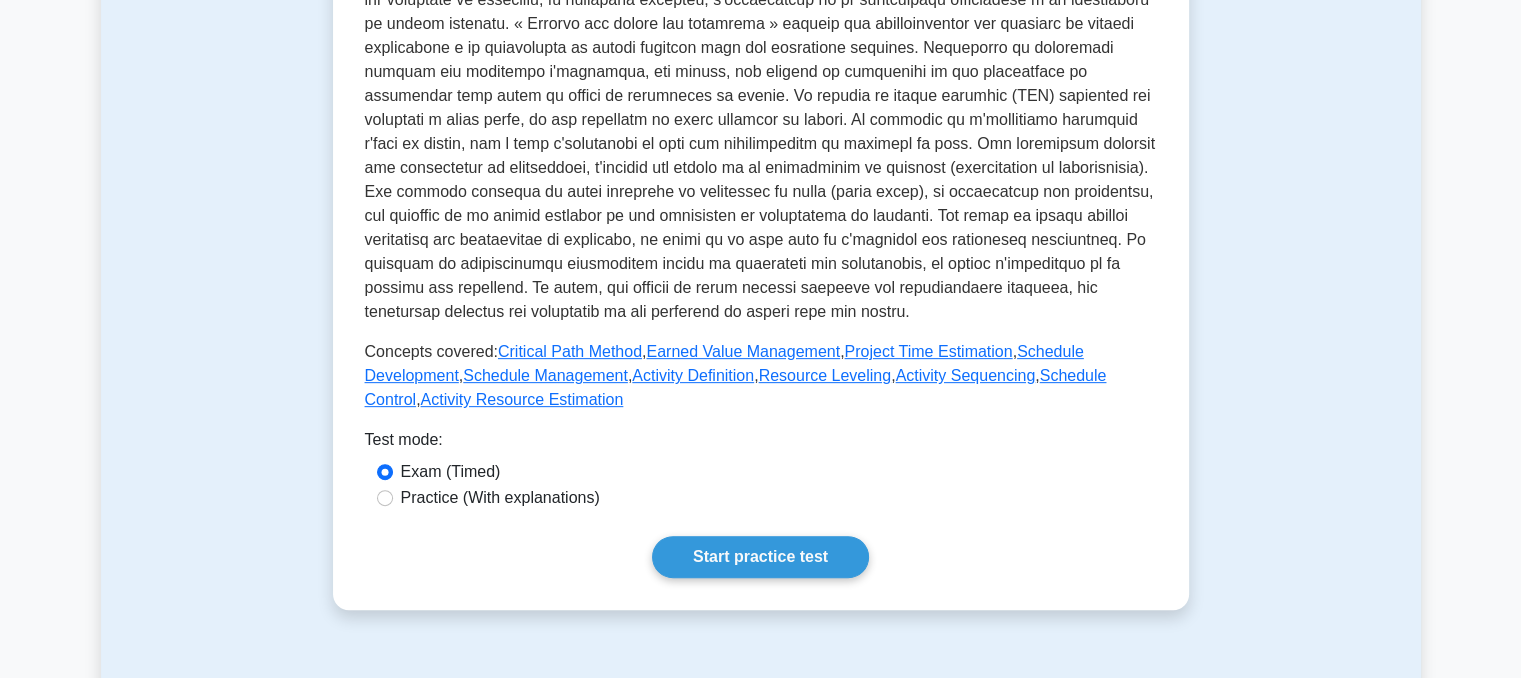 scroll, scrollTop: 756, scrollLeft: 0, axis: vertical 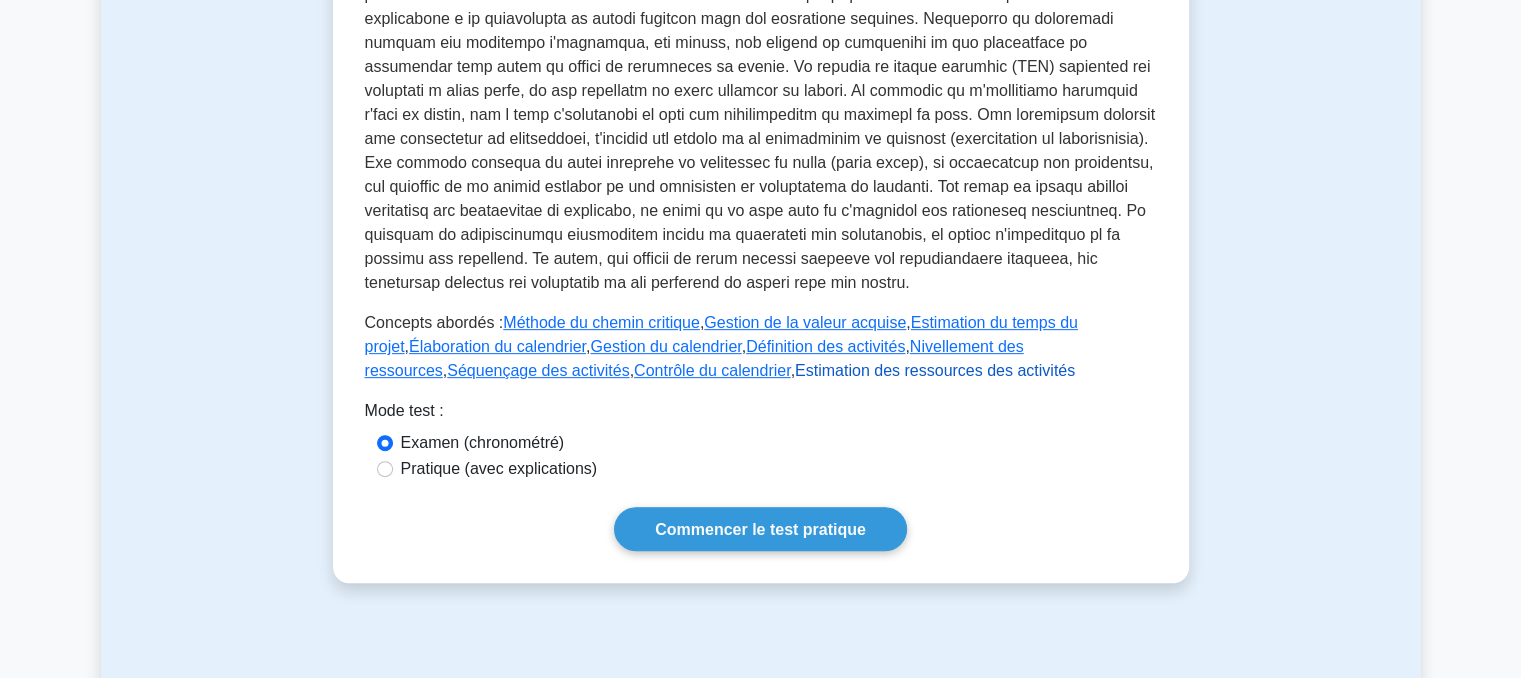click on "Estimation des ressources des activités" at bounding box center [935, 370] 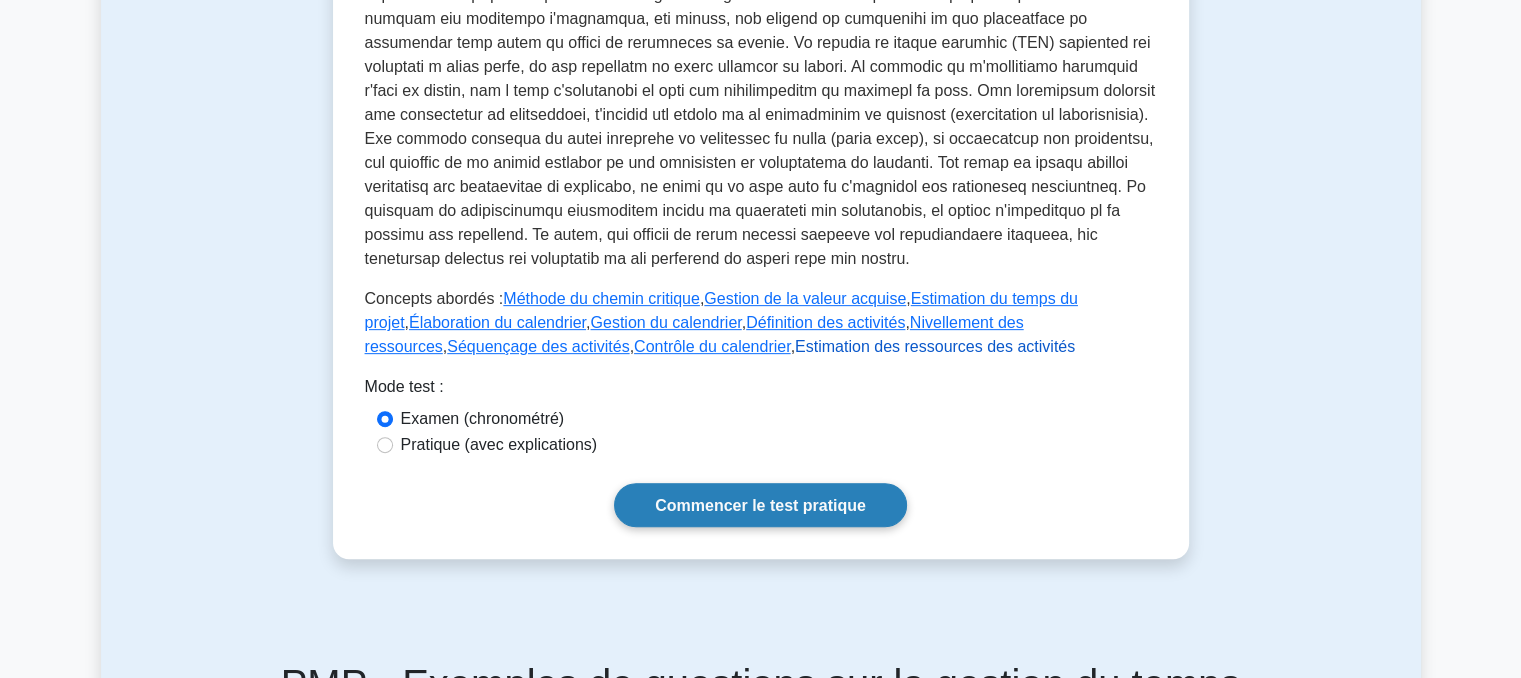click on "Commencer le test pratique" at bounding box center (760, 505) 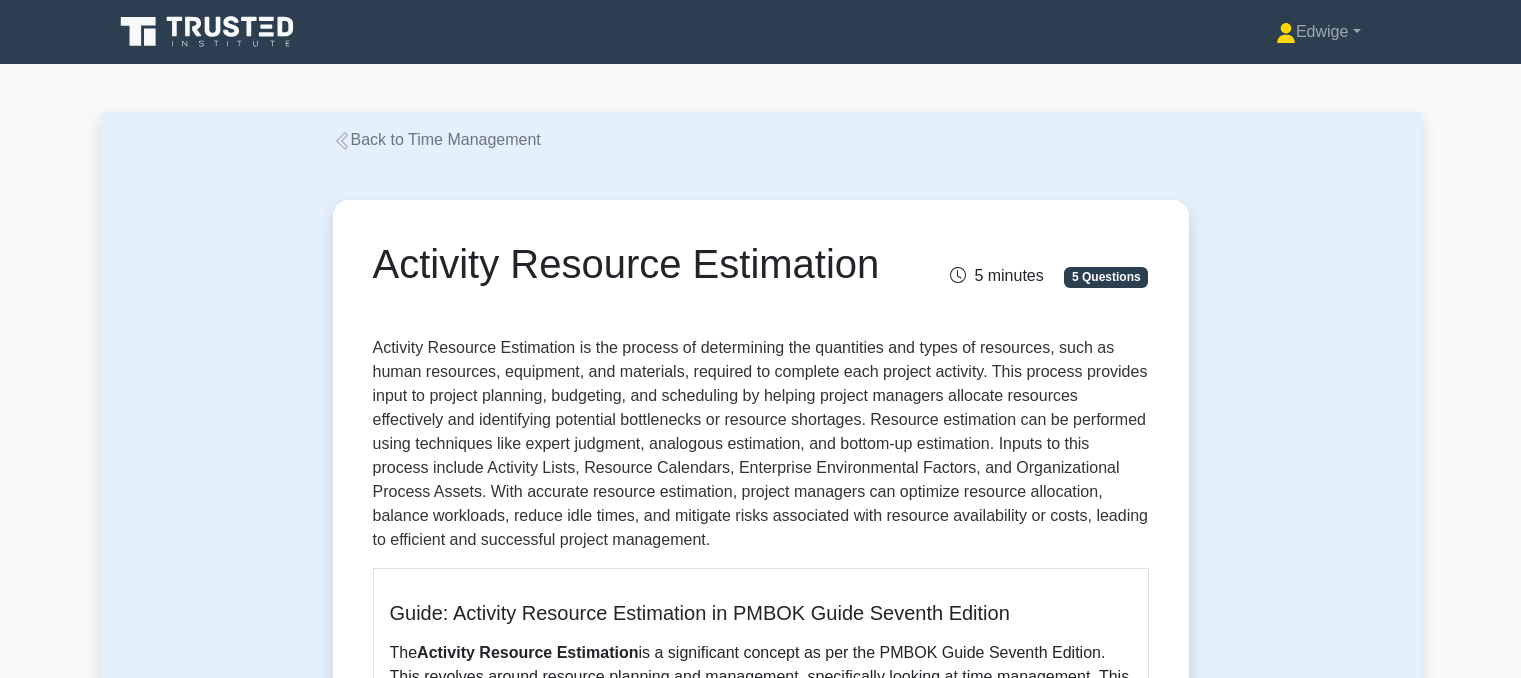 scroll, scrollTop: 0, scrollLeft: 0, axis: both 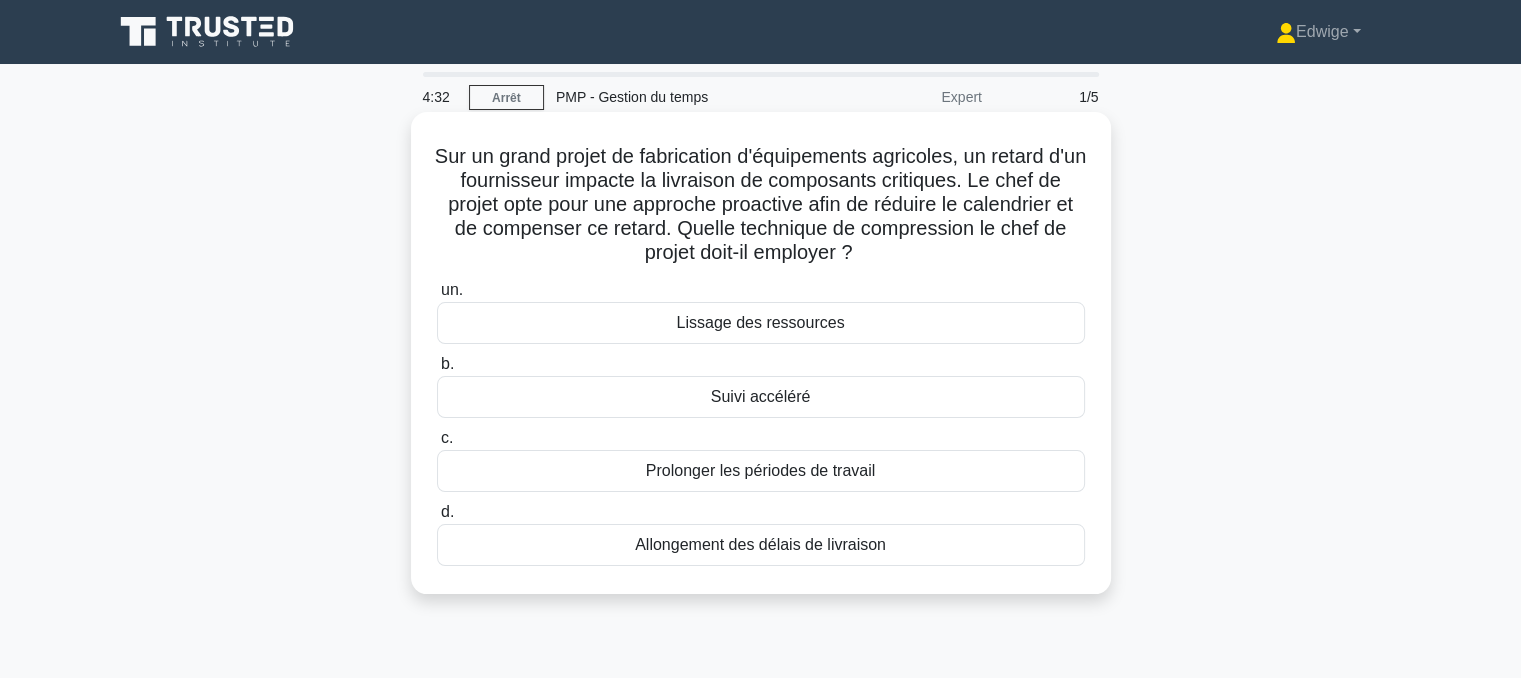 click on "Lissage des ressources" at bounding box center [760, 322] 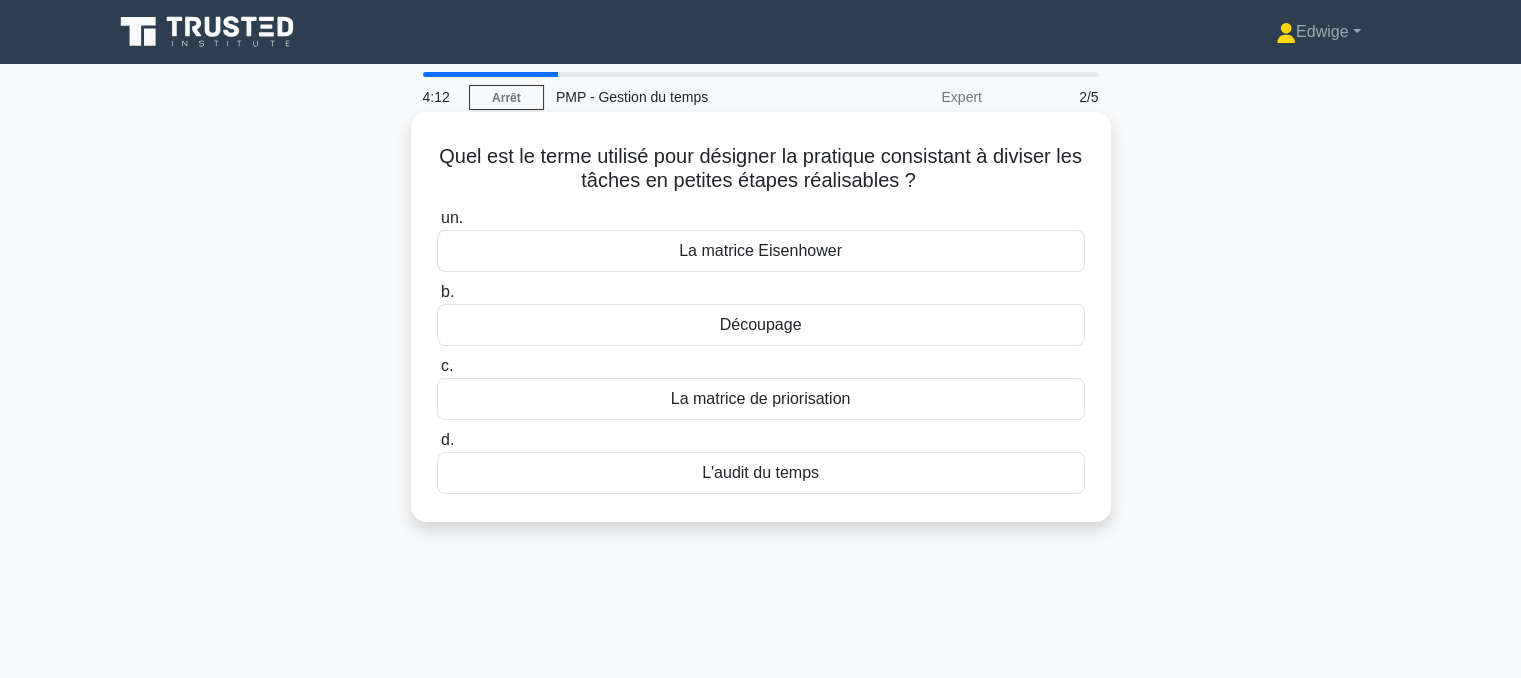 click on "Découpage" at bounding box center (761, 324) 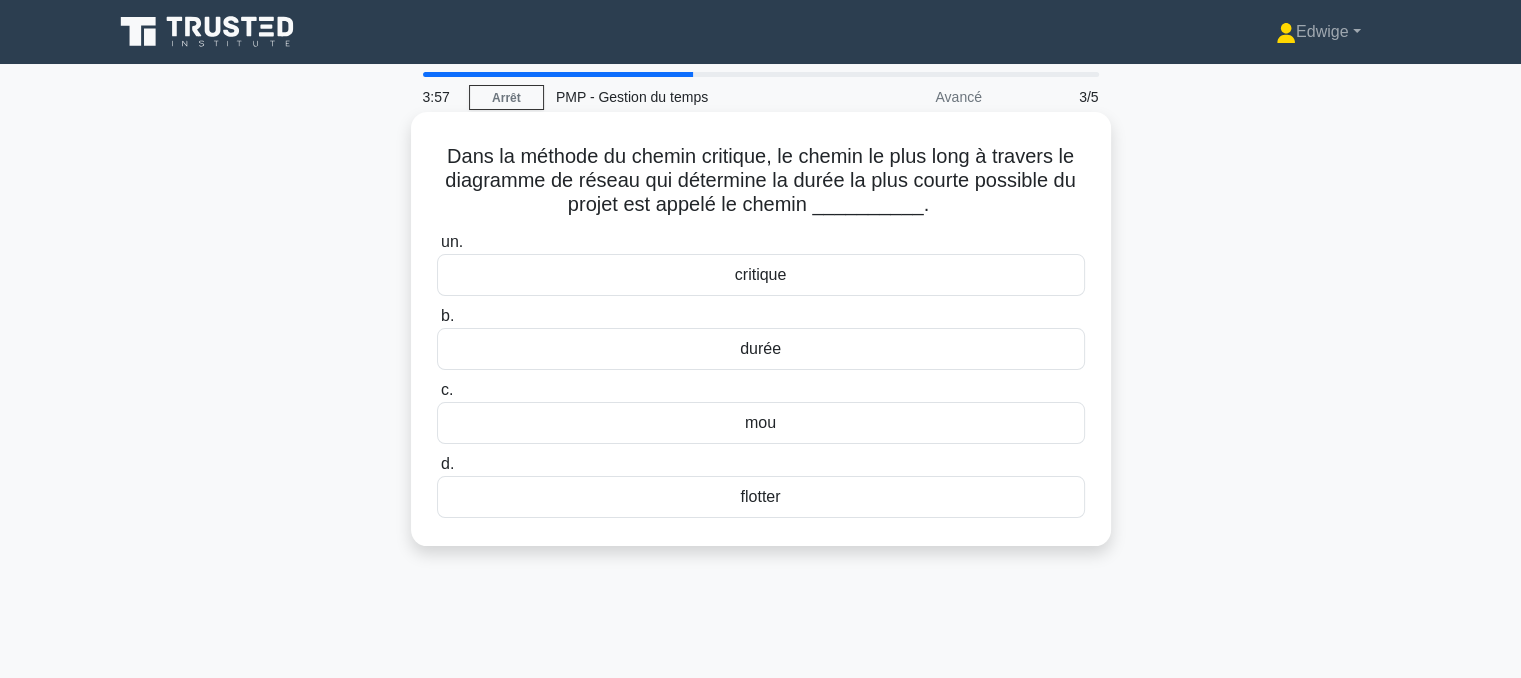 click on "critique" at bounding box center (761, 274) 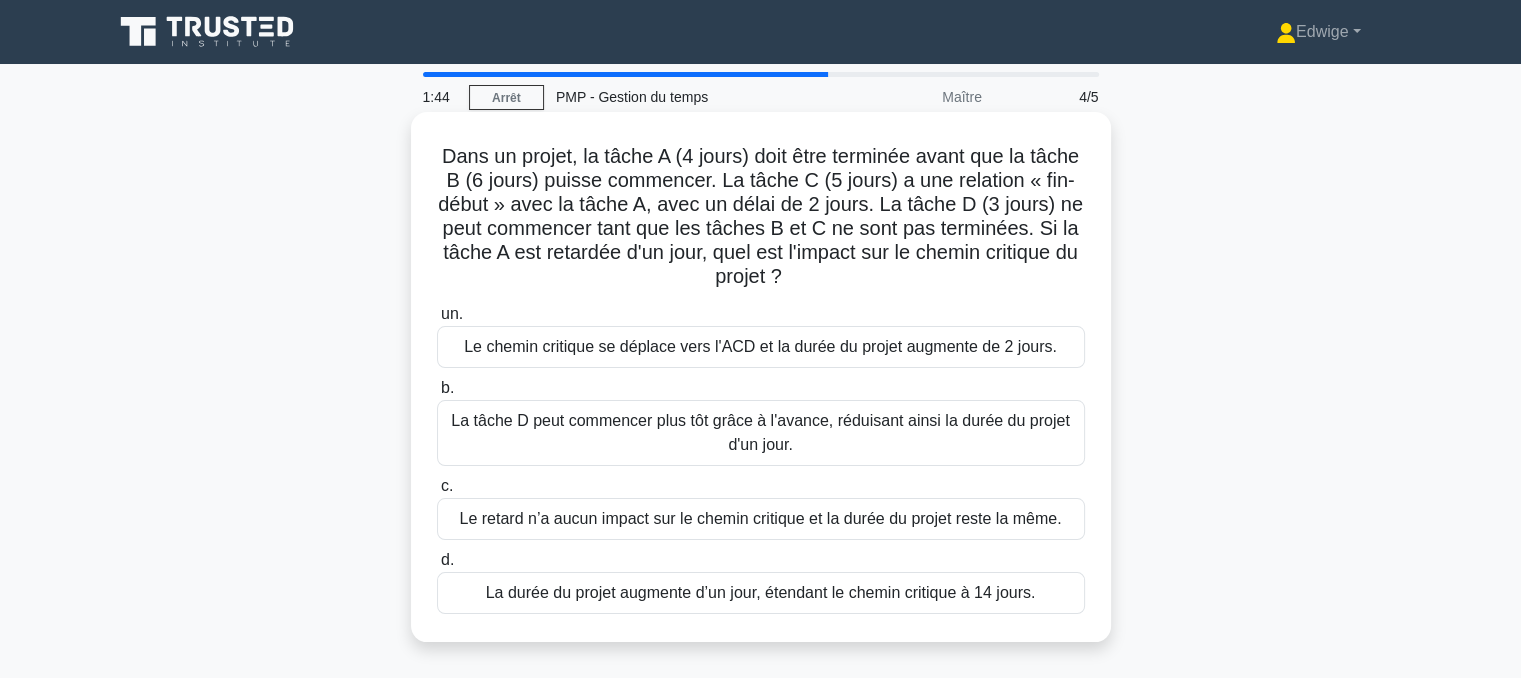 click on "La durée du projet augmente d’un jour, étendant le chemin critique à 14 jours." at bounding box center (761, 592) 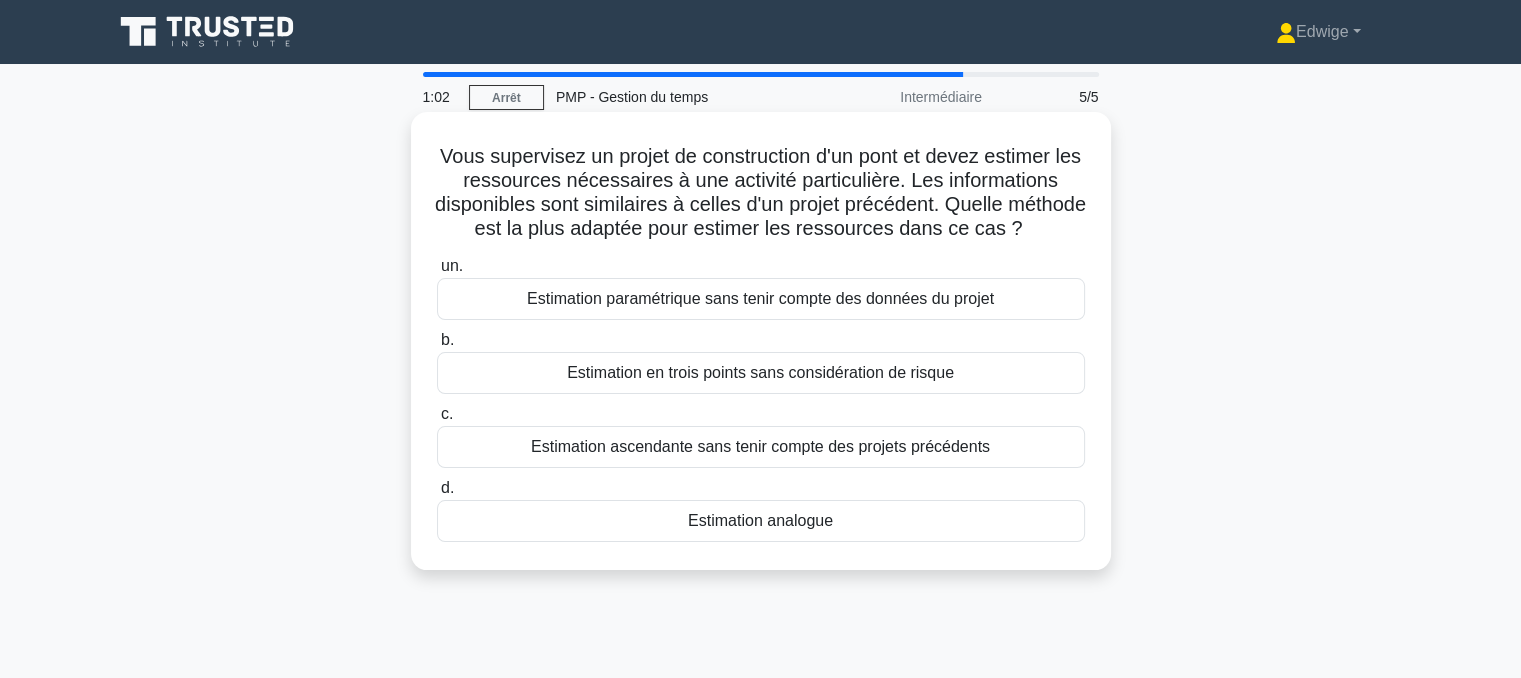 click on "Estimation analogue" at bounding box center [760, 520] 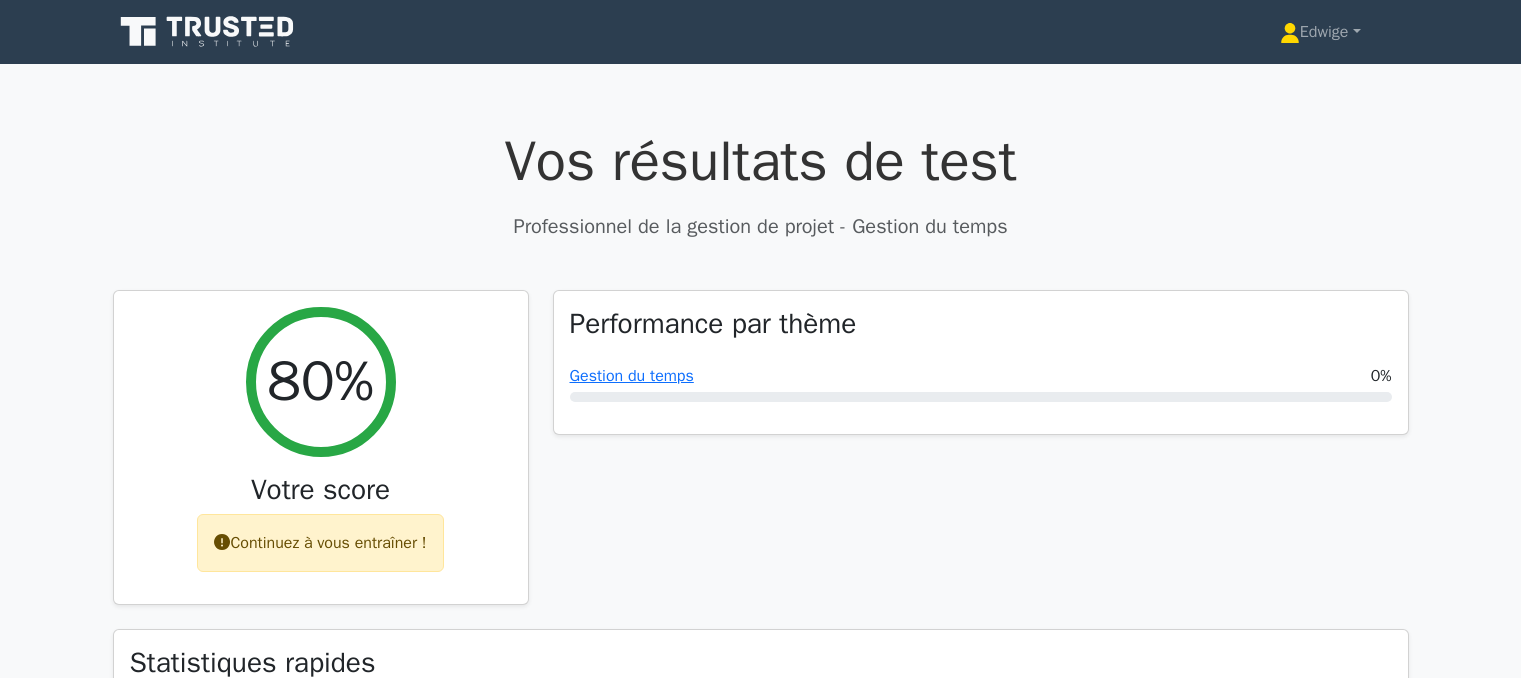 scroll, scrollTop: 0, scrollLeft: 0, axis: both 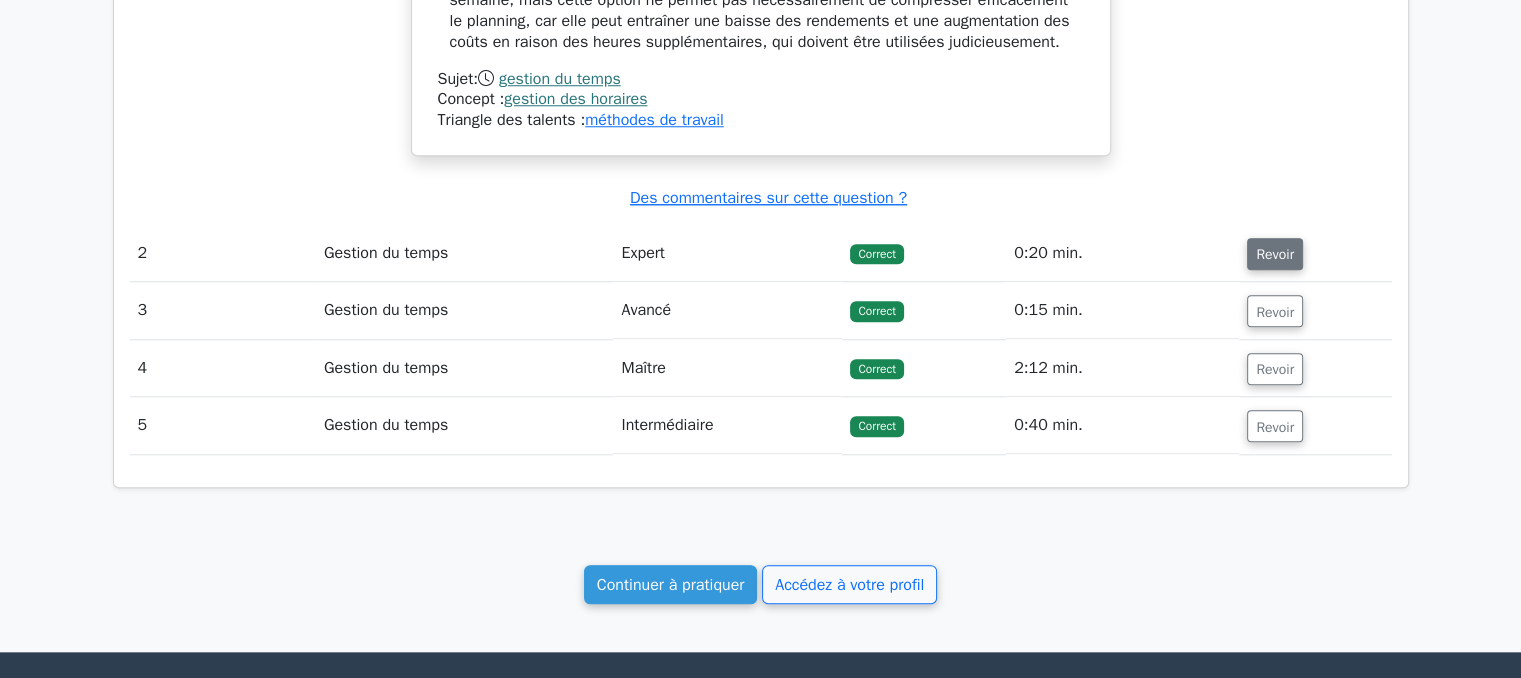 click on "Revoir" at bounding box center [1275, 254] 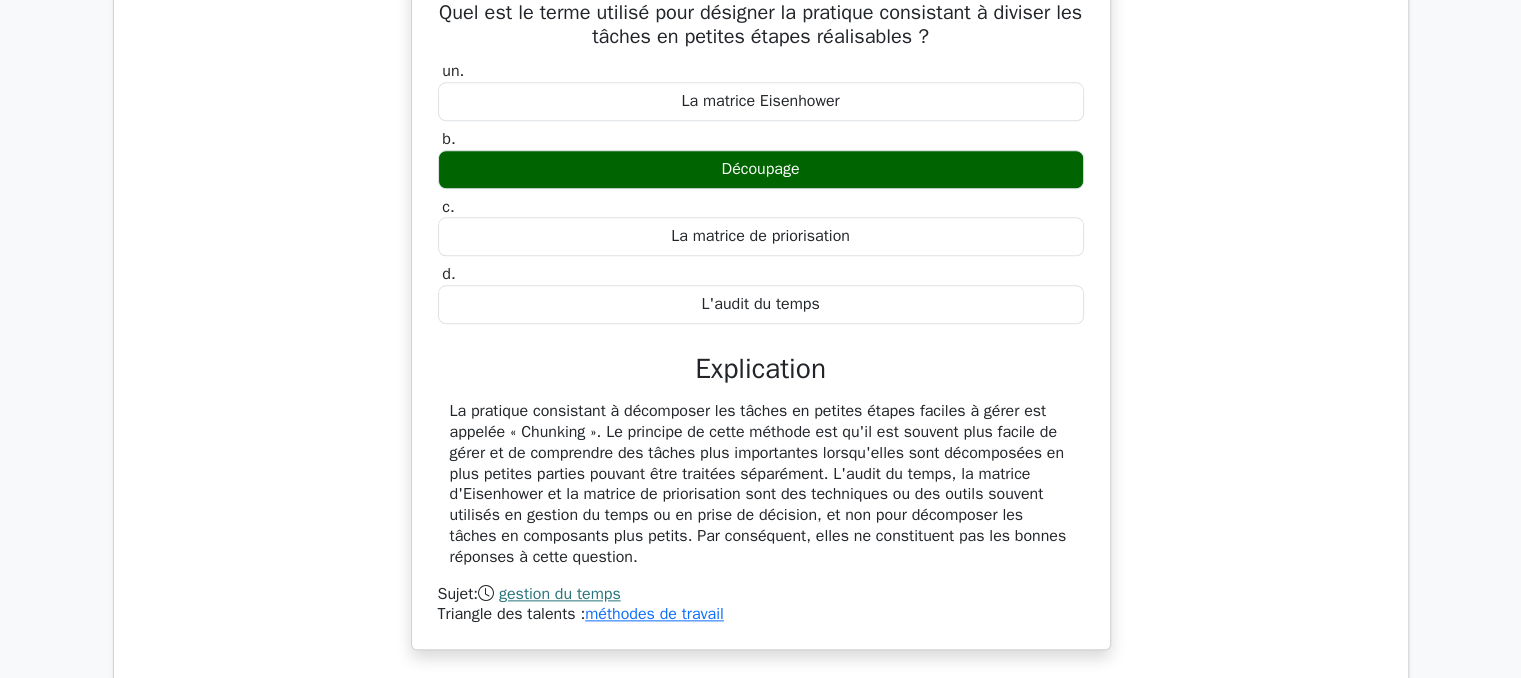 scroll, scrollTop: 2164, scrollLeft: 0, axis: vertical 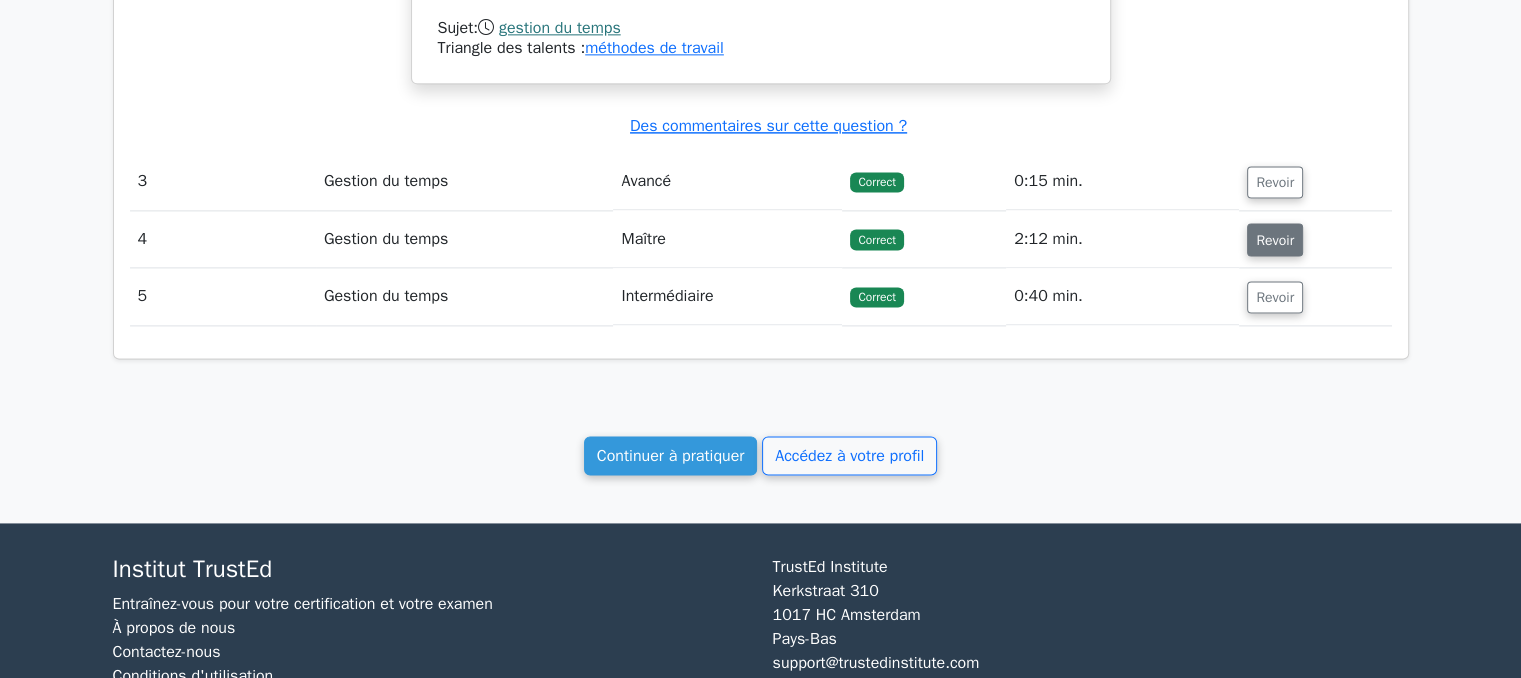 click on "Revoir" at bounding box center (1275, 240) 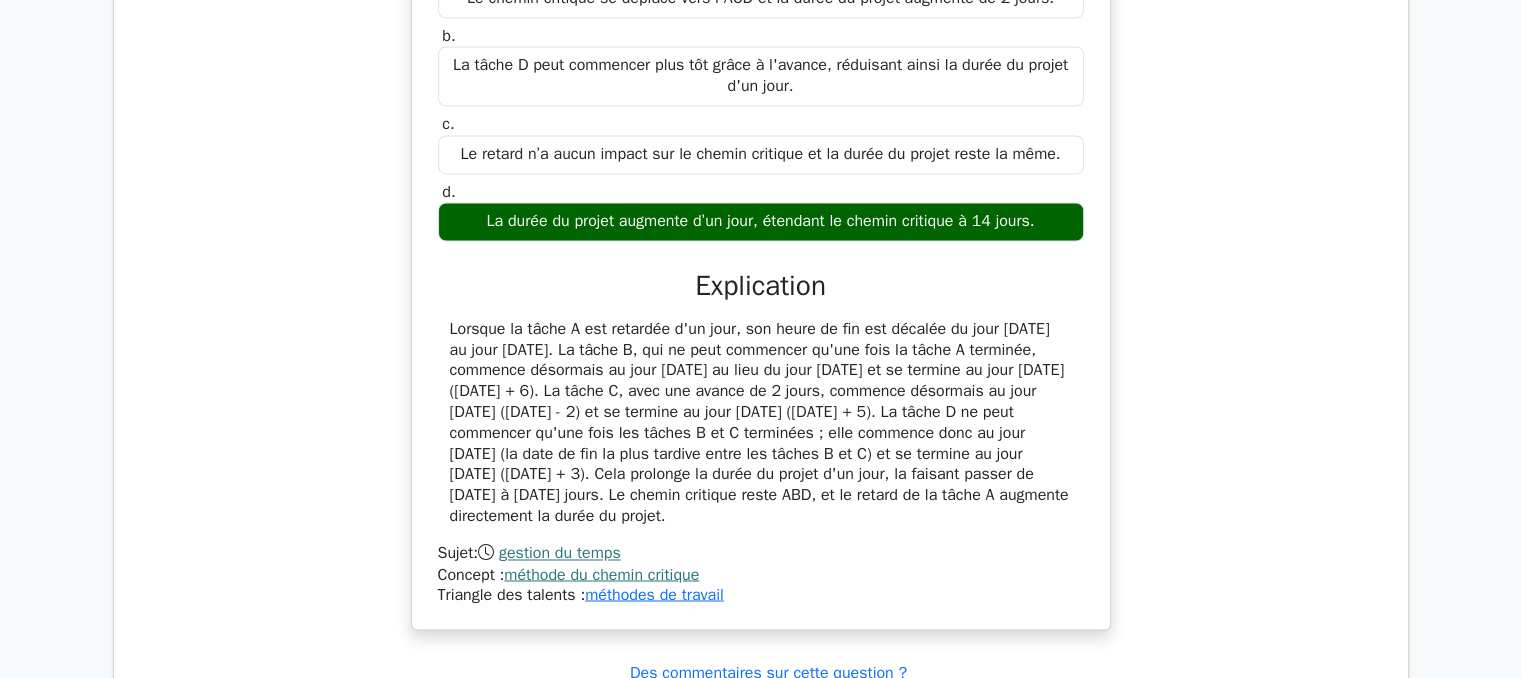 scroll, scrollTop: 3234, scrollLeft: 0, axis: vertical 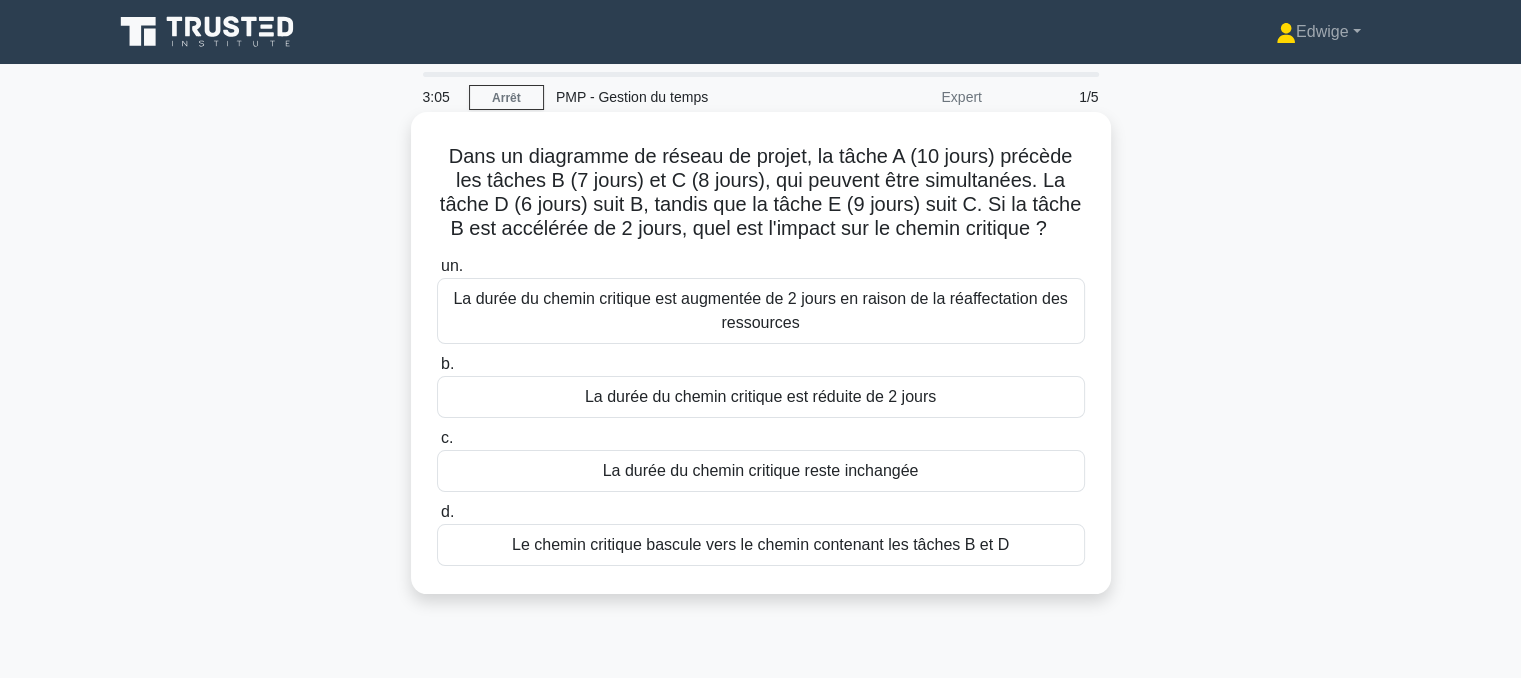 click on "La durée du chemin critique reste inchangée" at bounding box center [761, 470] 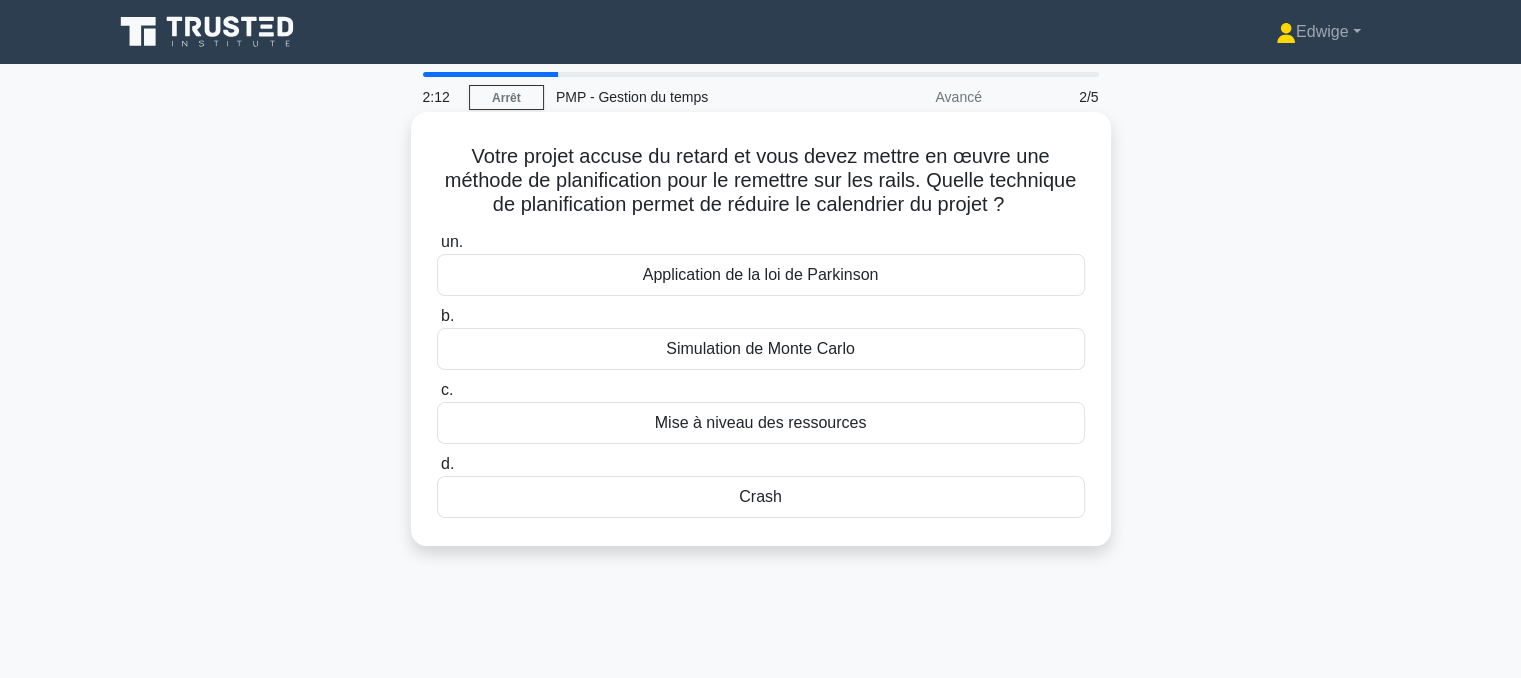 click on "Crash" at bounding box center [760, 496] 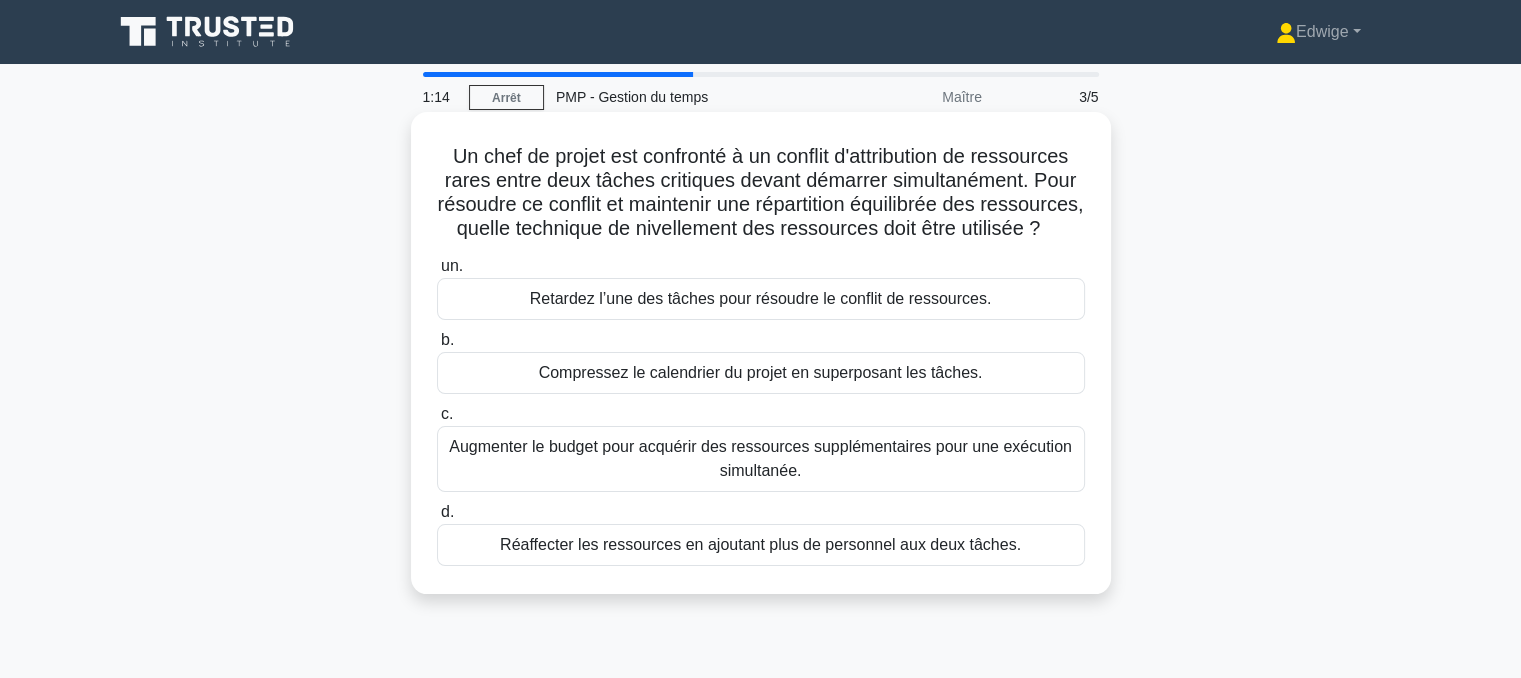 click on "Compressez le calendrier du projet en superposant les tâches." at bounding box center (761, 372) 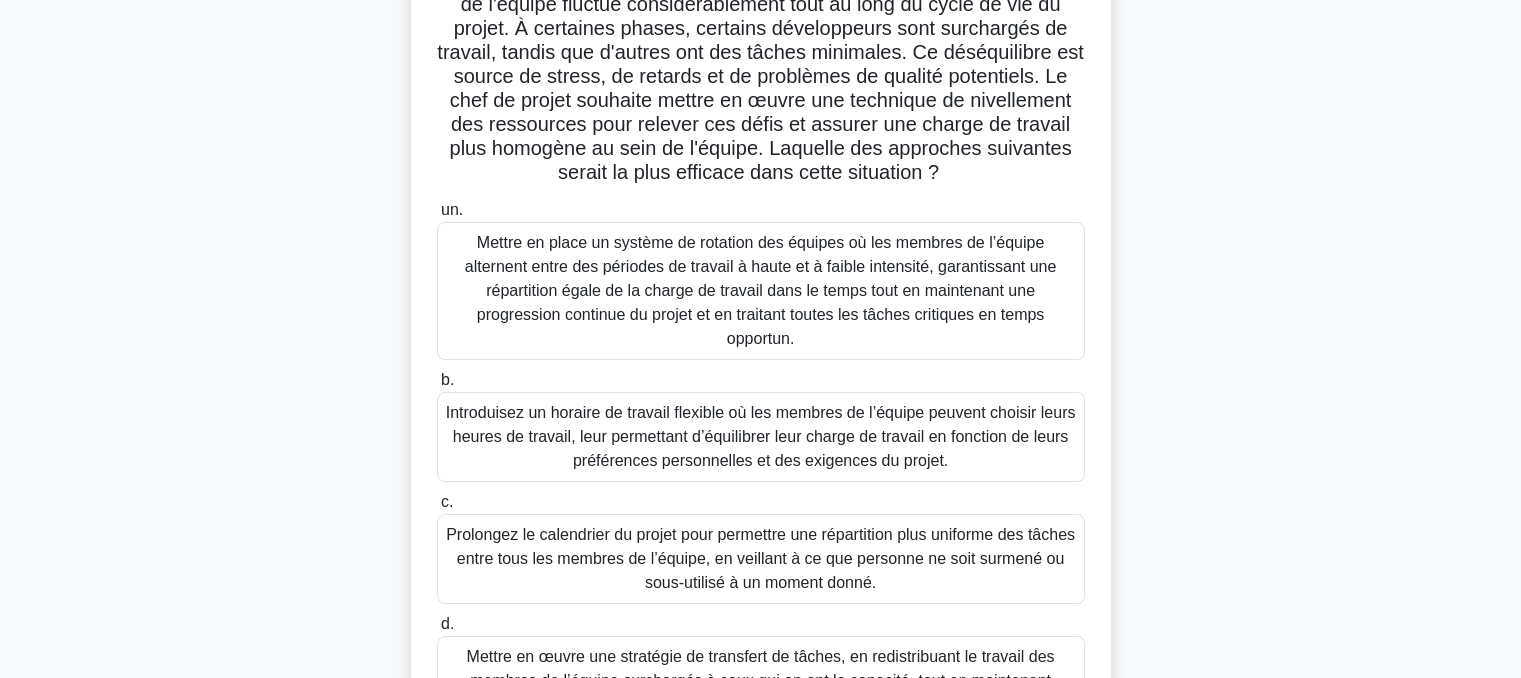 scroll, scrollTop: 185, scrollLeft: 0, axis: vertical 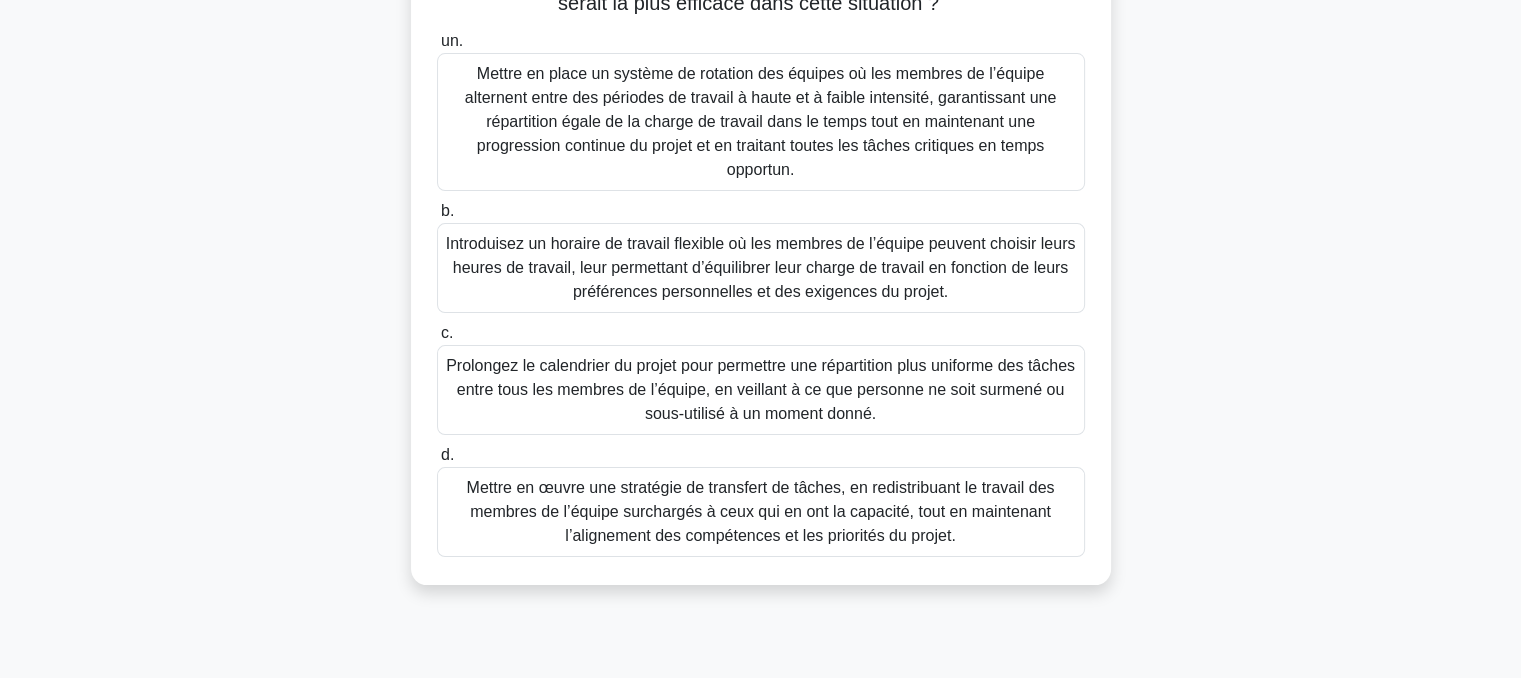 click on "Mettre en œuvre une stratégie de transfert de tâches, en redistribuant le travail des membres de l’équipe surchargés à ceux qui en ont la capacité, tout en maintenant l’alignement des compétences et les priorités du projet." at bounding box center [761, 512] 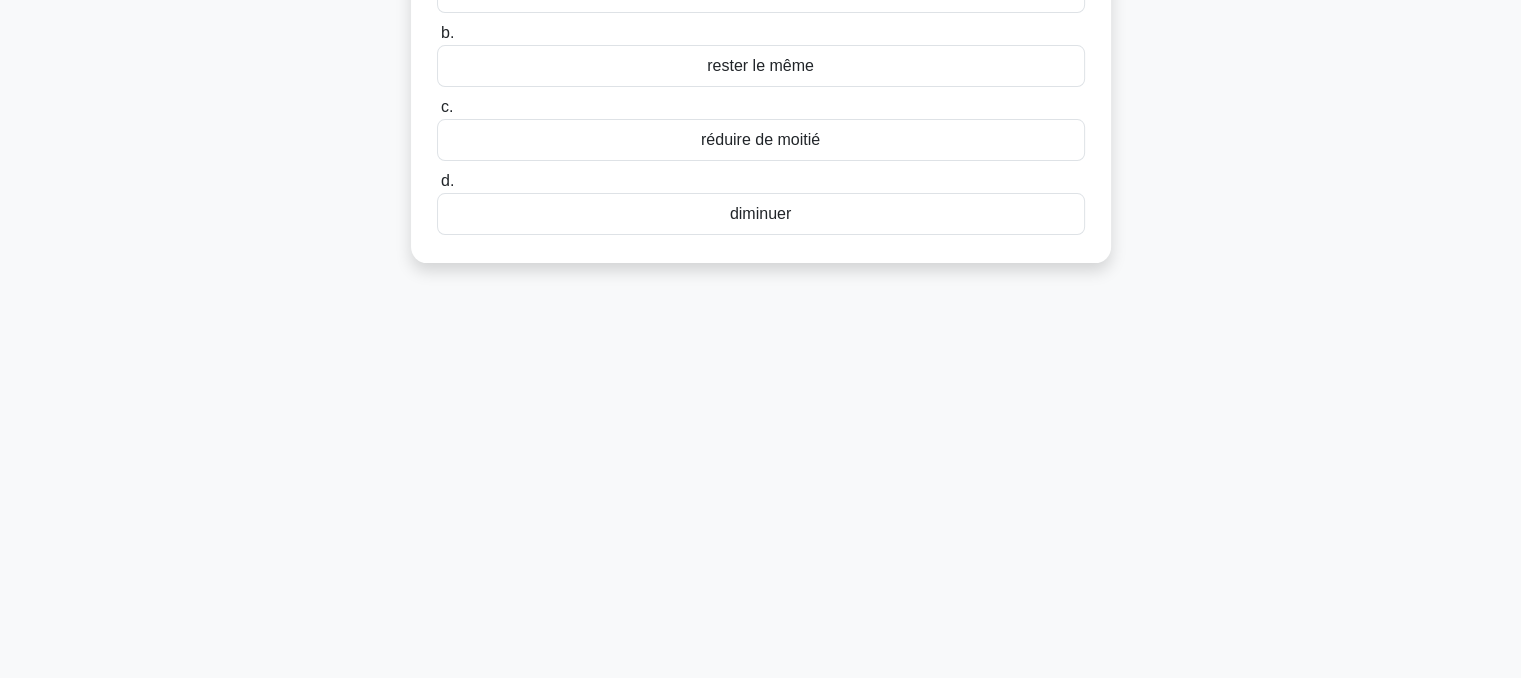 scroll, scrollTop: 0, scrollLeft: 0, axis: both 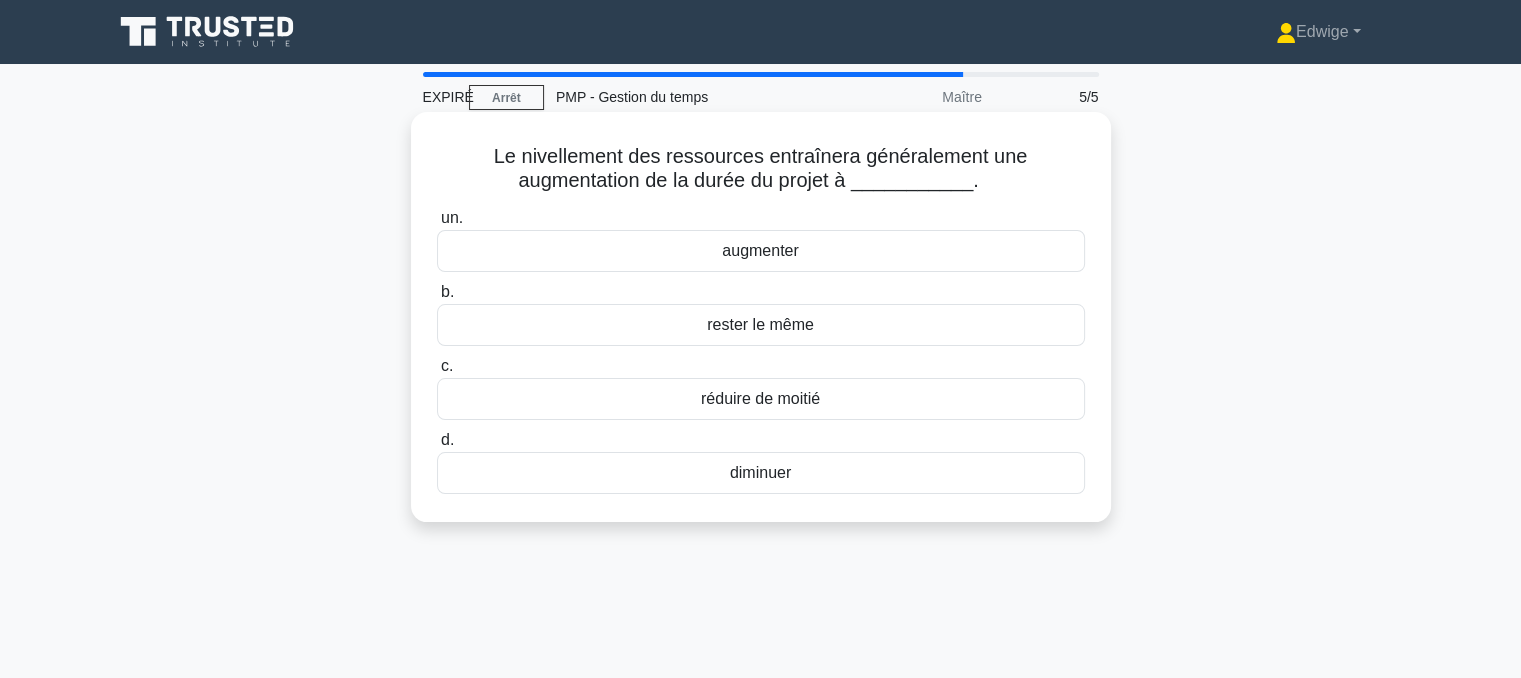 click on "diminuer" at bounding box center [760, 472] 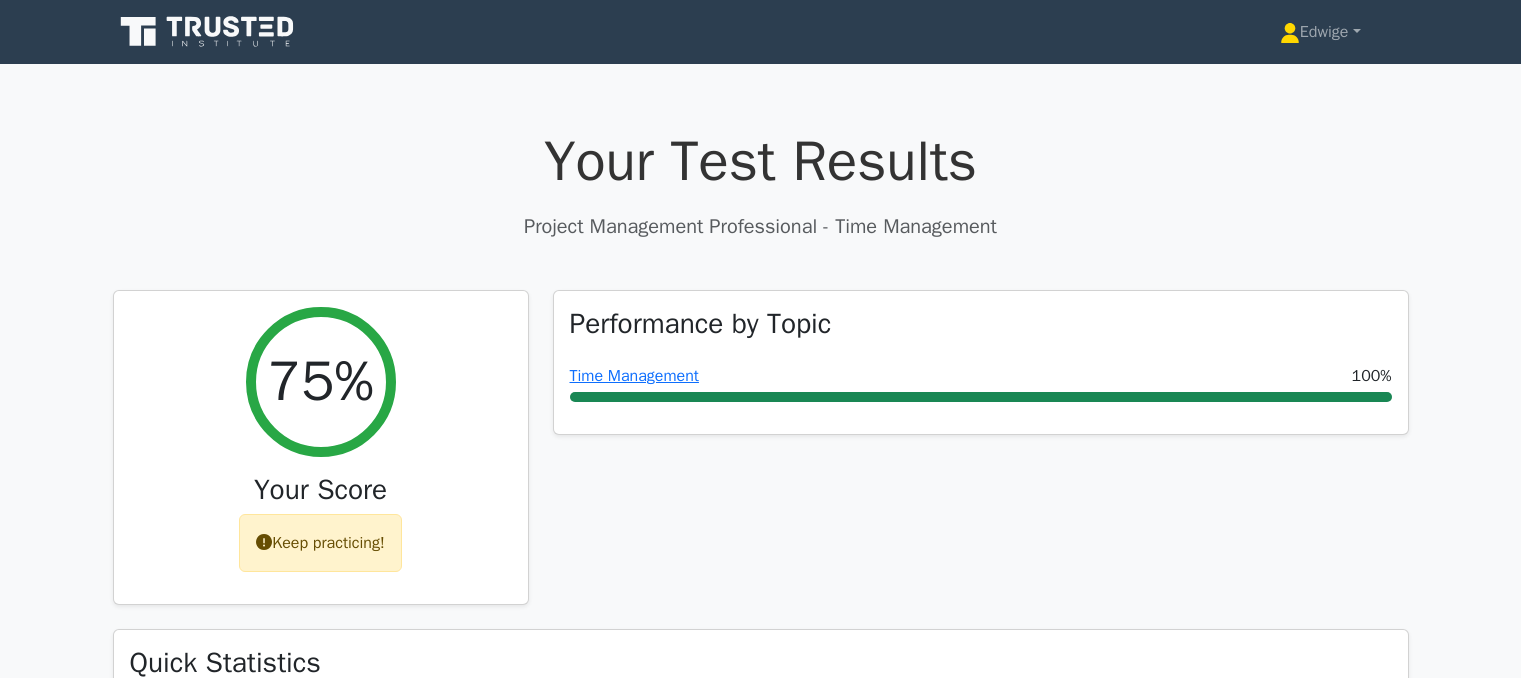 scroll, scrollTop: 0, scrollLeft: 0, axis: both 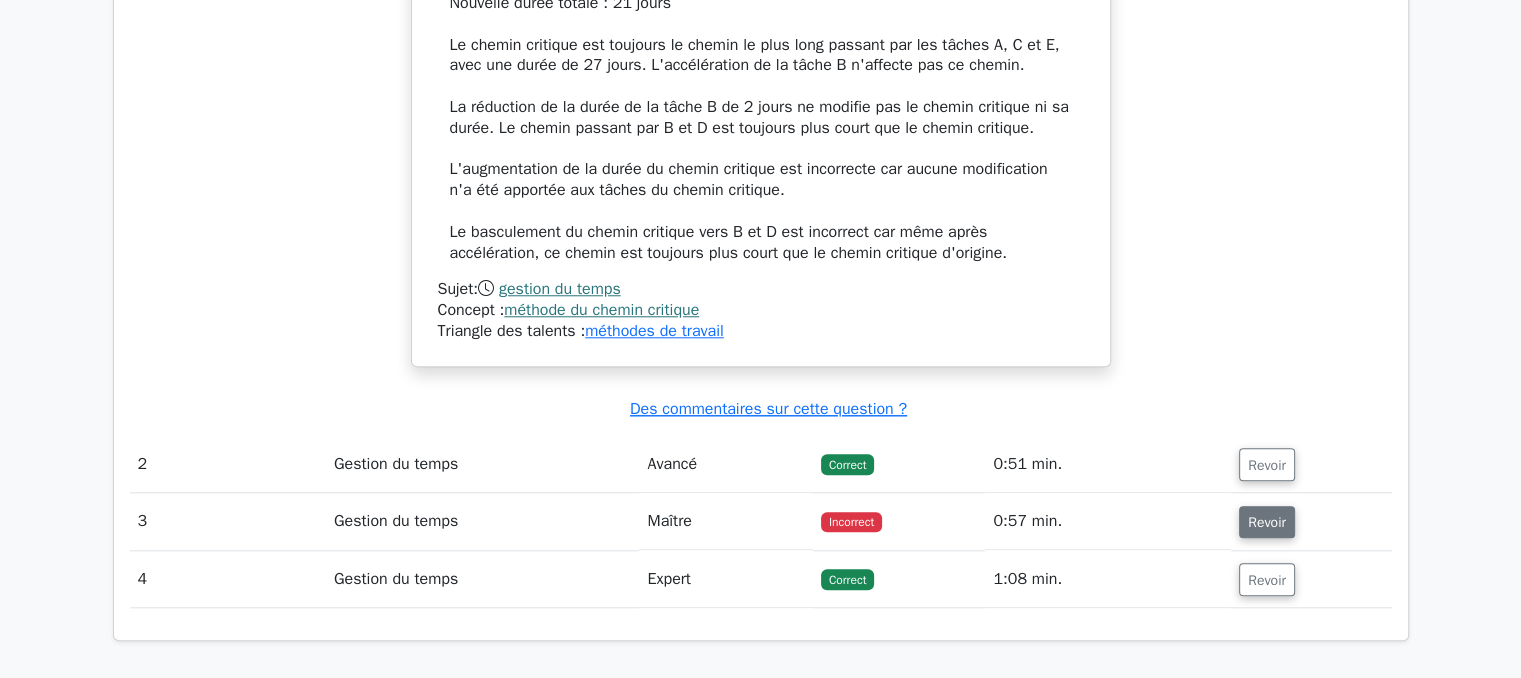 click on "Revoir" at bounding box center (1267, 522) 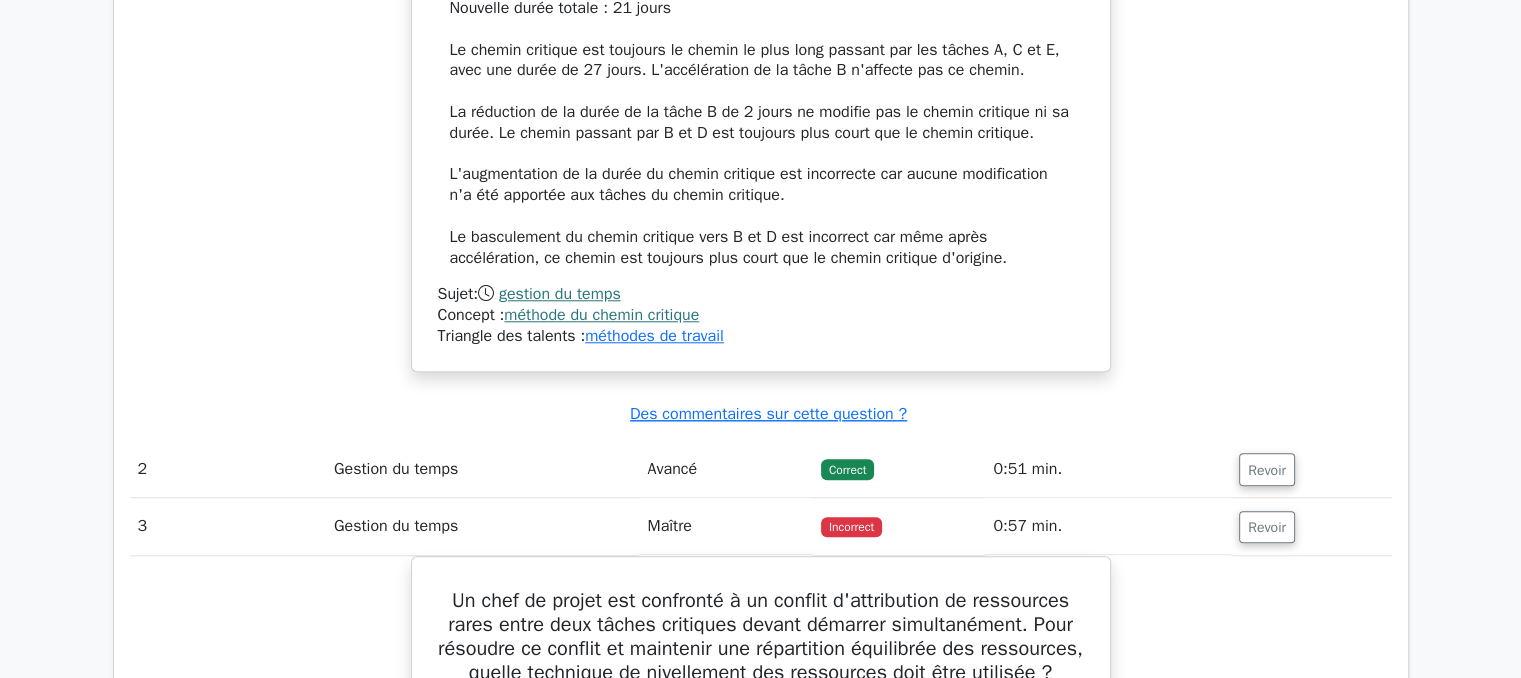 drag, startPoint x: 1516, startPoint y: 402, endPoint x: 1517, endPoint y: 493, distance: 91.00549 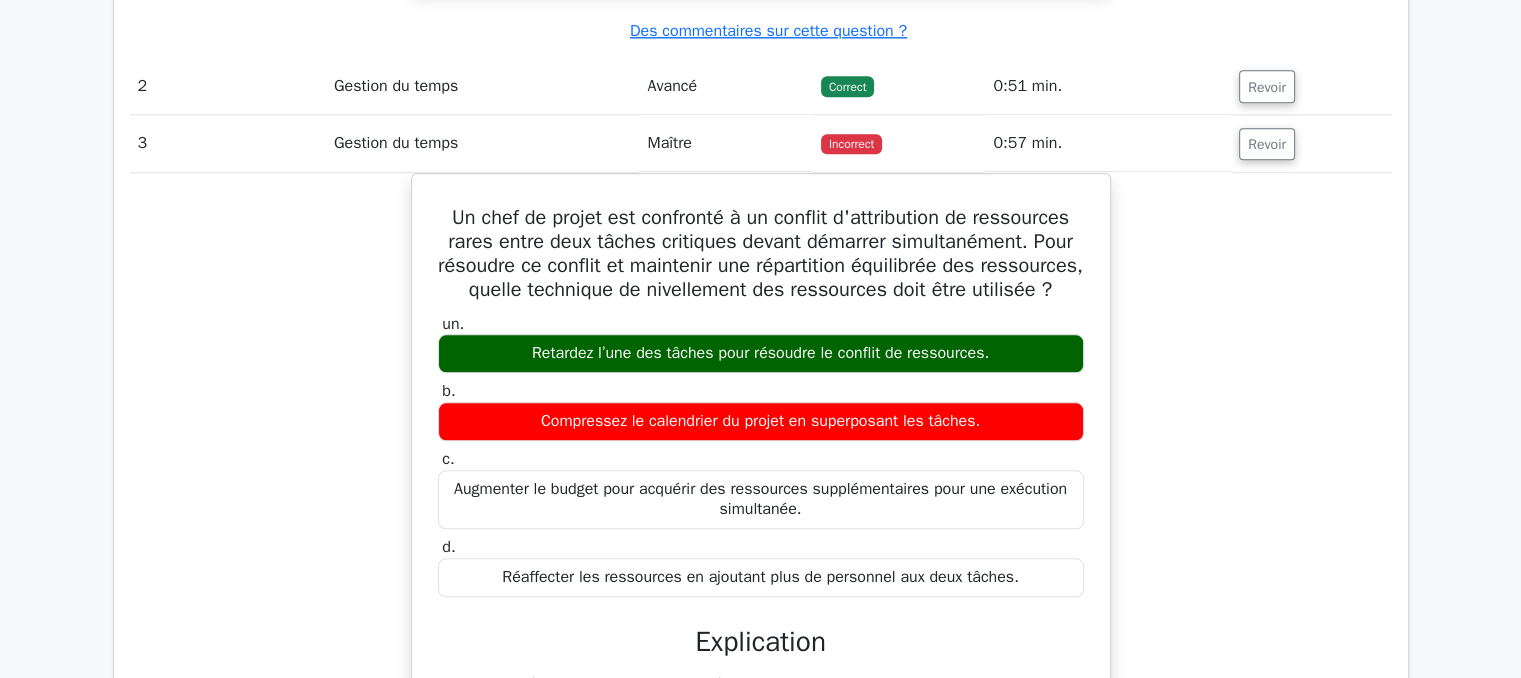scroll, scrollTop: 2314, scrollLeft: 0, axis: vertical 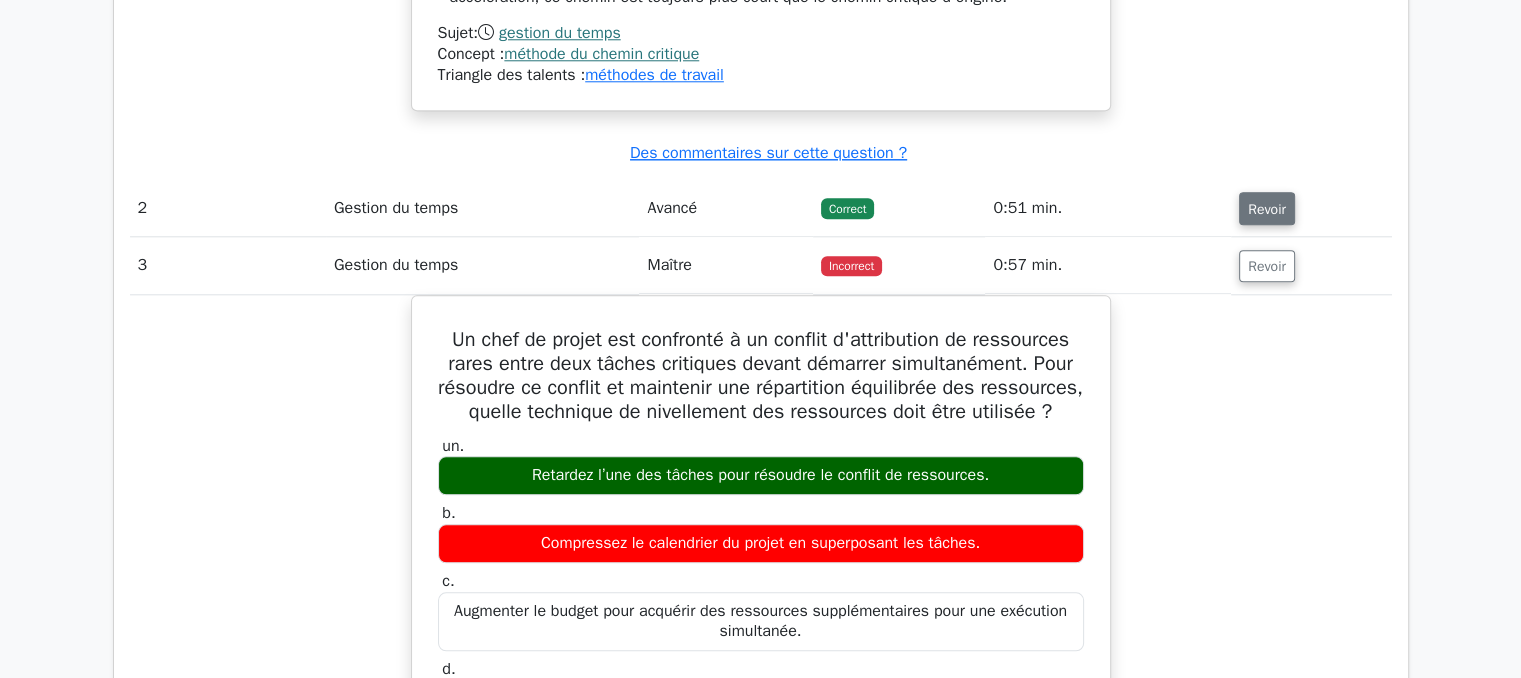 click on "Revoir" at bounding box center (1267, 209) 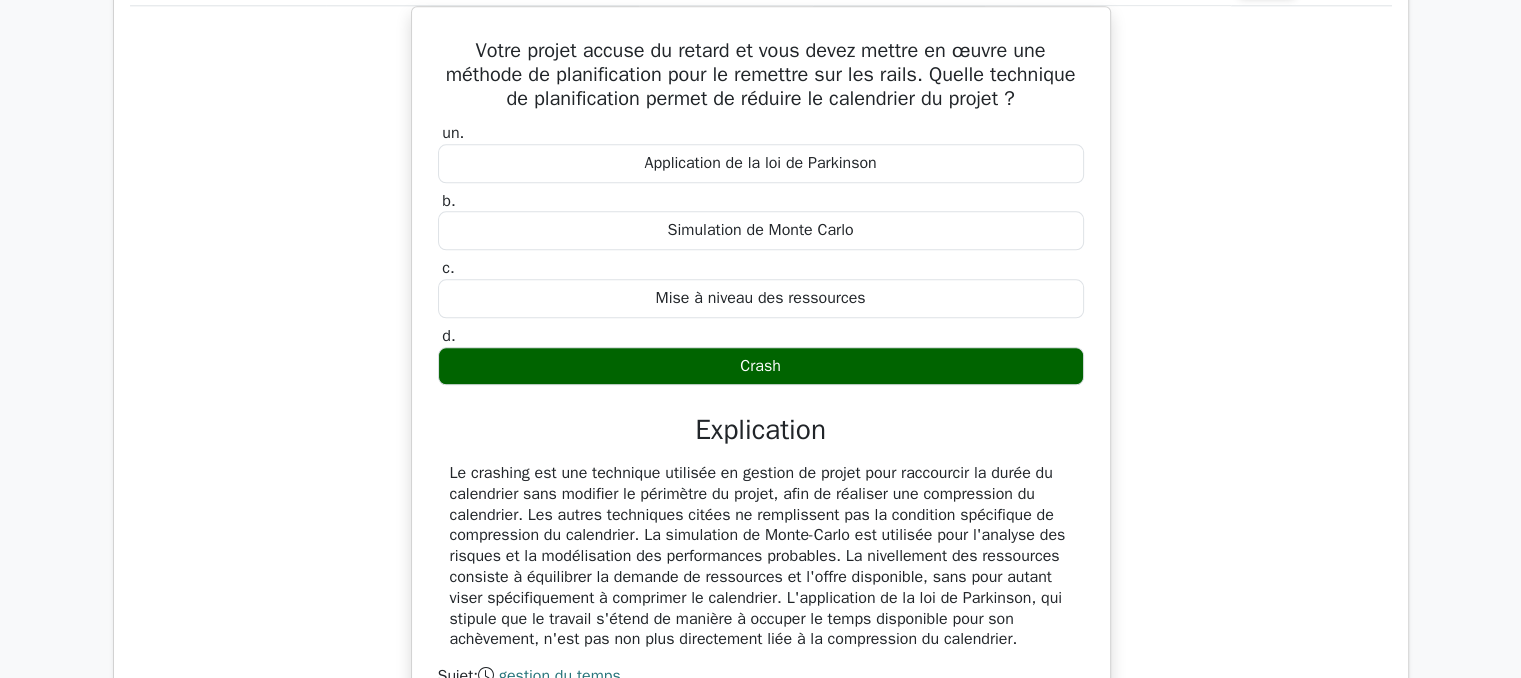 scroll, scrollTop: 2347, scrollLeft: 0, axis: vertical 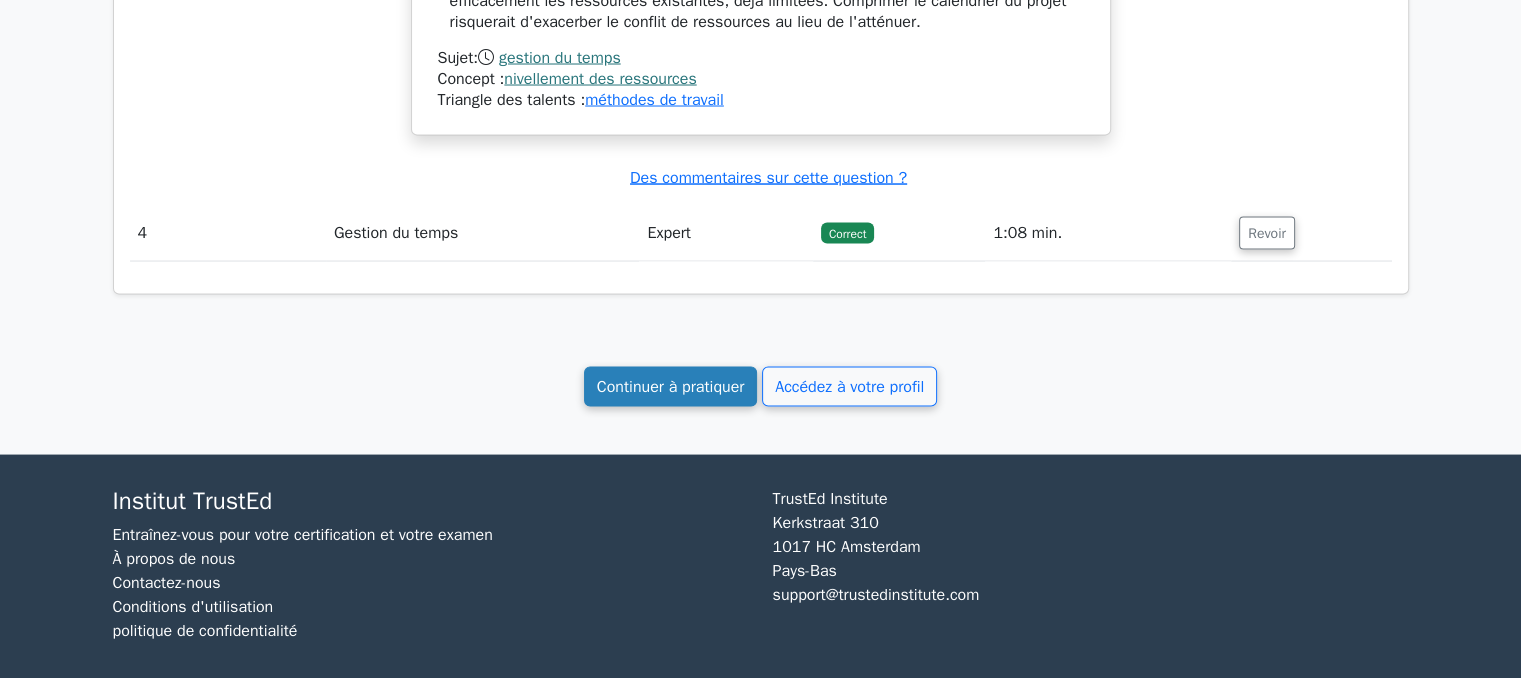 click on "Continuer à pratiquer" at bounding box center [671, 388] 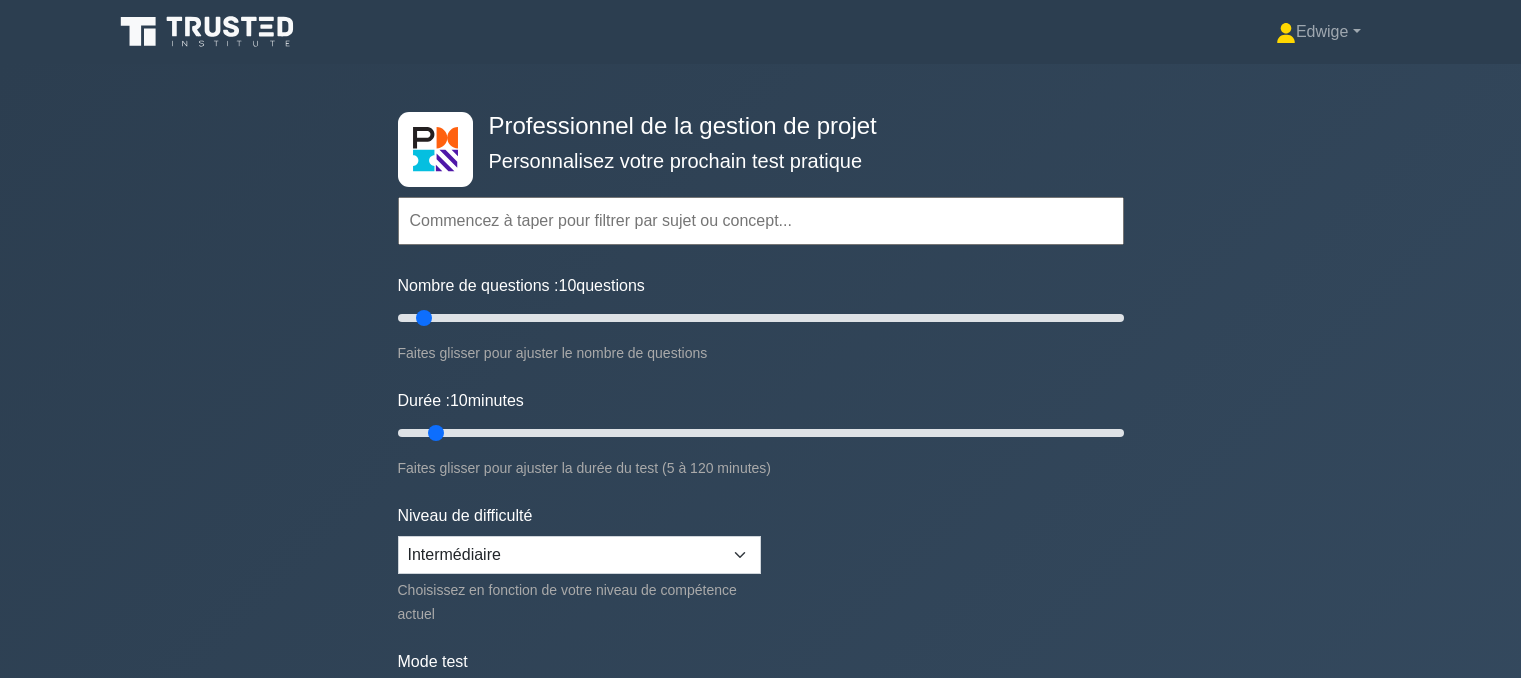 scroll, scrollTop: 0, scrollLeft: 0, axis: both 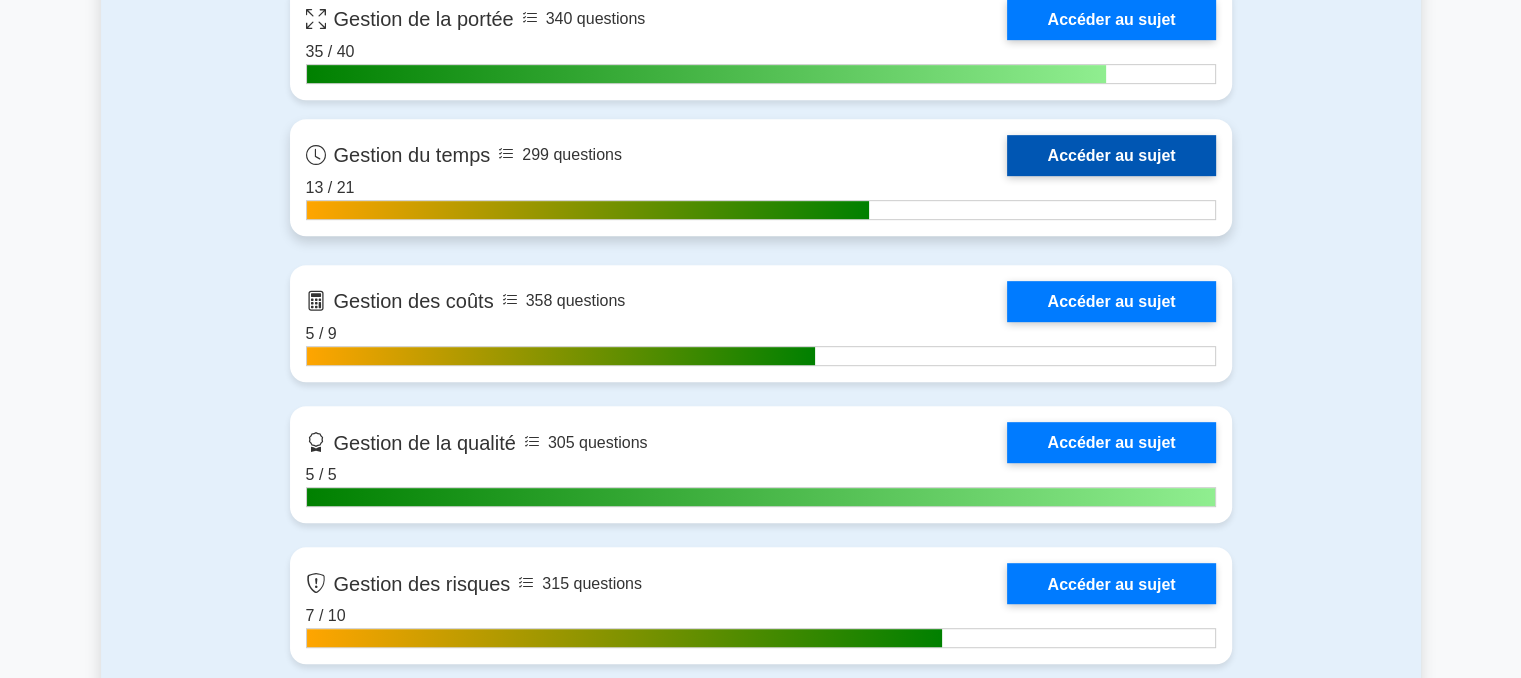 click on "Accéder au sujet" at bounding box center [1111, 155] 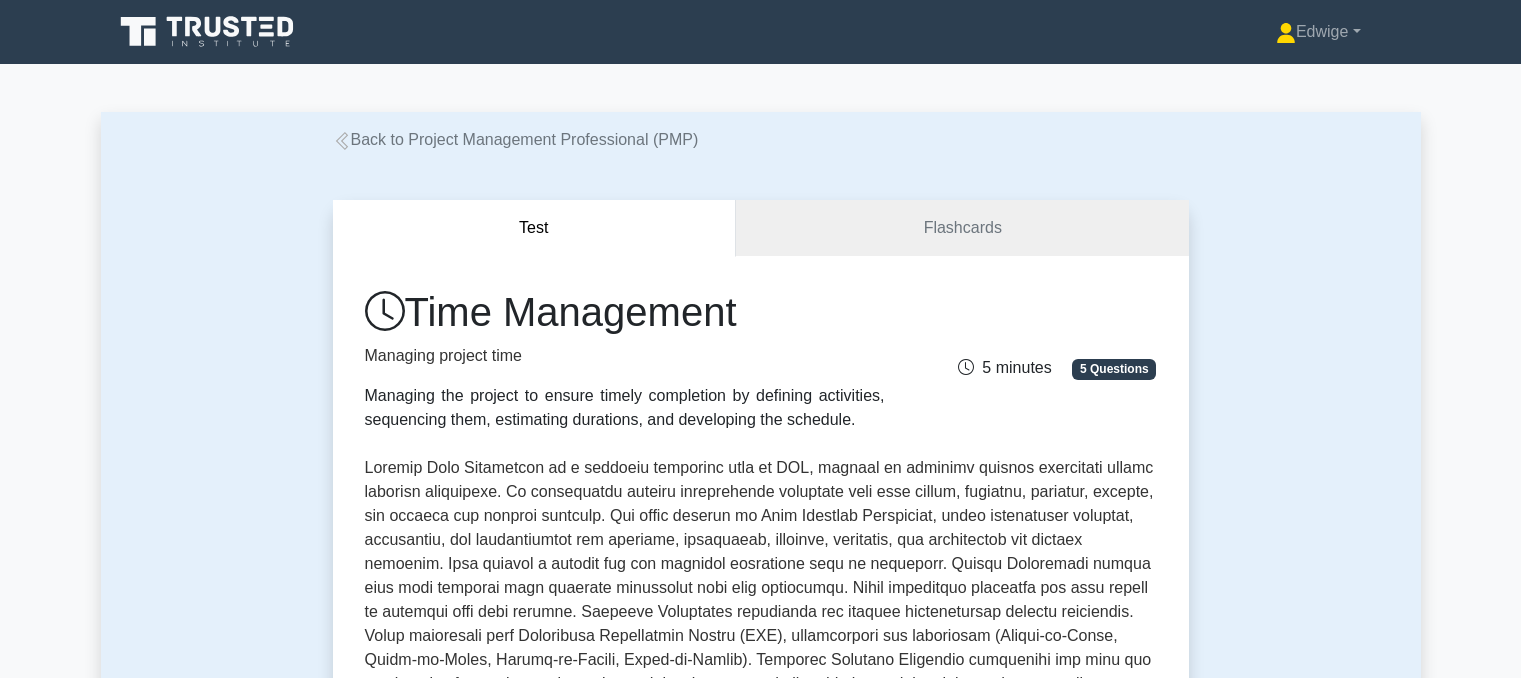 scroll, scrollTop: 0, scrollLeft: 0, axis: both 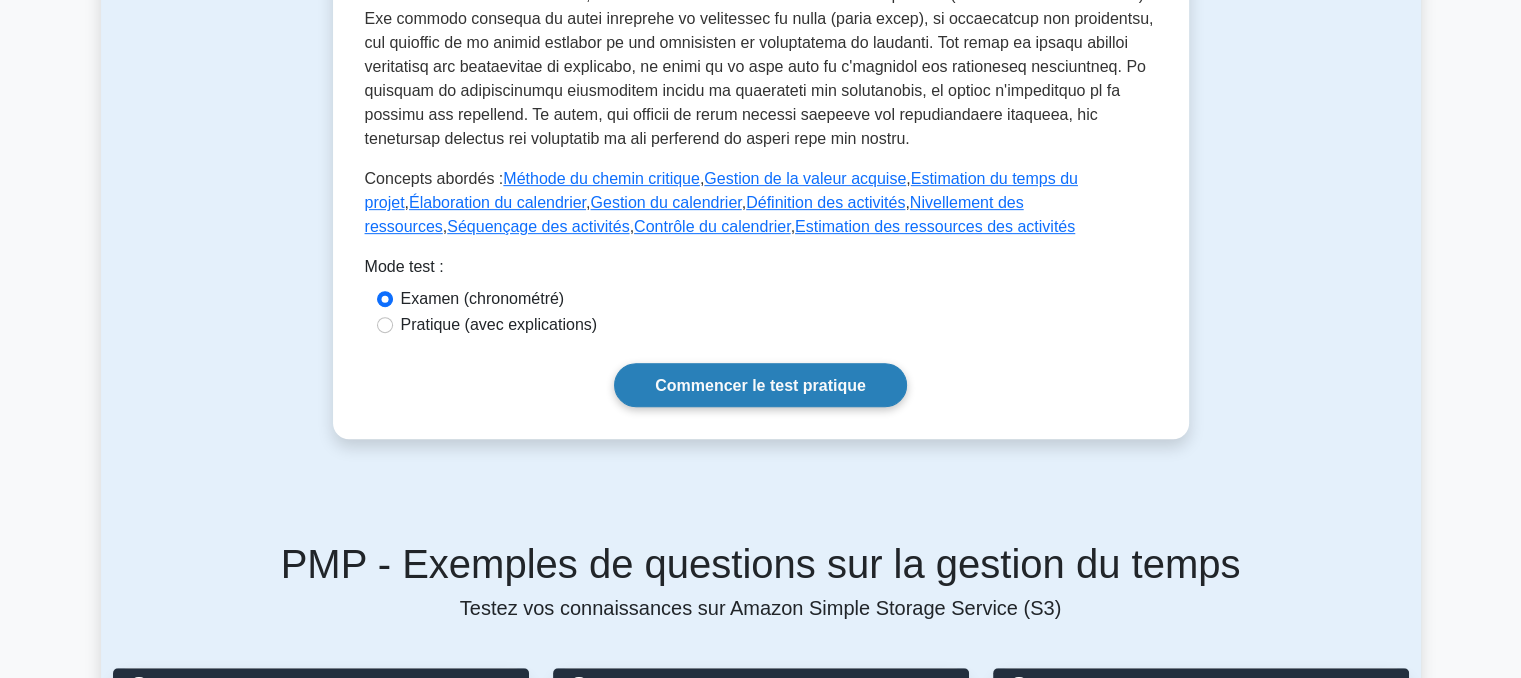 click on "Commencer le test pratique" at bounding box center (760, 385) 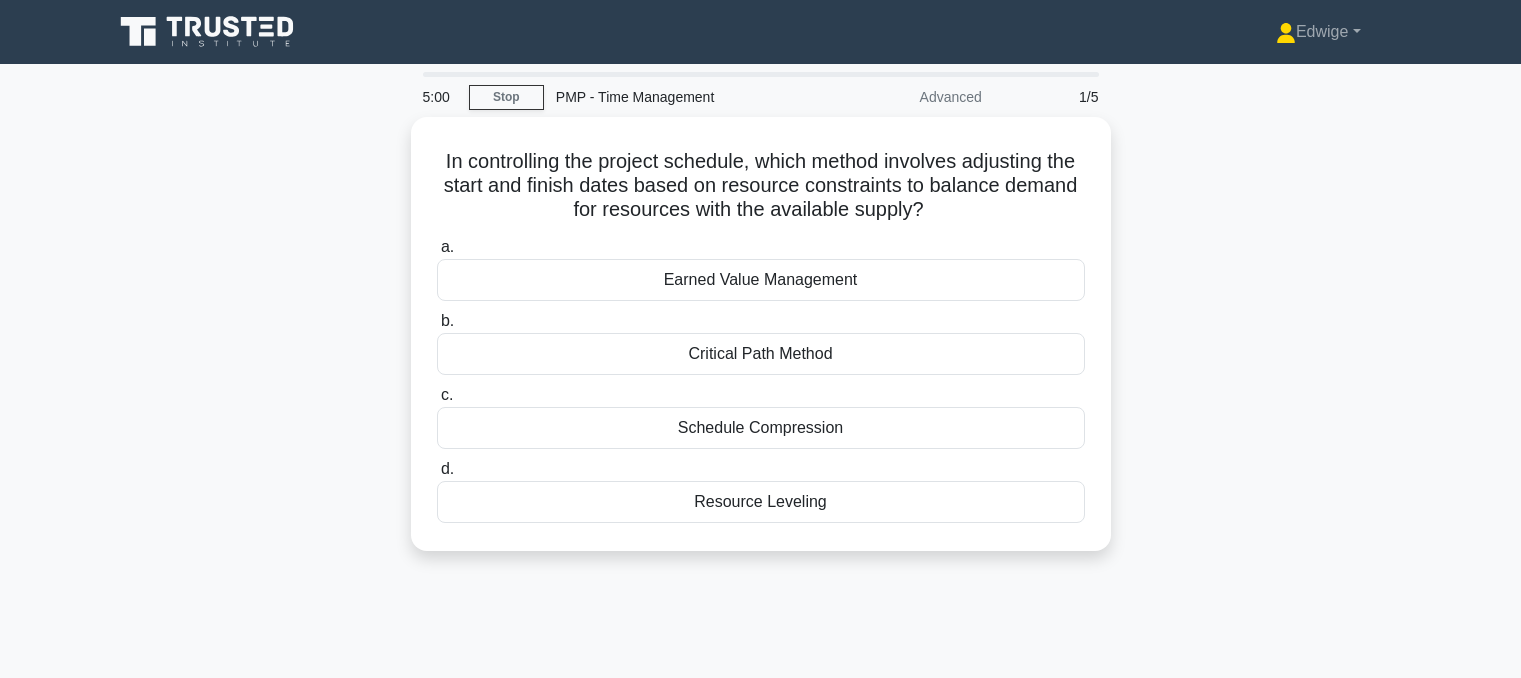 scroll, scrollTop: 0, scrollLeft: 0, axis: both 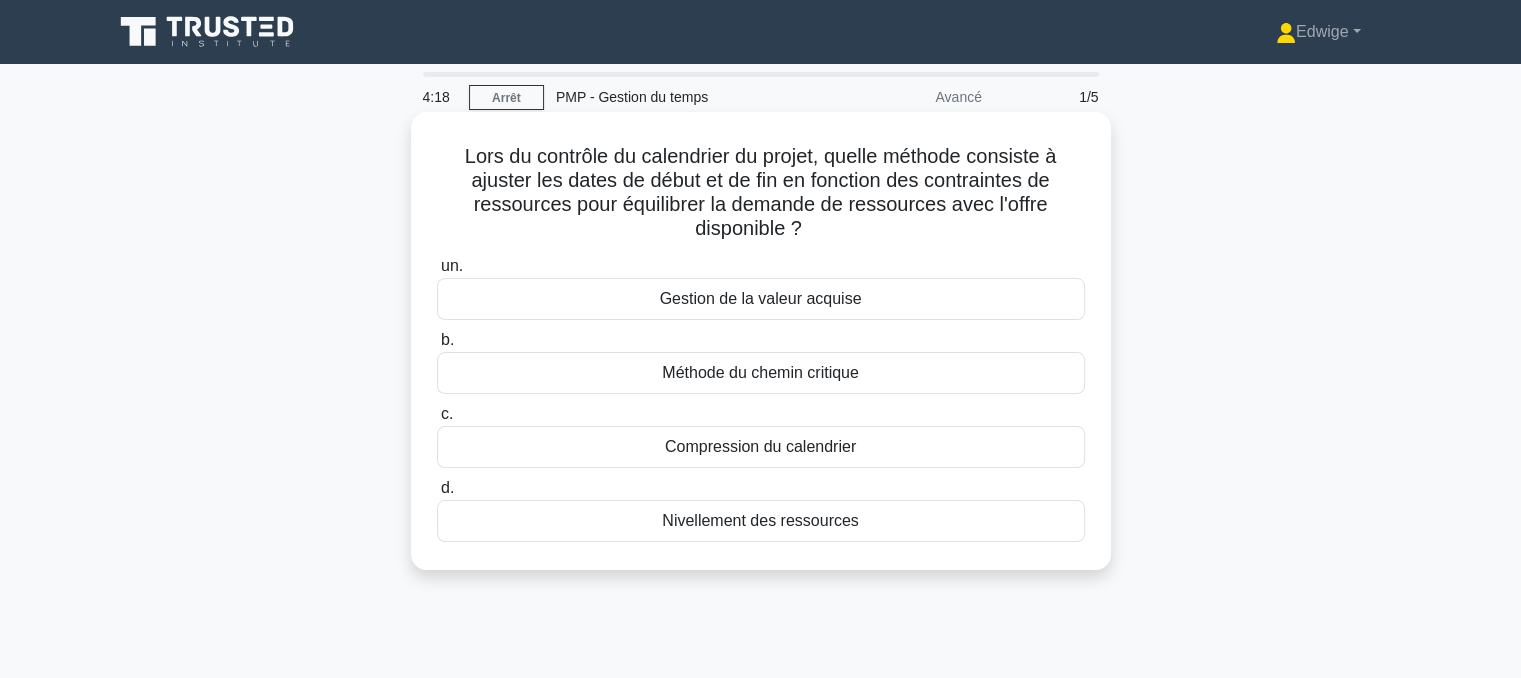 click on "Méthode du chemin critique" at bounding box center (760, 372) 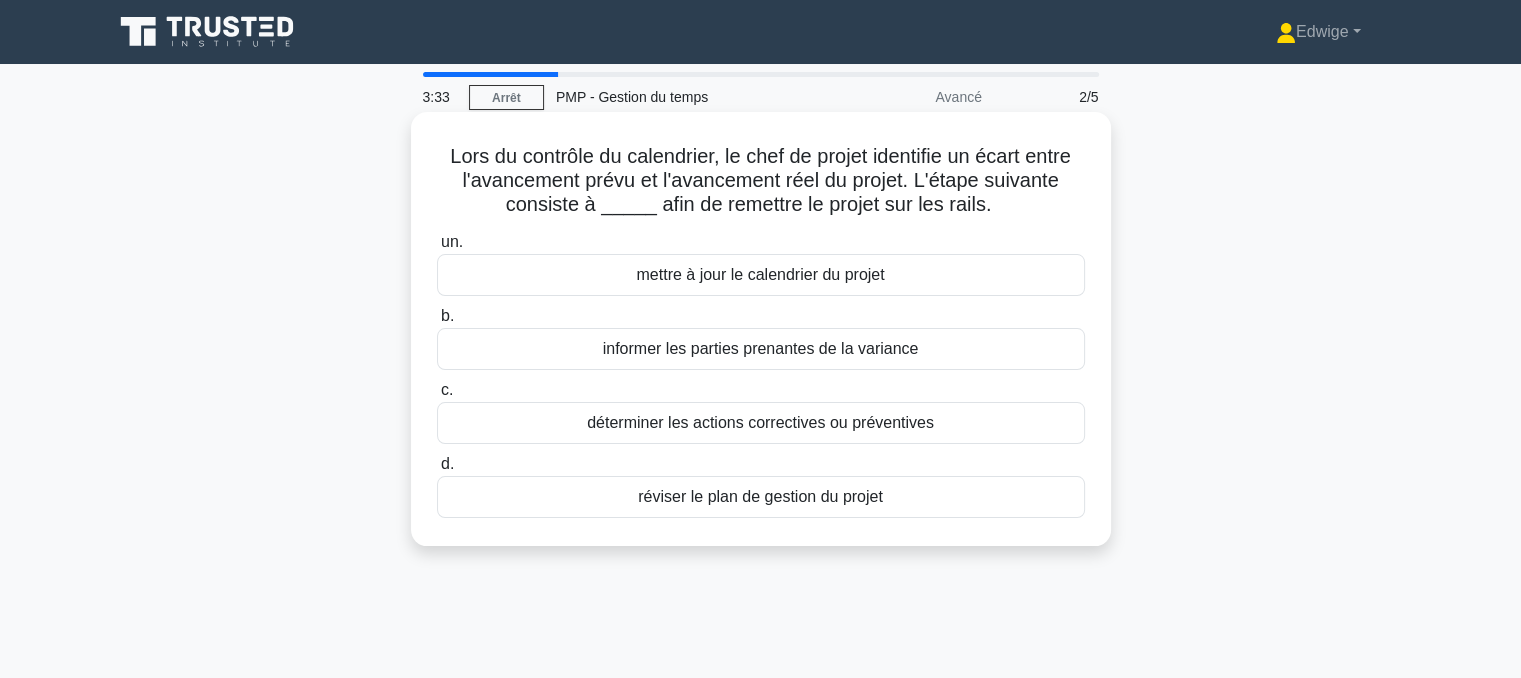 click on "informer les parties prenantes de la variance" at bounding box center (761, 348) 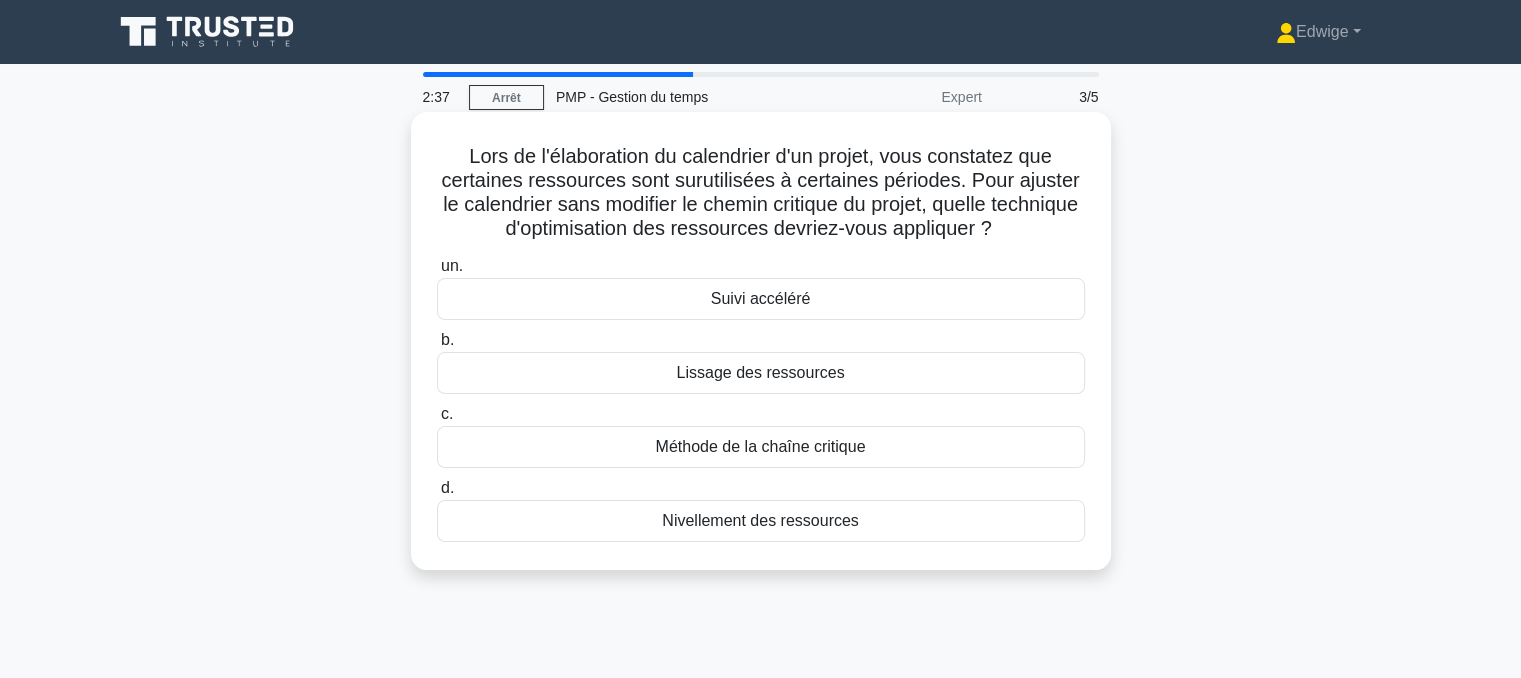 click on "Nivellement des ressources" at bounding box center (760, 520) 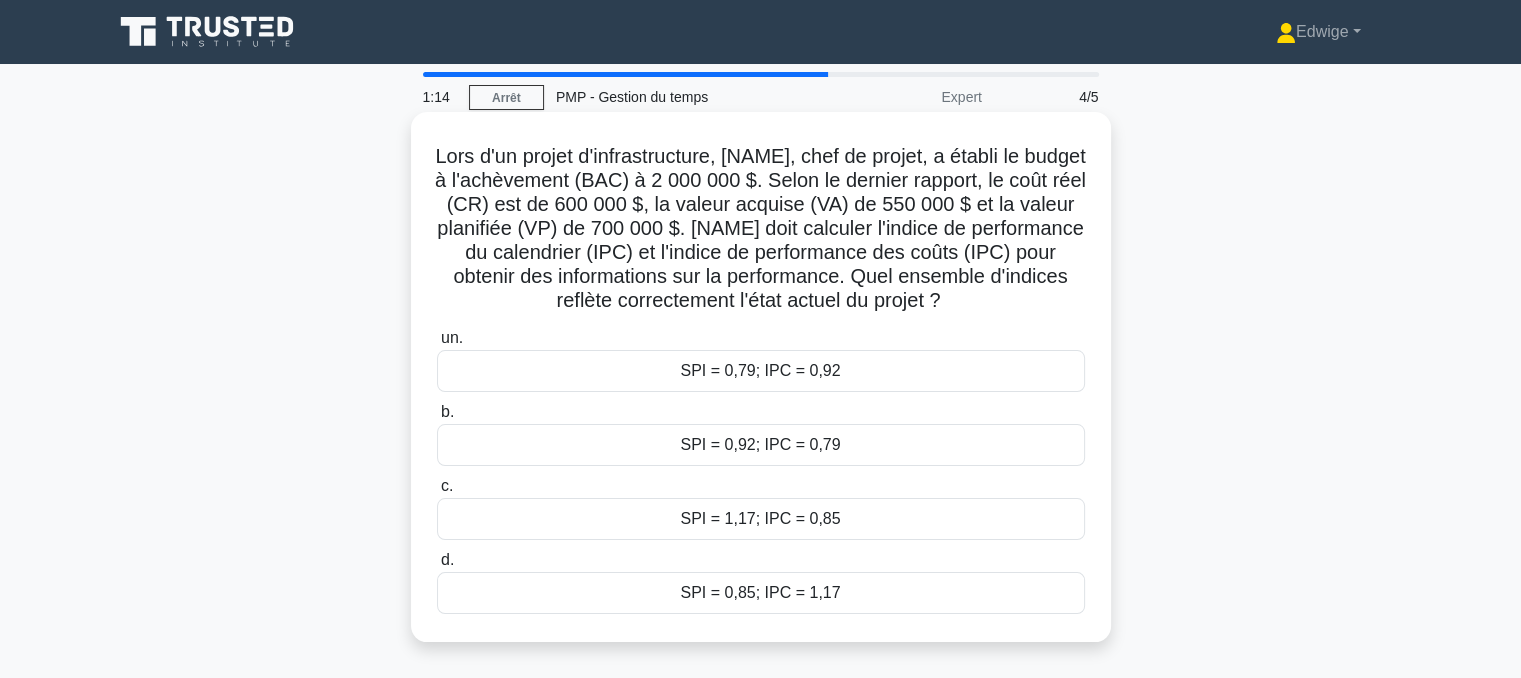 click on "SPI = 0,92; IPC = 0,79" at bounding box center [760, 444] 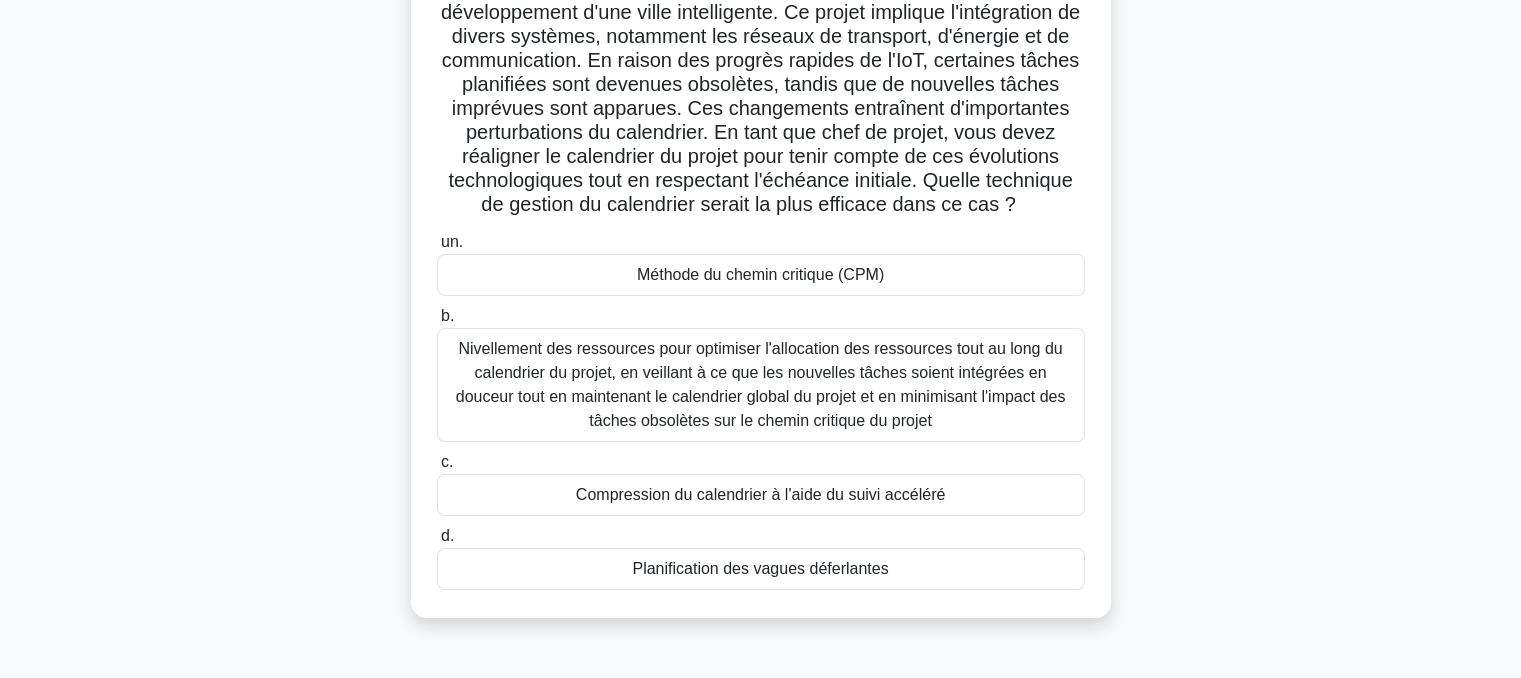 scroll, scrollTop: 192, scrollLeft: 0, axis: vertical 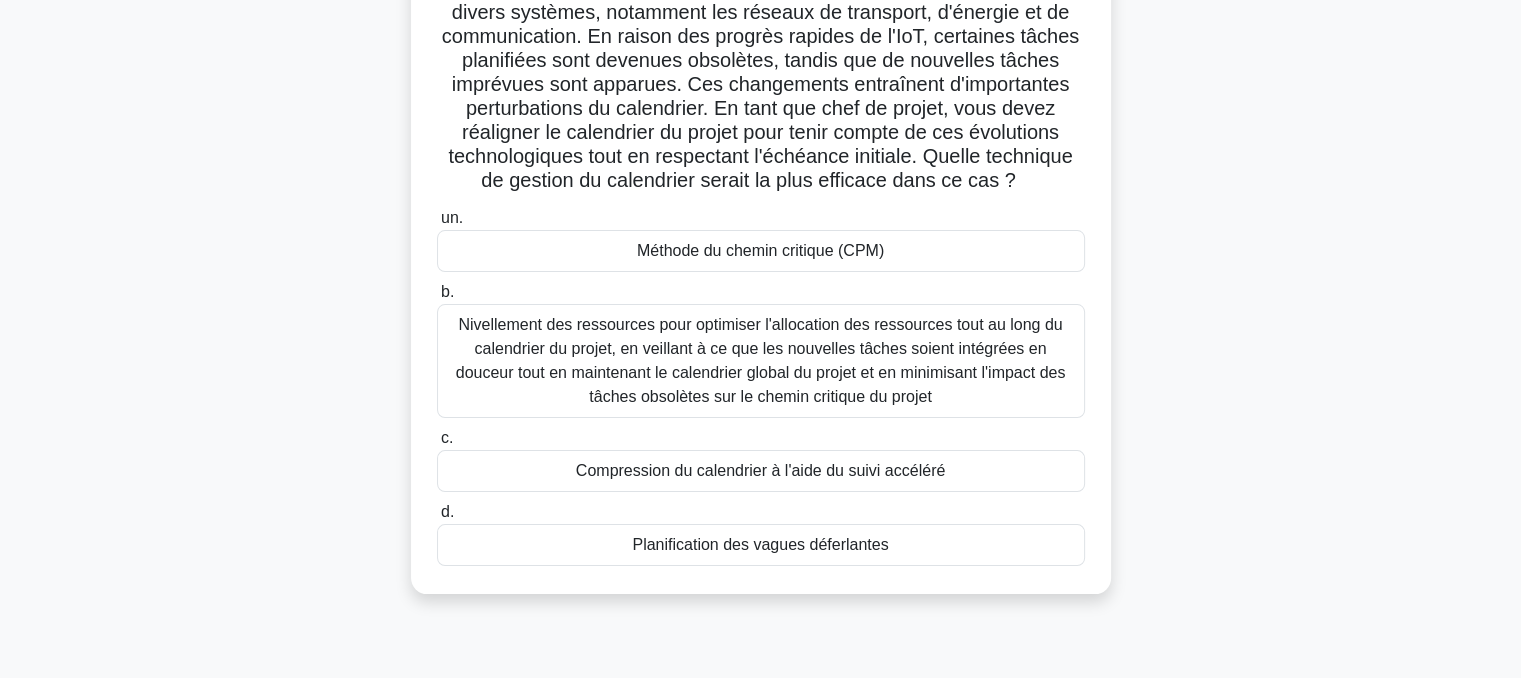 click on "Compression du calendrier à l'aide du suivi accéléré" at bounding box center [760, 470] 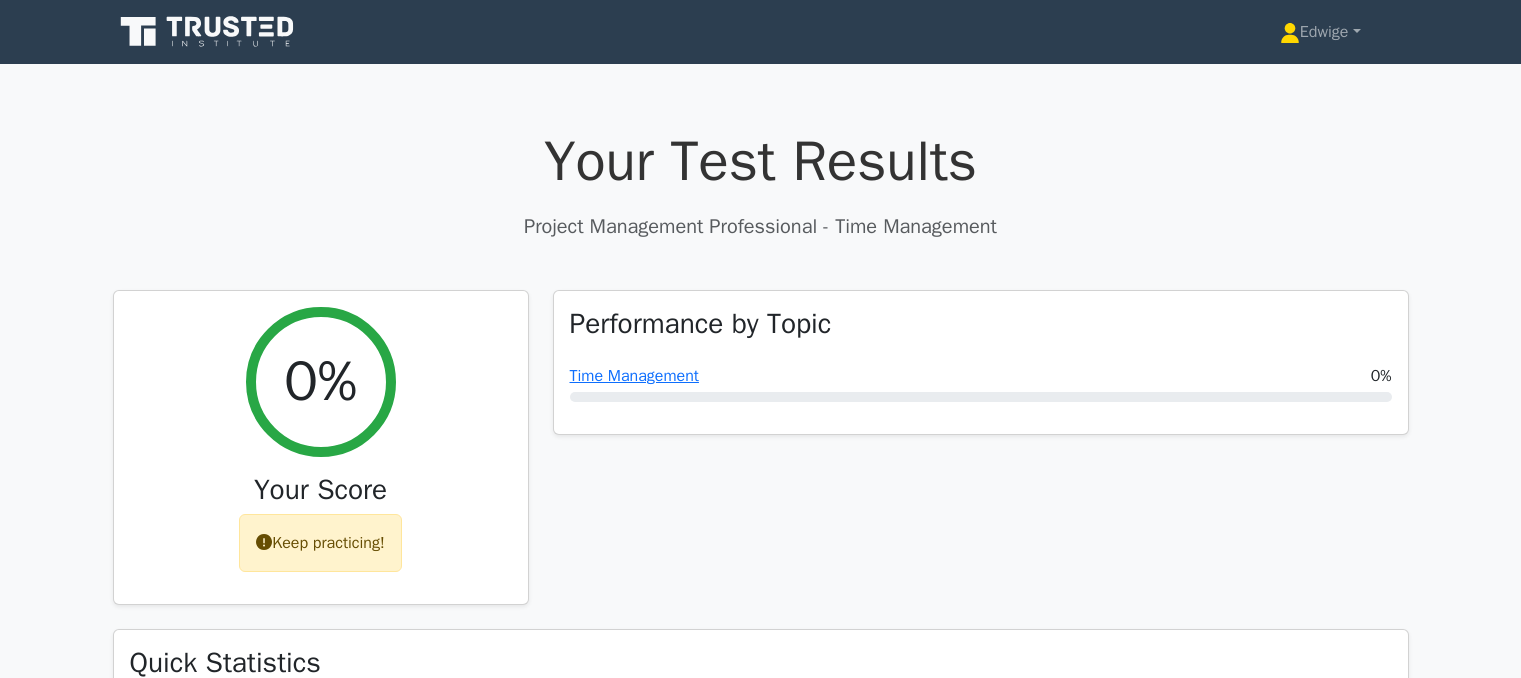 scroll, scrollTop: 0, scrollLeft: 0, axis: both 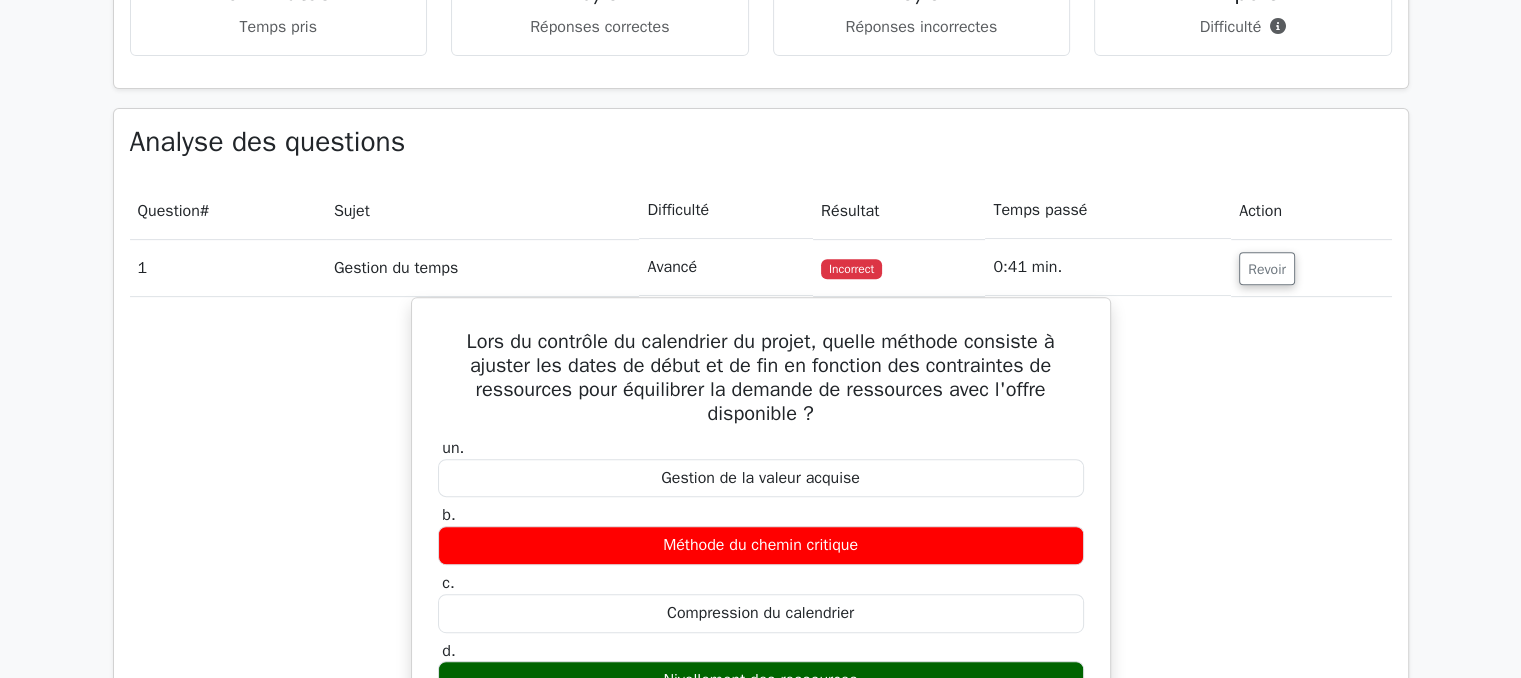 drag, startPoint x: 1532, startPoint y: 293, endPoint x: 1286, endPoint y: 431, distance: 282.0638 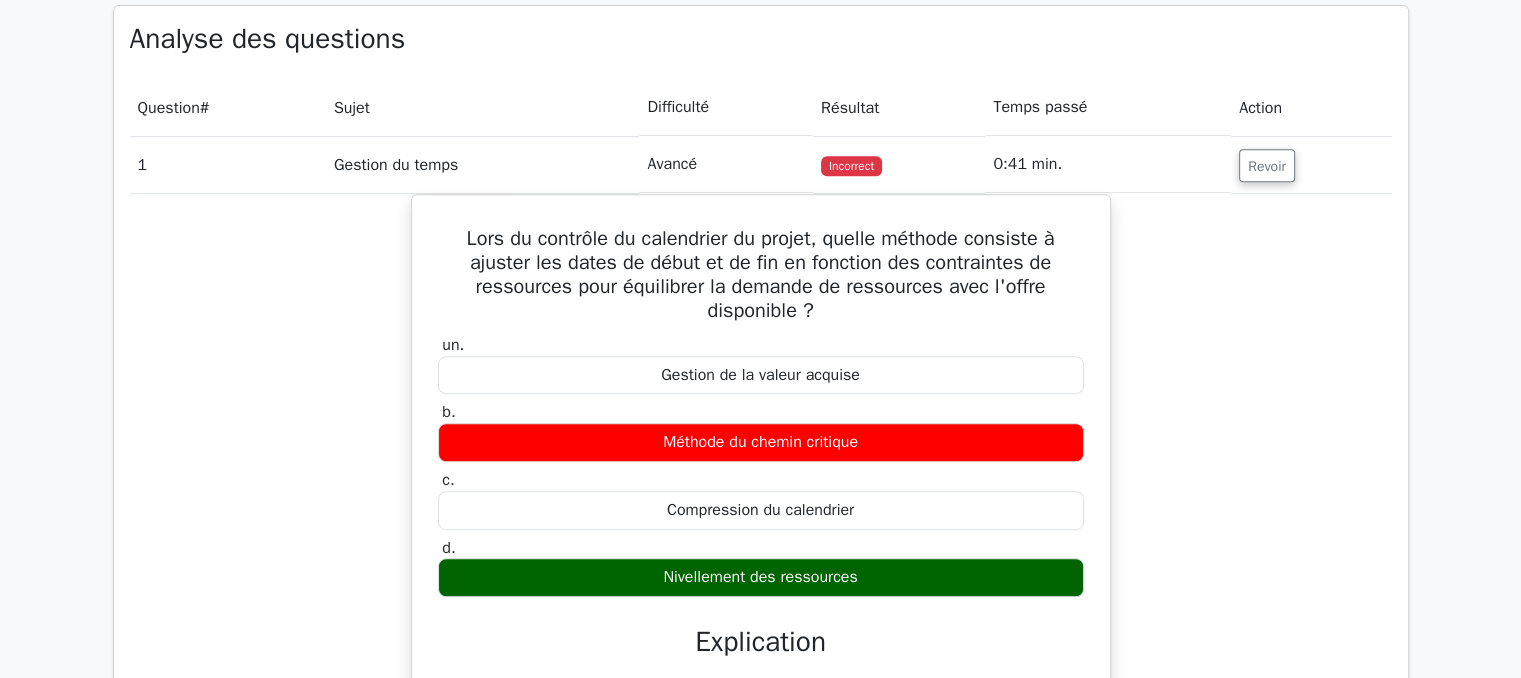 scroll, scrollTop: 894, scrollLeft: 0, axis: vertical 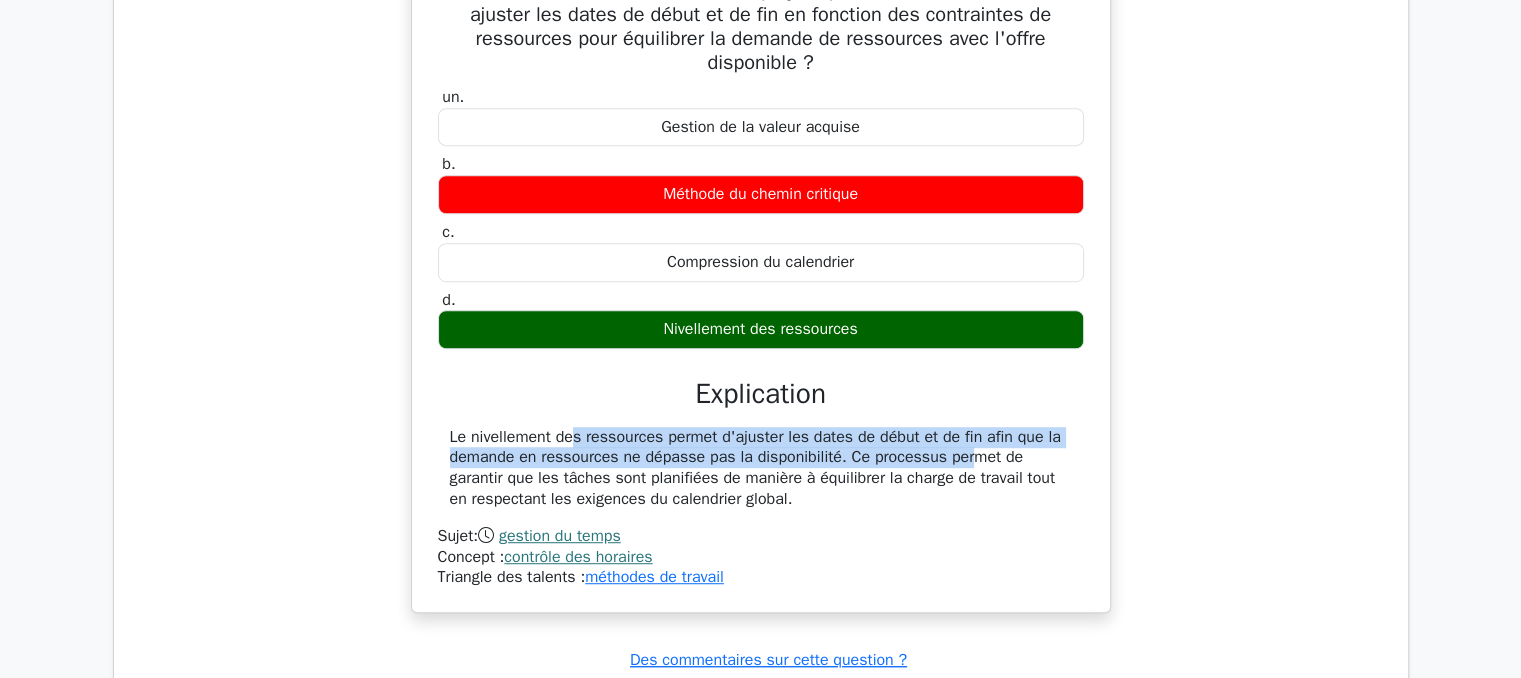 drag, startPoint x: 448, startPoint y: 432, endPoint x: 840, endPoint y: 453, distance: 392.5621 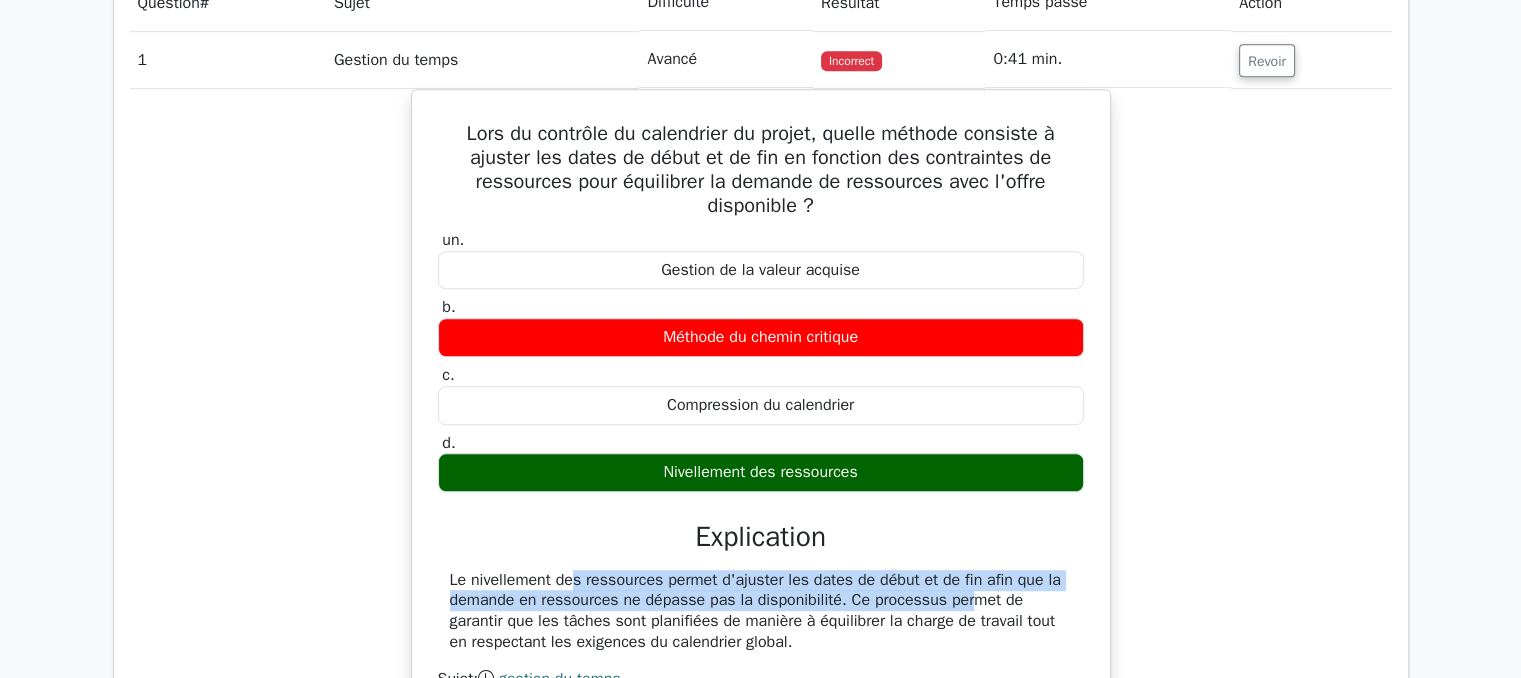 scroll, scrollTop: 929, scrollLeft: 0, axis: vertical 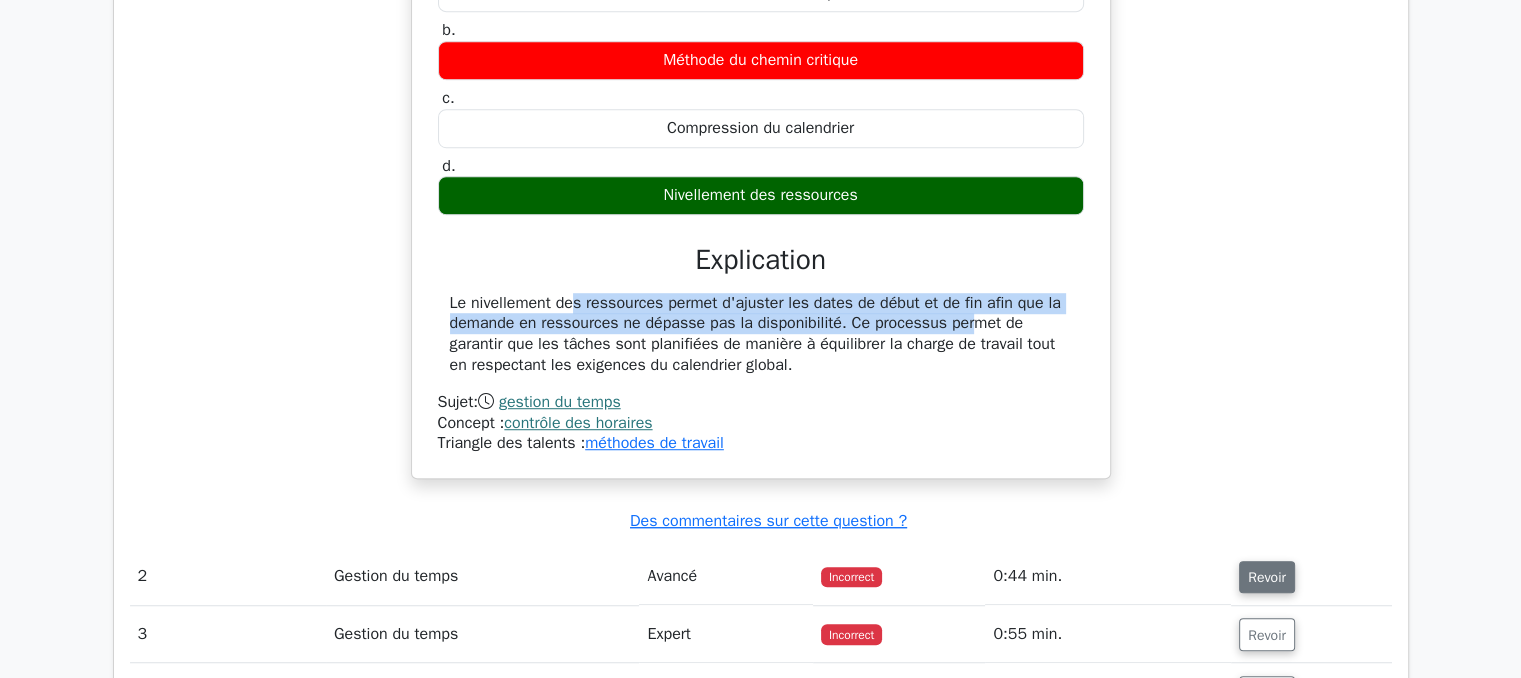 click on "Revoir" at bounding box center [1267, 577] 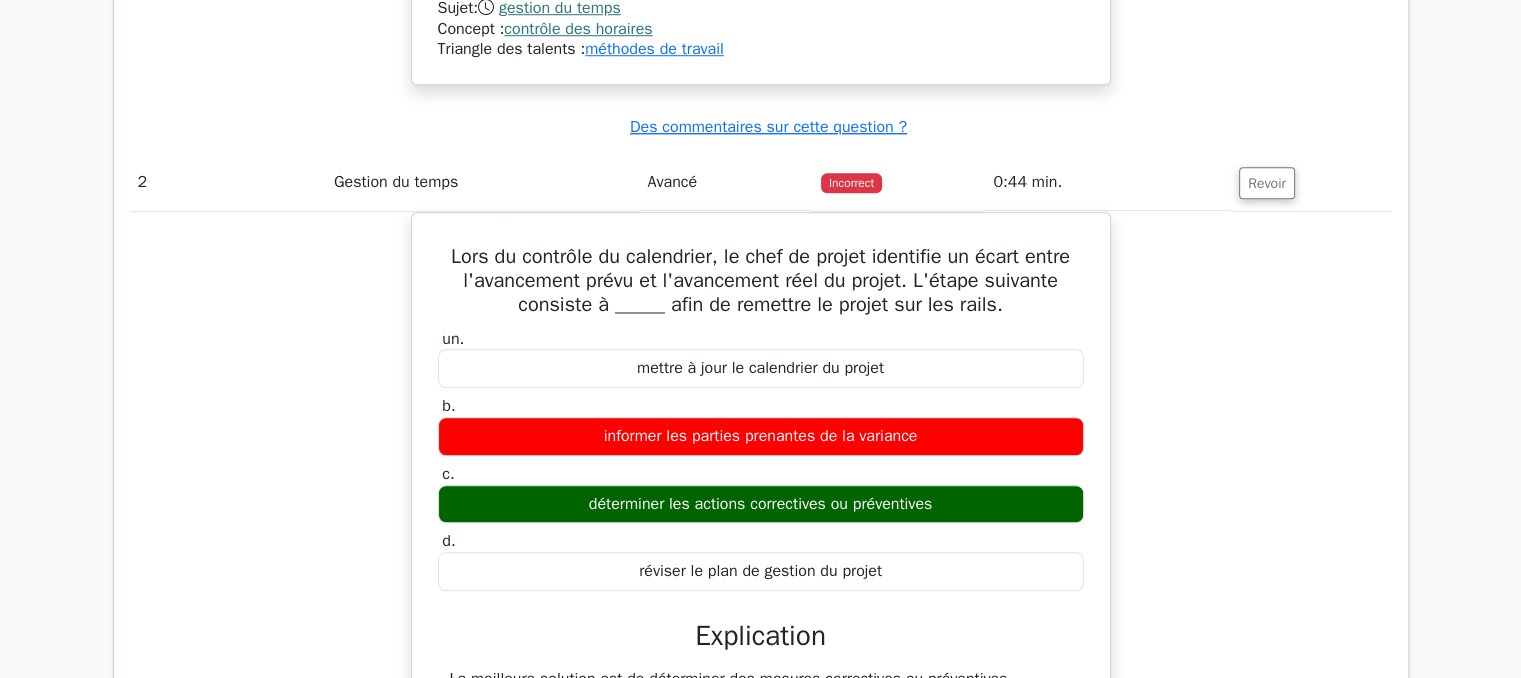 scroll, scrollTop: 1684, scrollLeft: 0, axis: vertical 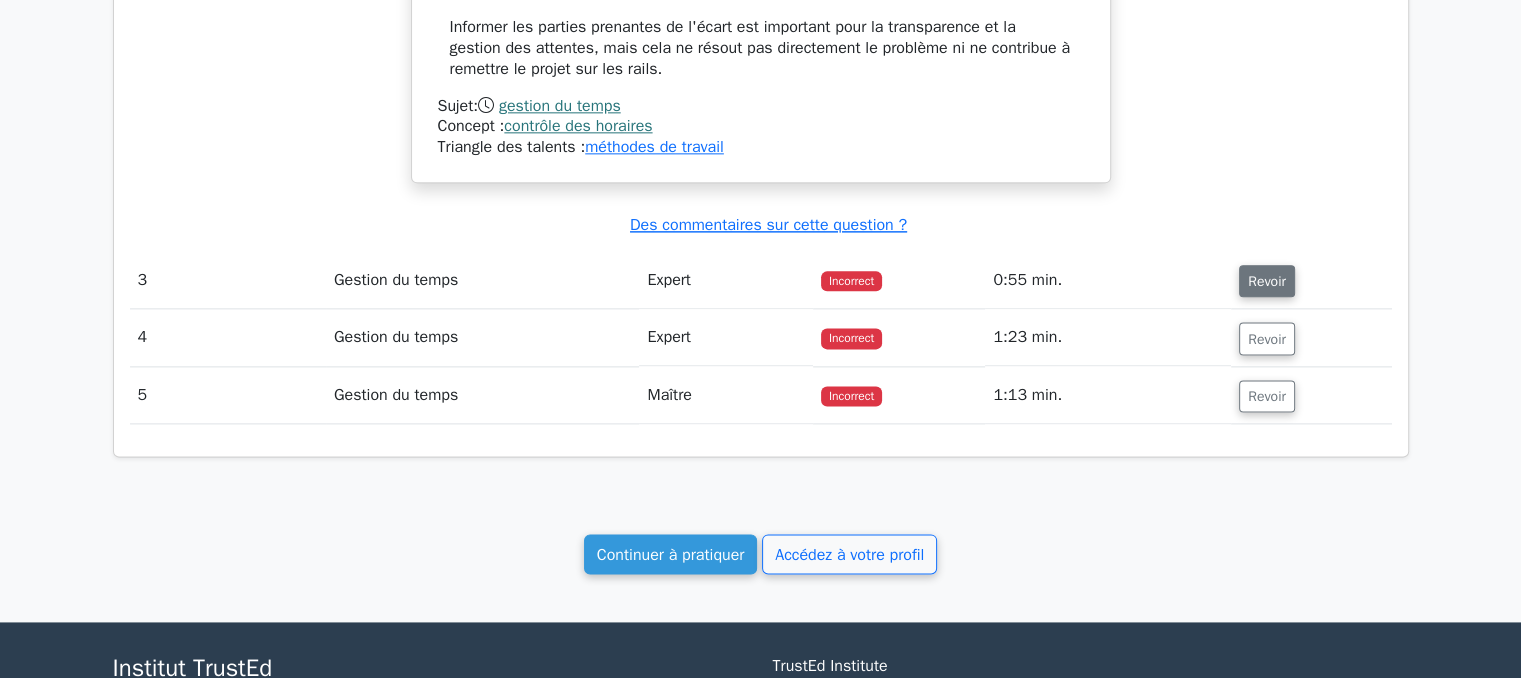 click on "Revoir" at bounding box center [1267, 281] 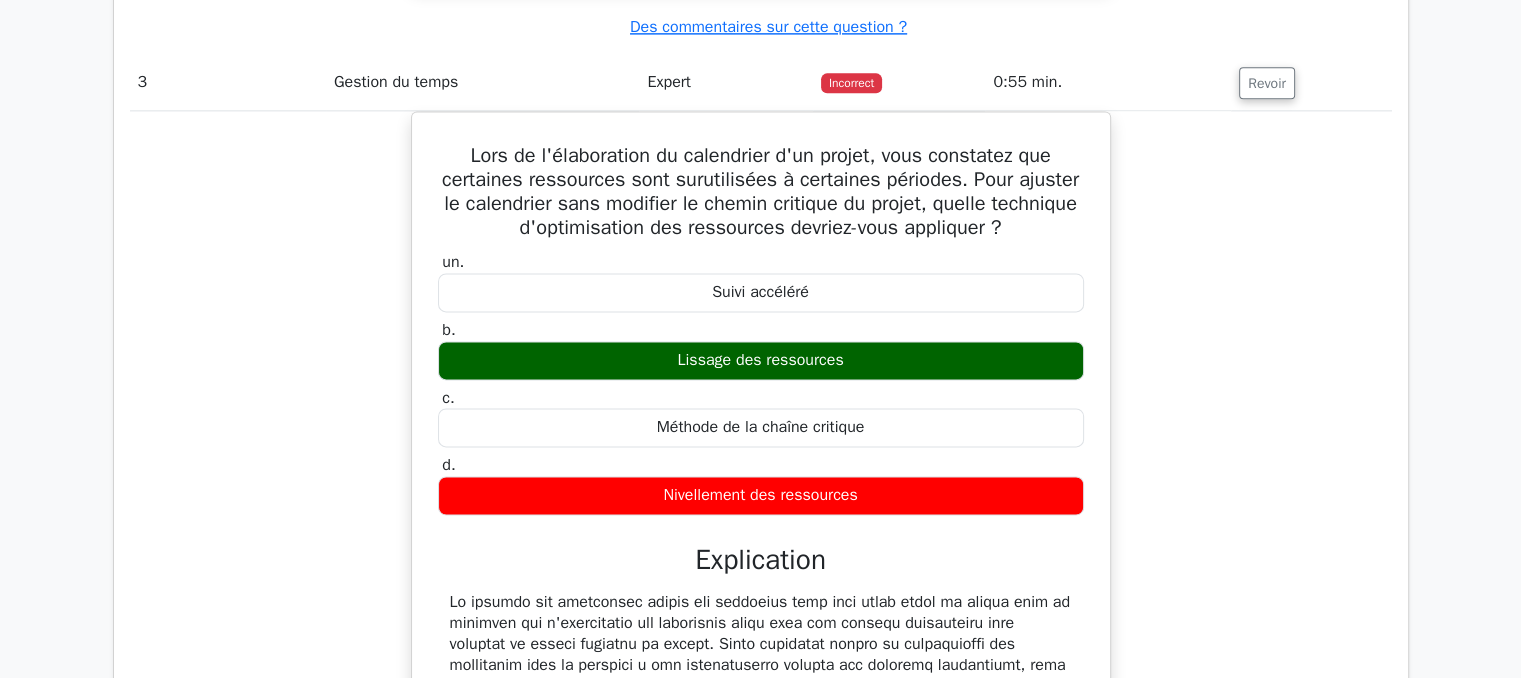 scroll, scrollTop: 2809, scrollLeft: 0, axis: vertical 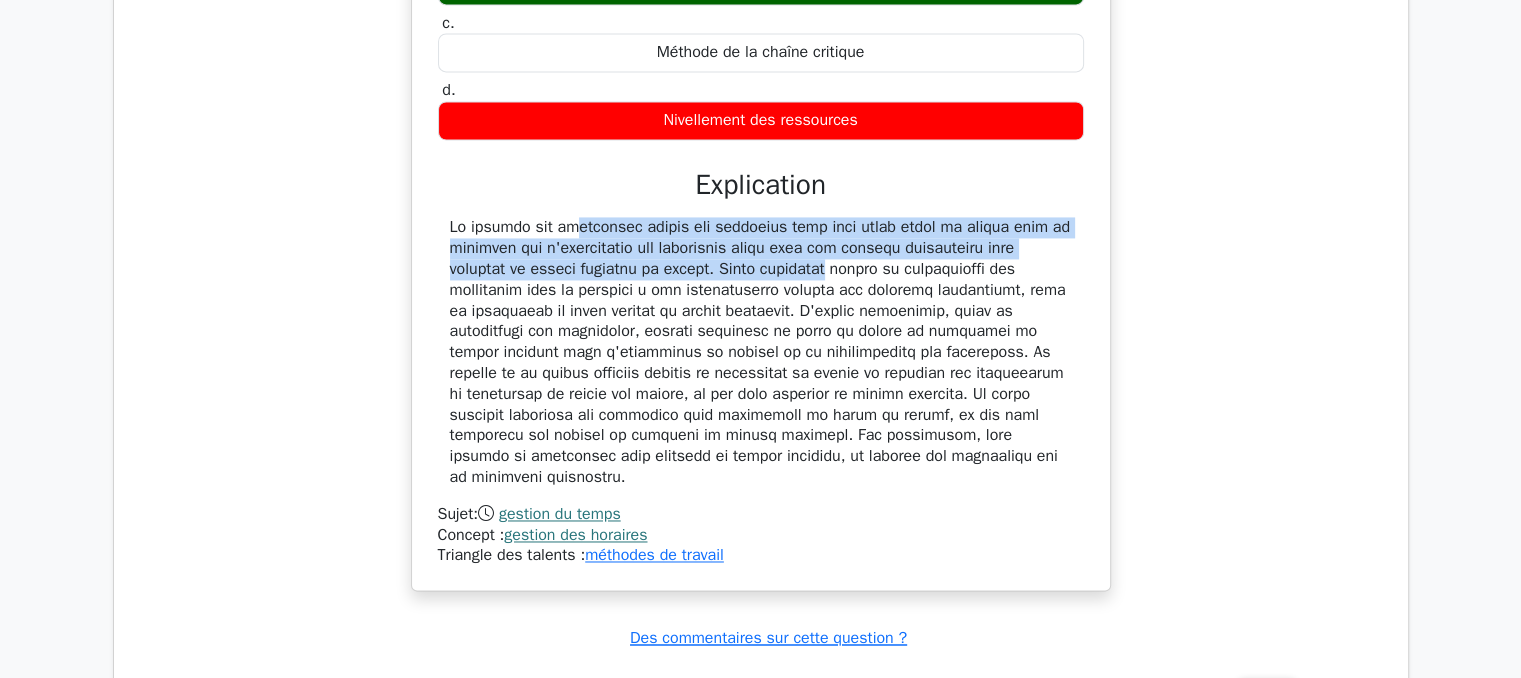 drag, startPoint x: 450, startPoint y: 218, endPoint x: 645, endPoint y: 265, distance: 200.58415 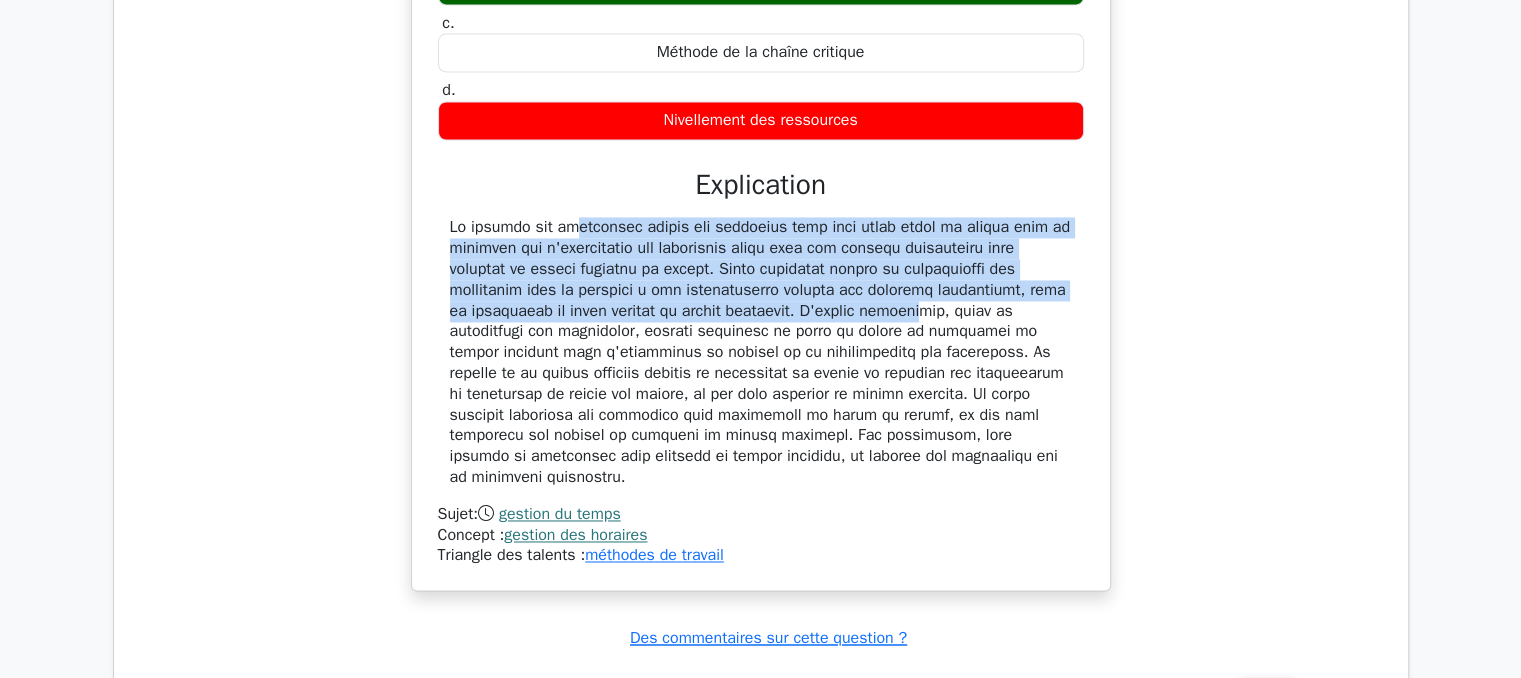 drag, startPoint x: 450, startPoint y: 219, endPoint x: 712, endPoint y: 298, distance: 273.65125 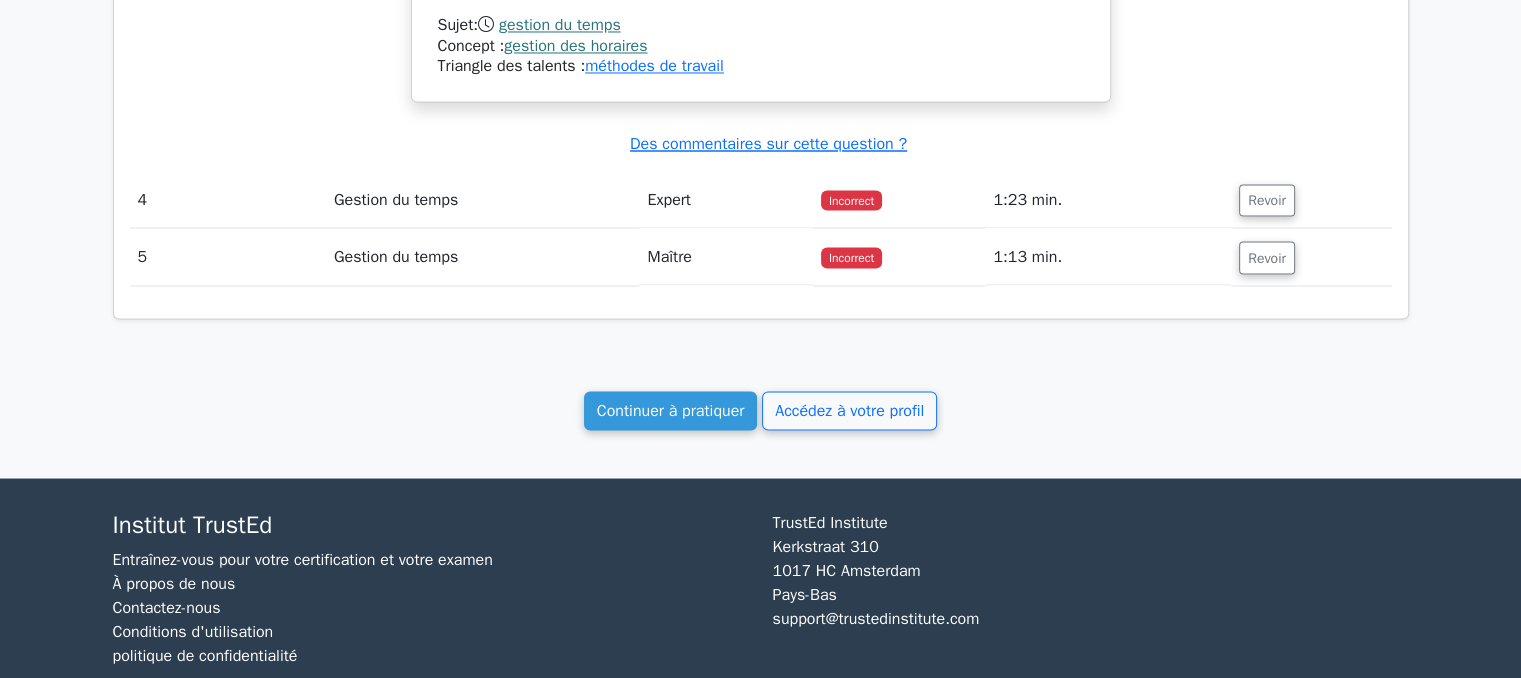 scroll, scrollTop: 3620, scrollLeft: 0, axis: vertical 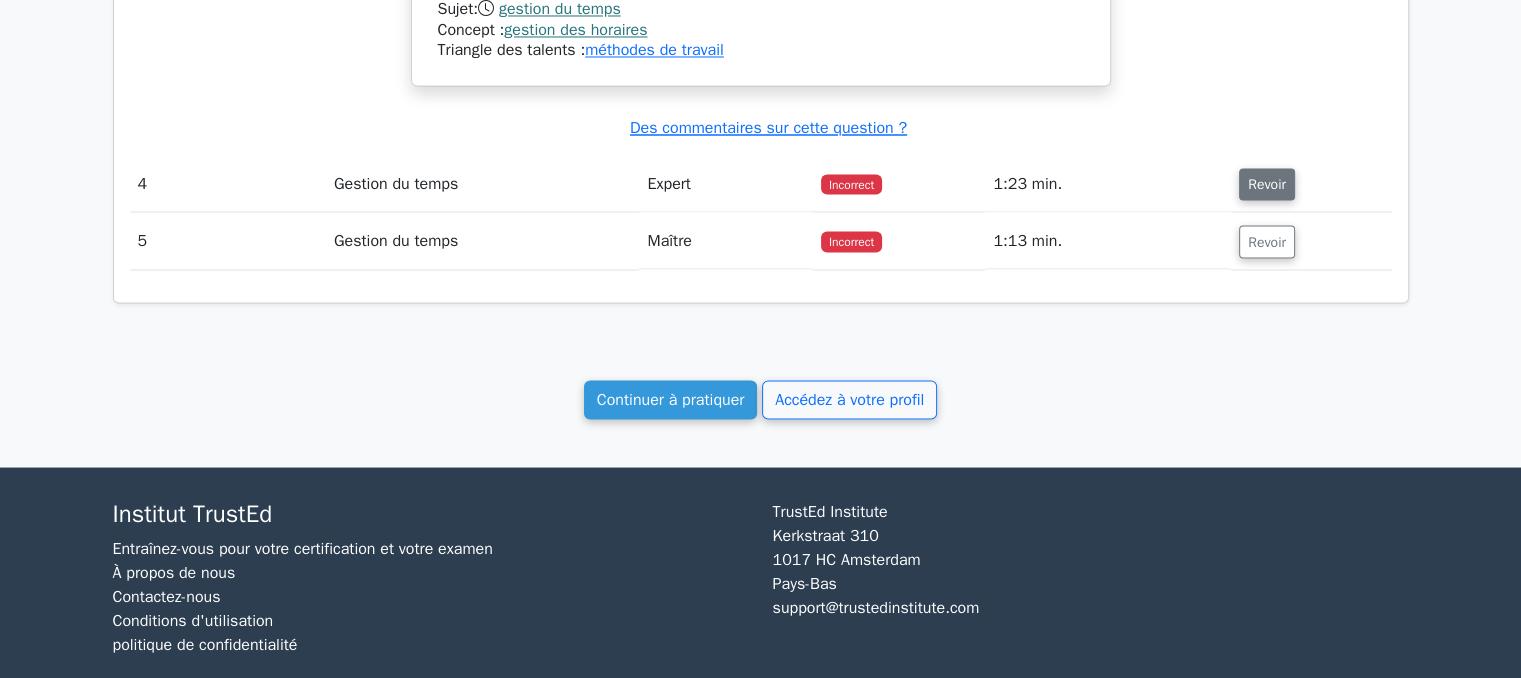click on "Revoir" at bounding box center [1267, 184] 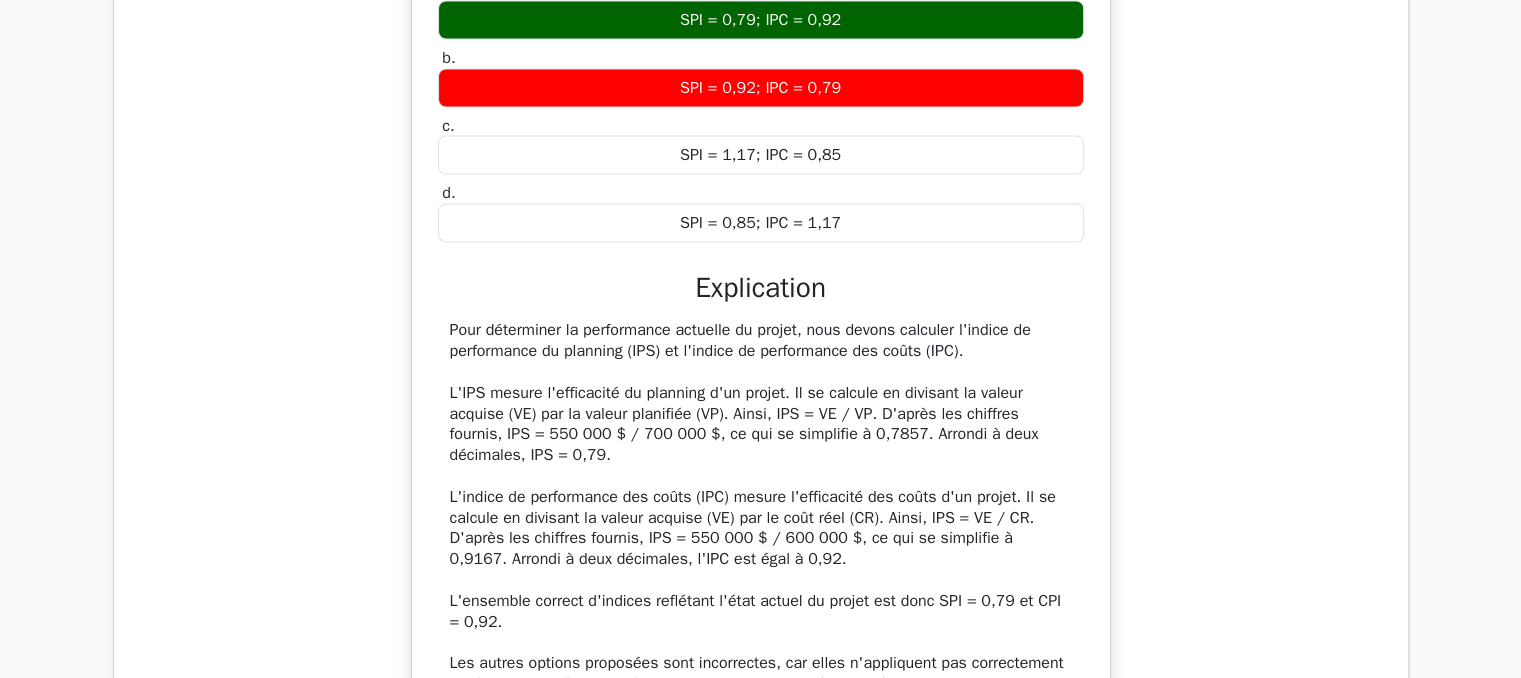 scroll, scrollTop: 4144, scrollLeft: 0, axis: vertical 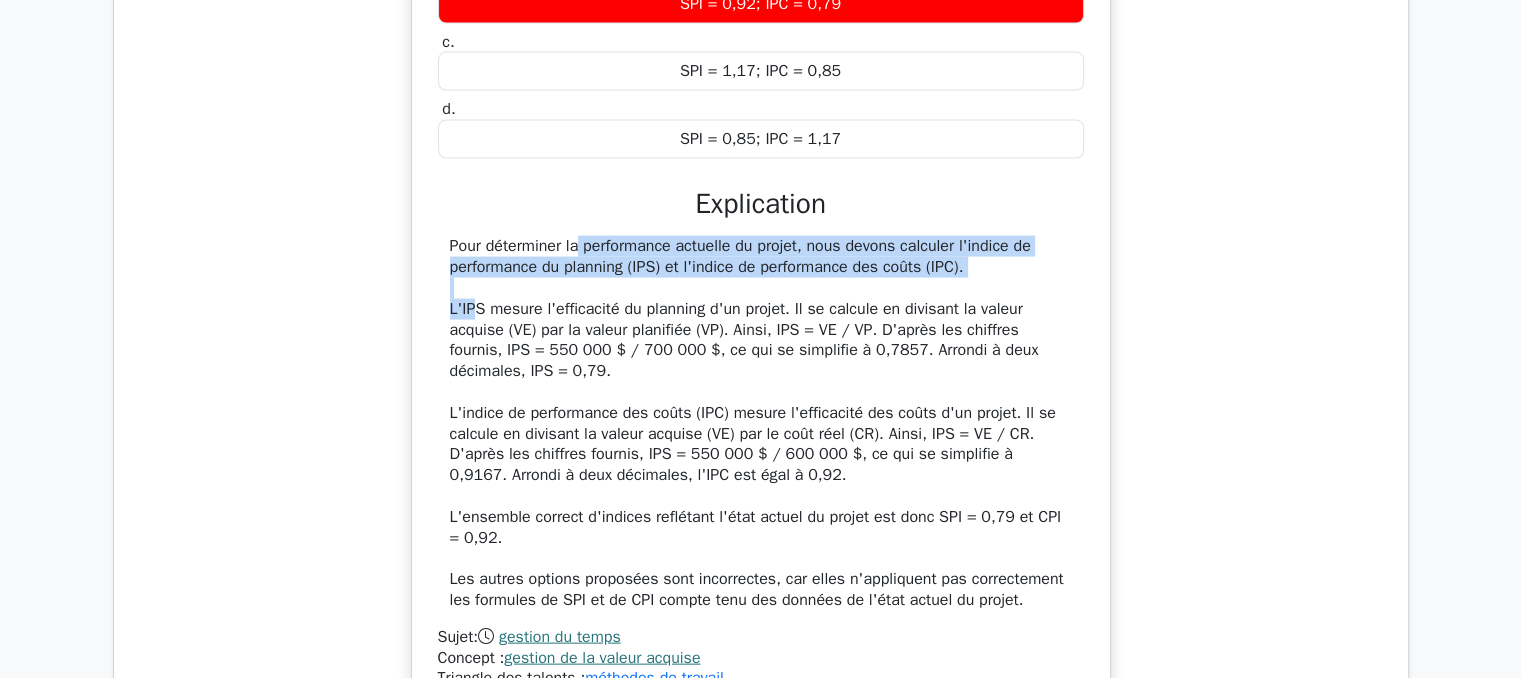 drag, startPoint x: 454, startPoint y: 213, endPoint x: 475, endPoint y: 277, distance: 67.357254 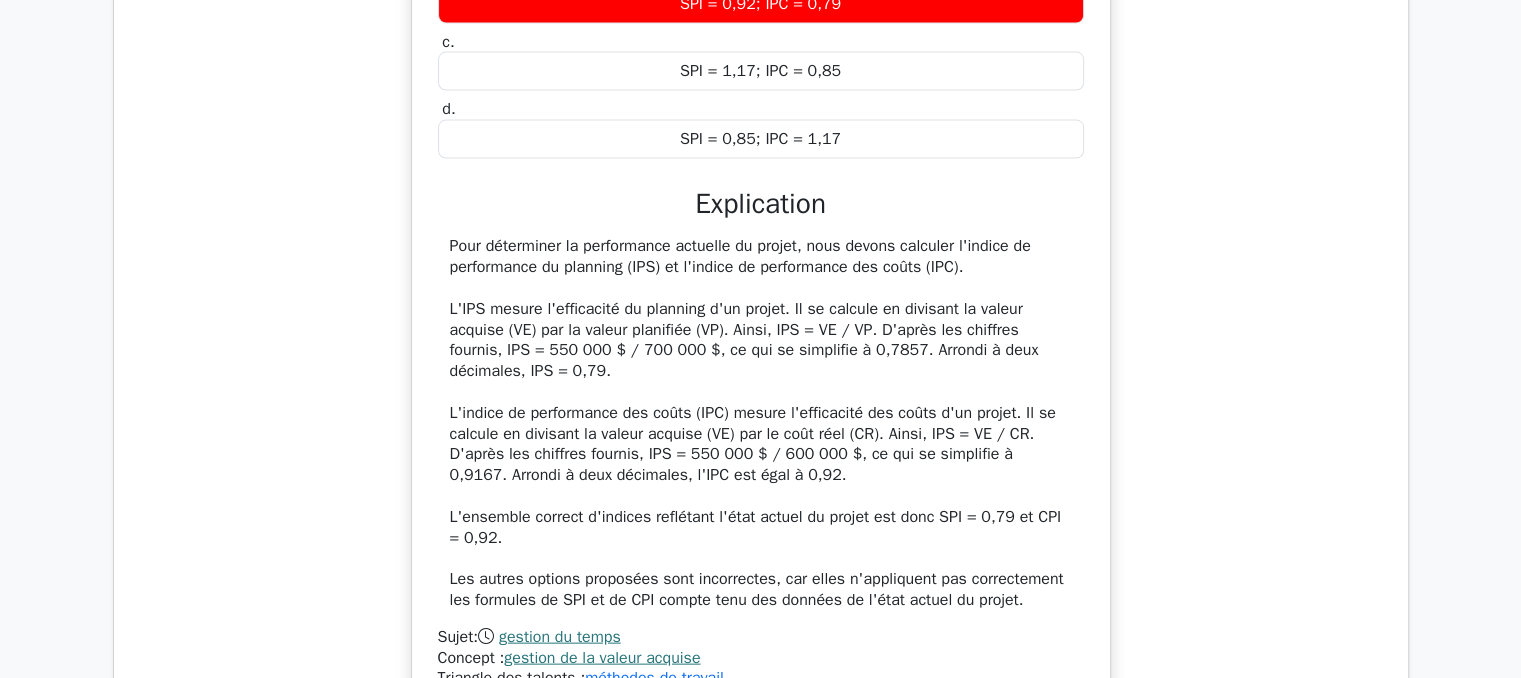 click on "Pour déterminer la performance actuelle du projet, nous devons calculer l'indice de performance du planning (IPS) et l'indice de performance des coûts (IPC)." at bounding box center [740, 256] 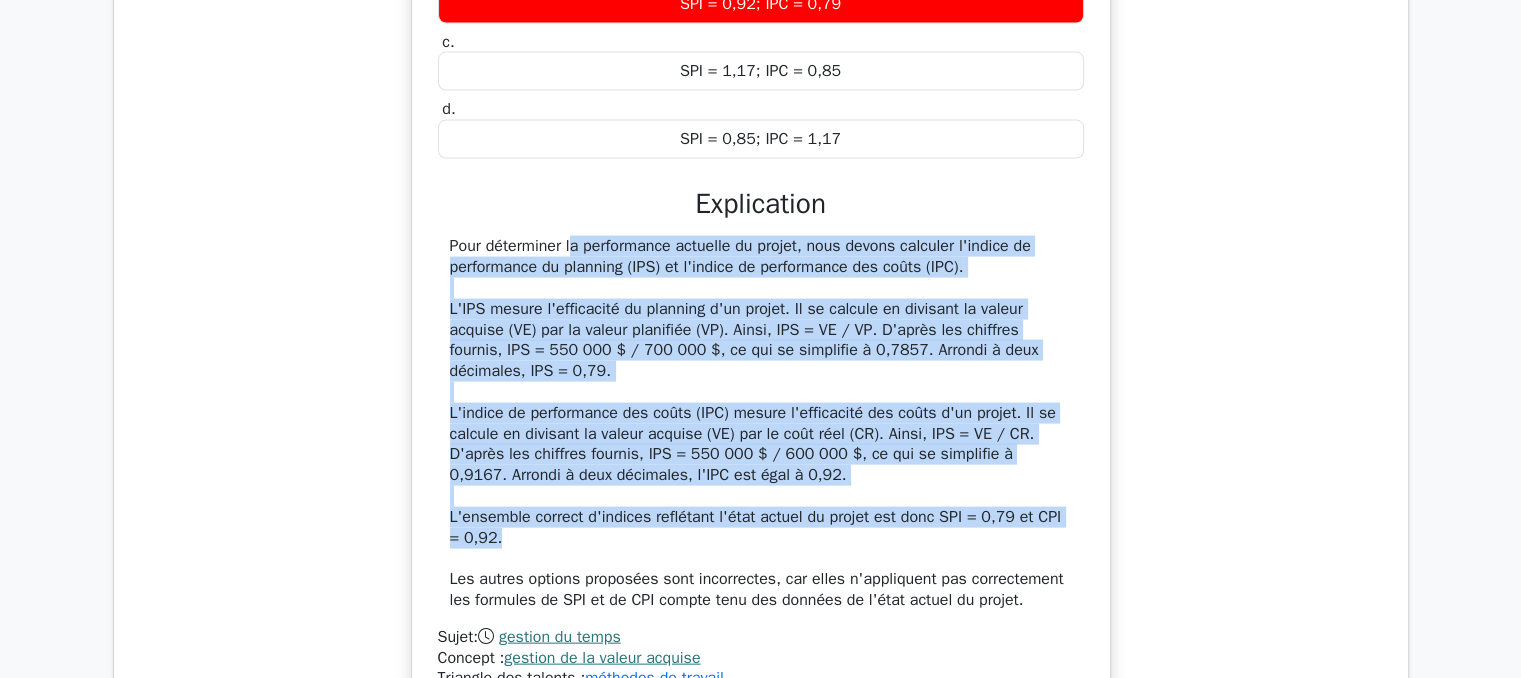 drag, startPoint x: 452, startPoint y: 212, endPoint x: 782, endPoint y: 507, distance: 442.63416 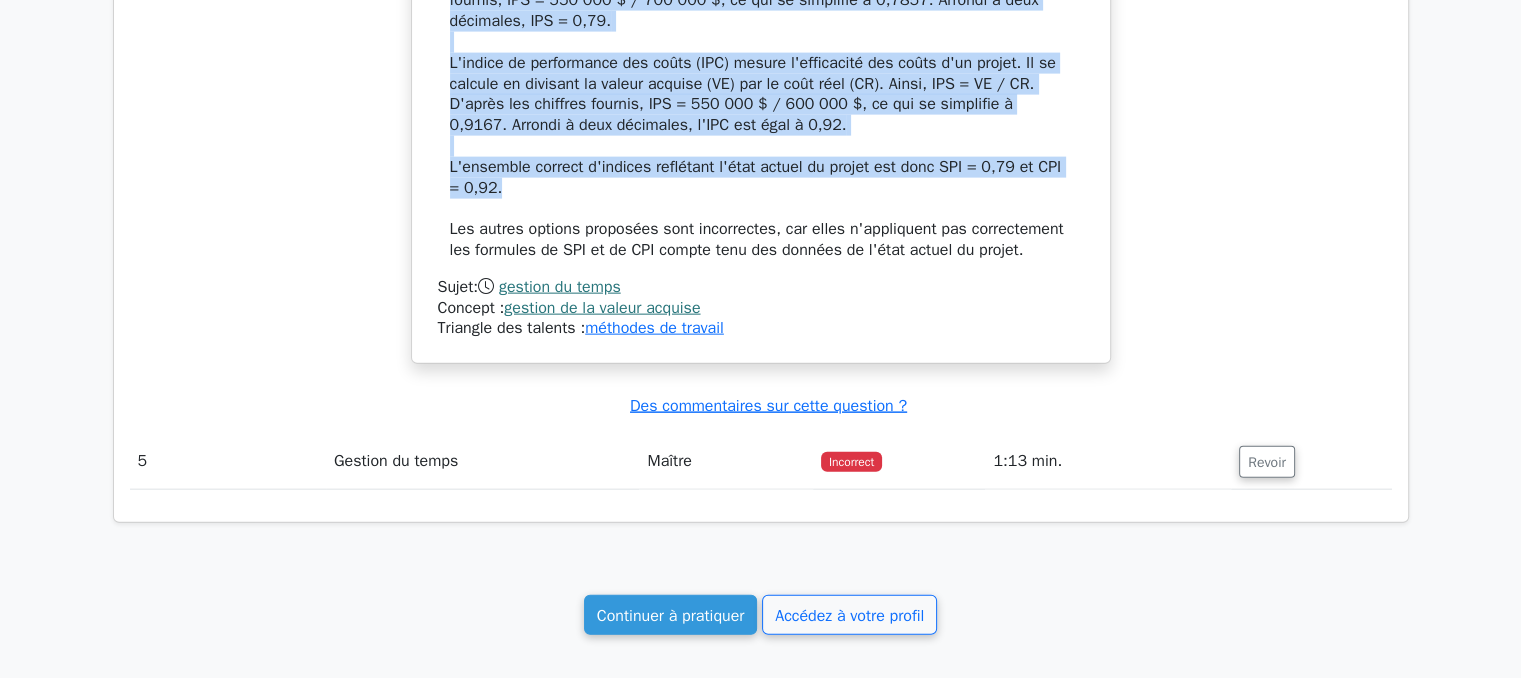scroll, scrollTop: 4571, scrollLeft: 0, axis: vertical 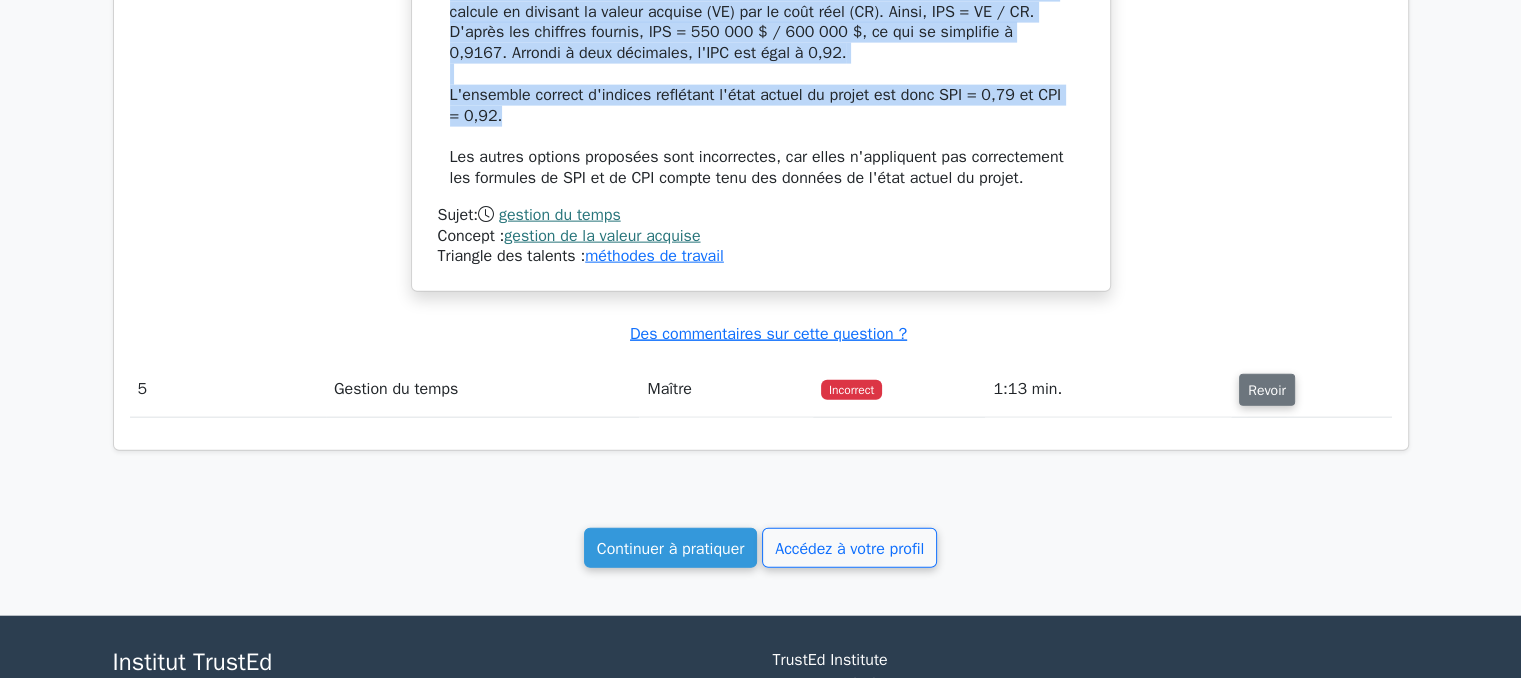 click on "Revoir" at bounding box center (1267, 390) 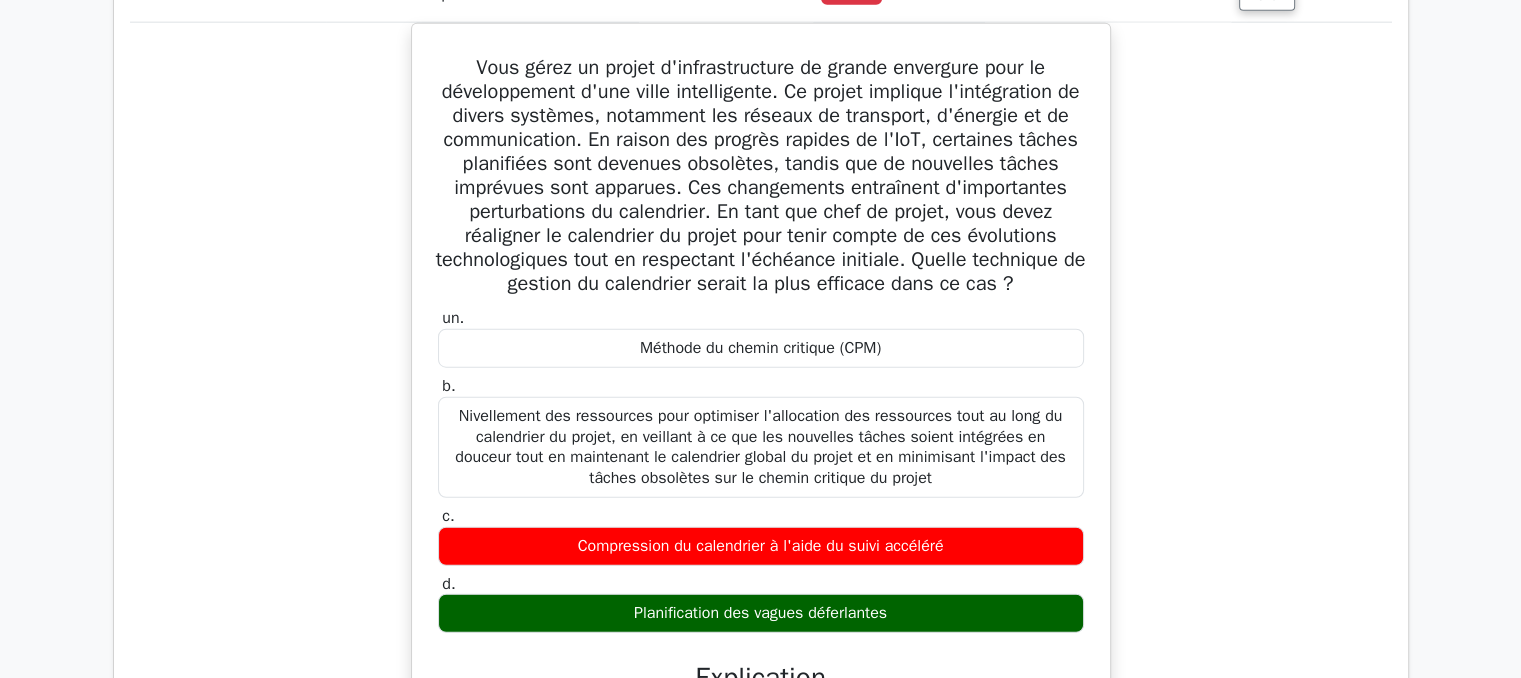 scroll, scrollTop: 4984, scrollLeft: 0, axis: vertical 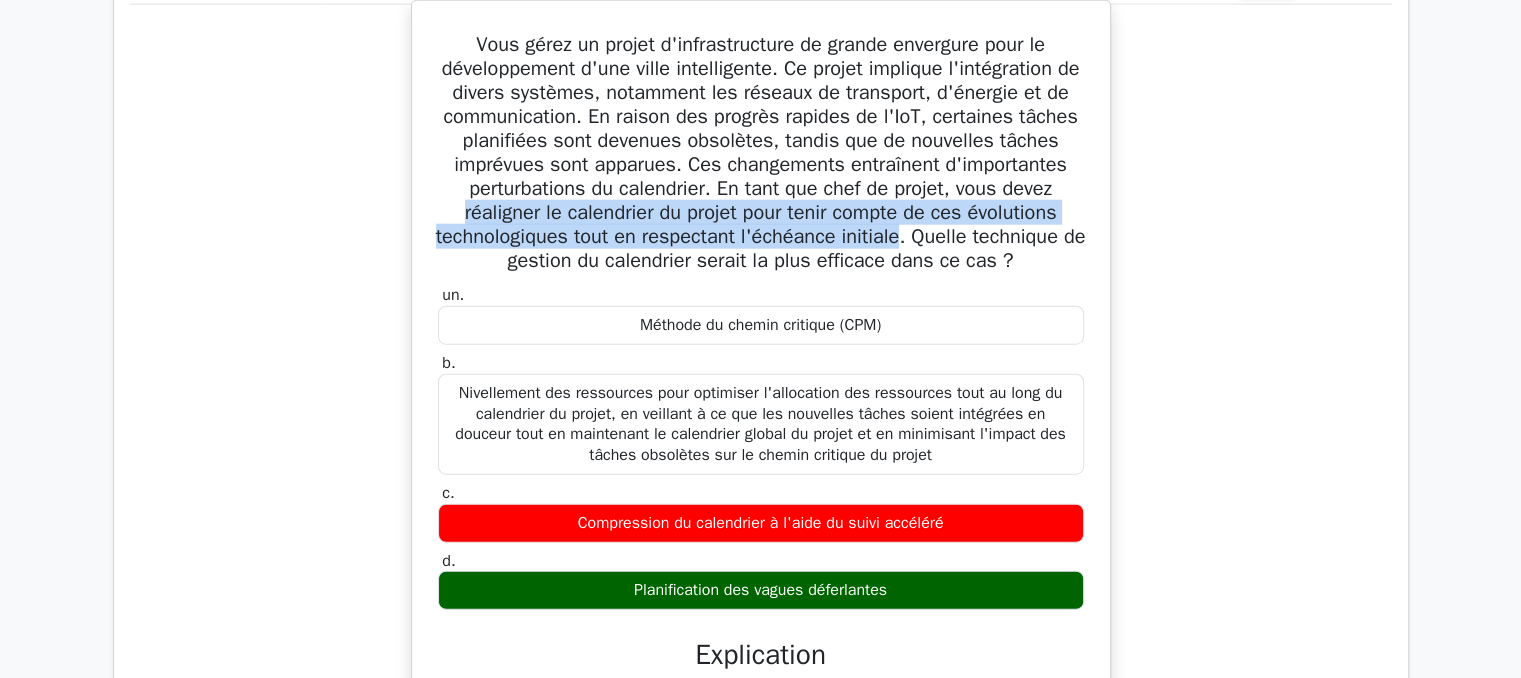 drag, startPoint x: 553, startPoint y: 185, endPoint x: 1015, endPoint y: 205, distance: 462.4327 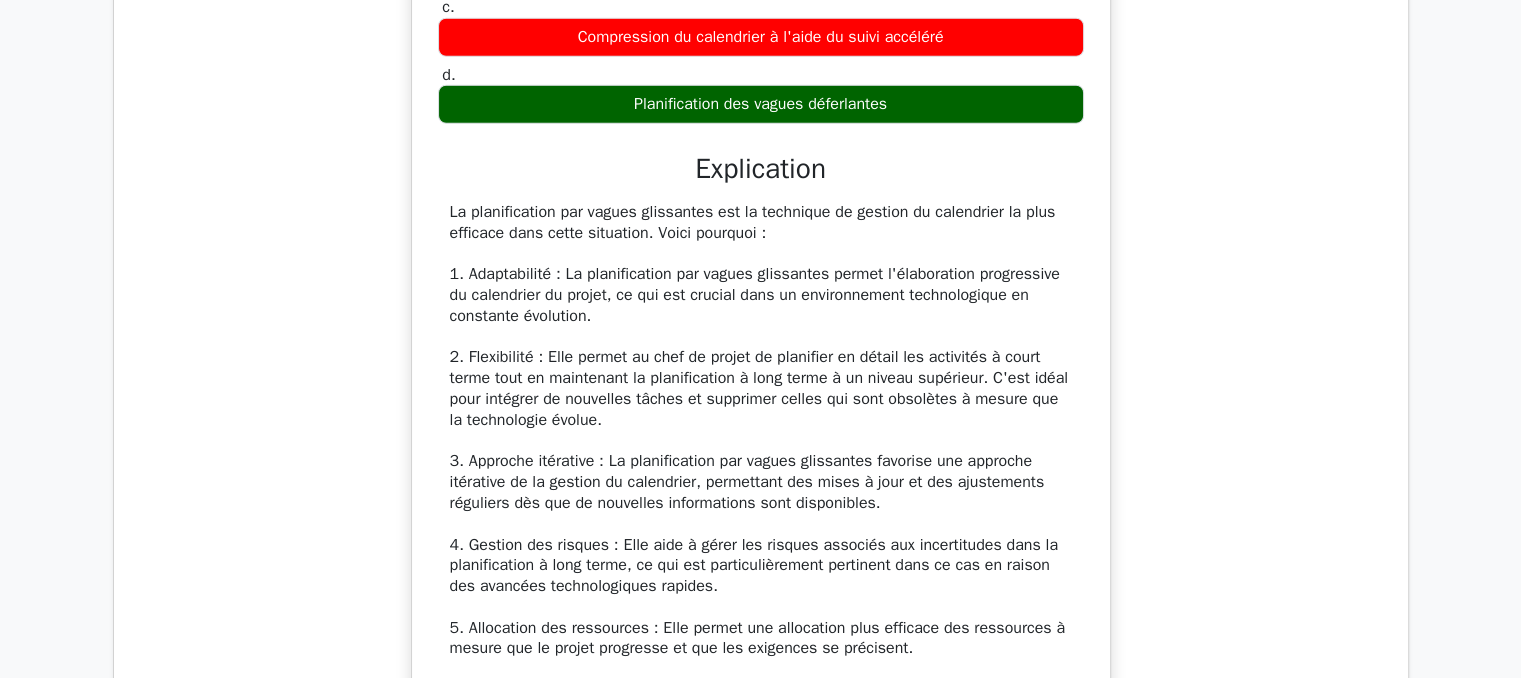 scroll, scrollTop: 5507, scrollLeft: 0, axis: vertical 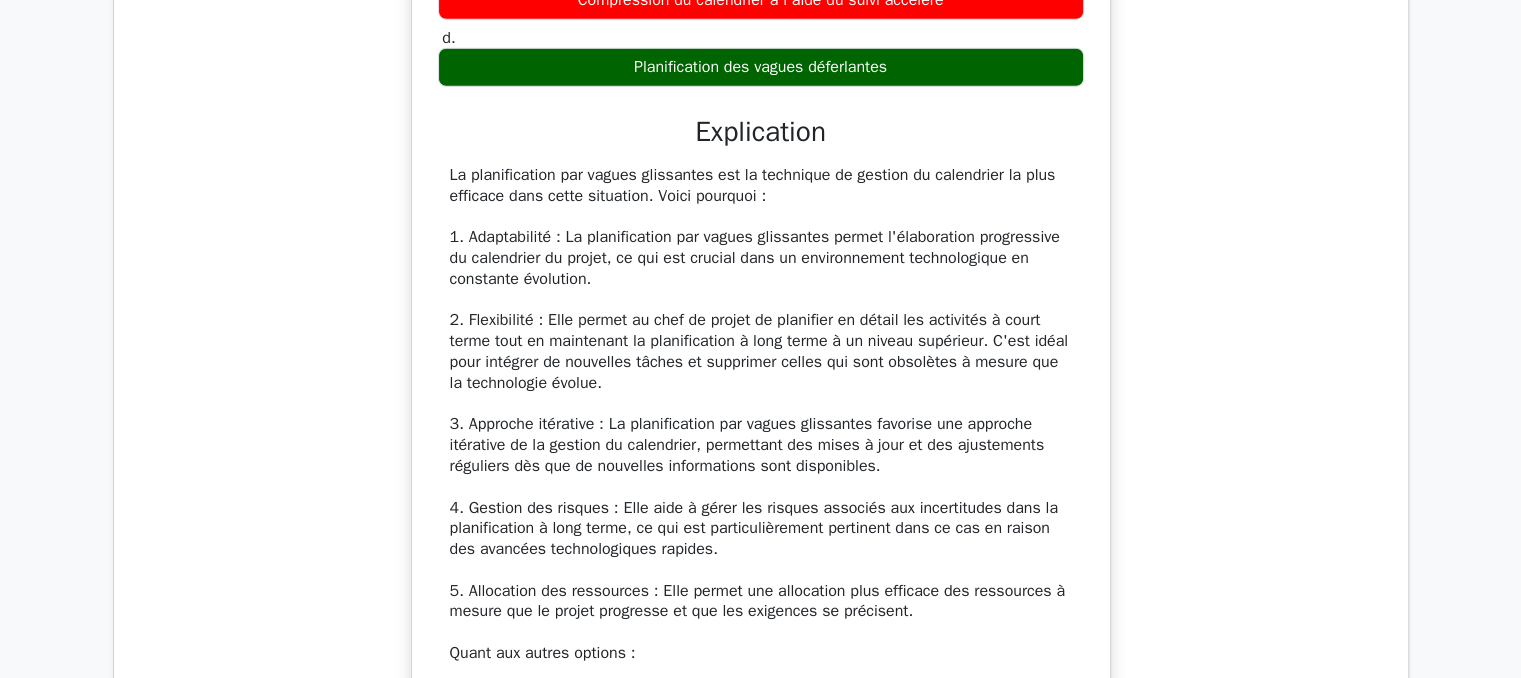 click on "La planification par vagues glissantes est la technique de gestion du calendrier la plus efficace dans cette situation. Voici pourquoi :  1. Adaptabilité : La planification par vagues glissantes permet l'élaboration progressive du calendrier du projet, ce qui est crucial dans un environnement technologique en constante évolution.  2. Flexibilité : Elle permet au chef de projet de planifier en détail les activités à court terme tout en maintenant la planification à long terme à un niveau supérieur. C'est idéal pour intégrer de nouvelles tâches et supprimer celles qui sont obsolètes à mesure que la technologie évolue.  3. Approche itérative : La planification par vagues glissantes favorise une approche itérative de la gestion du calendrier, permettant des mises à jour et des ajustements réguliers dès que de nouvelles informations sont disponibles.  Quant aux autres options :" at bounding box center (761, 529) 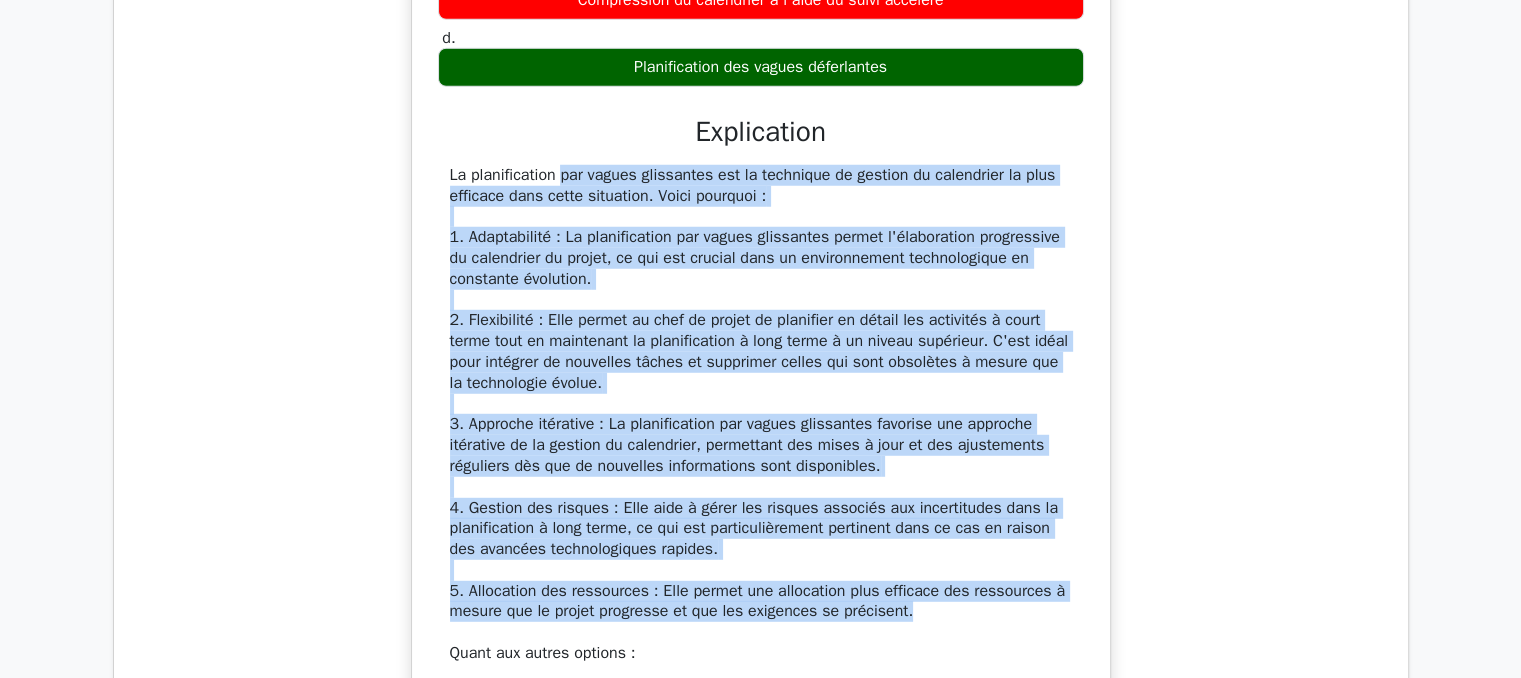 drag, startPoint x: 452, startPoint y: 145, endPoint x: 924, endPoint y: 587, distance: 646.6436 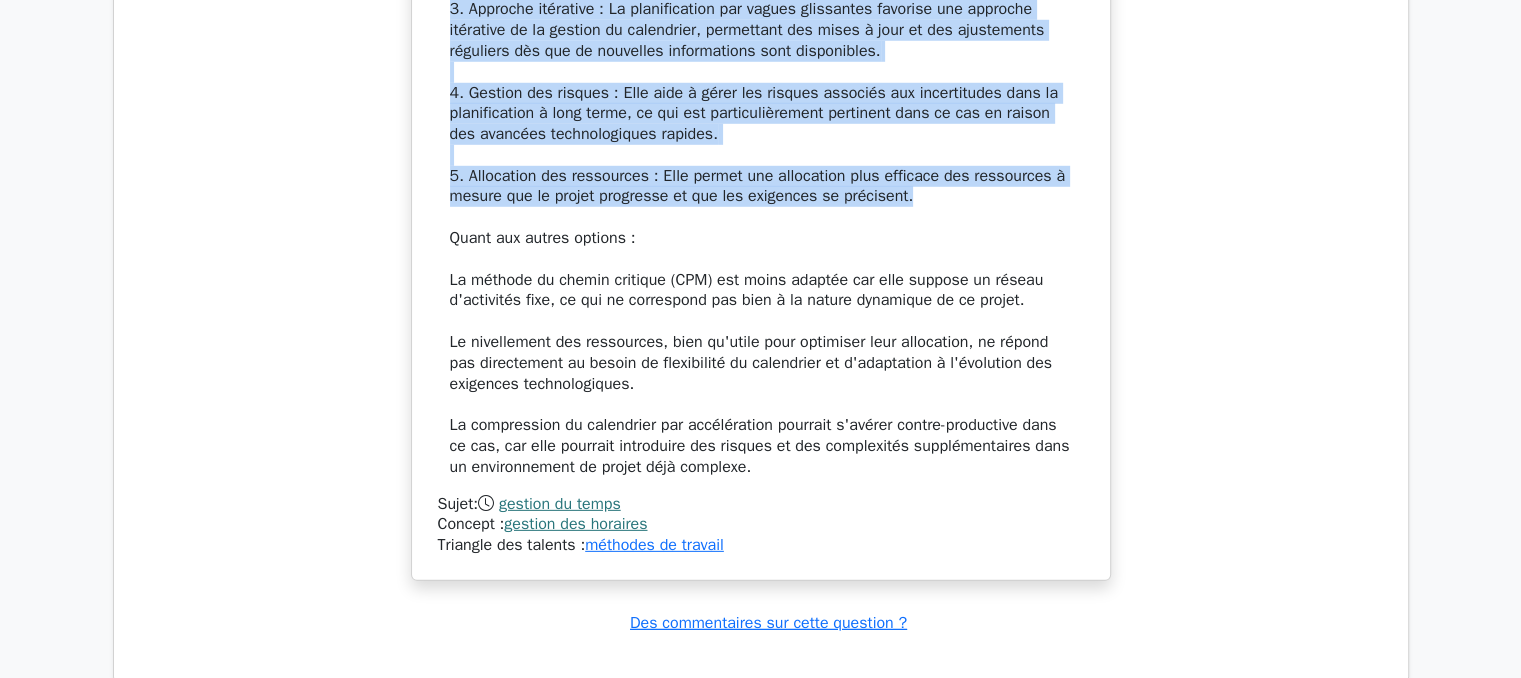 scroll, scrollTop: 6308, scrollLeft: 0, axis: vertical 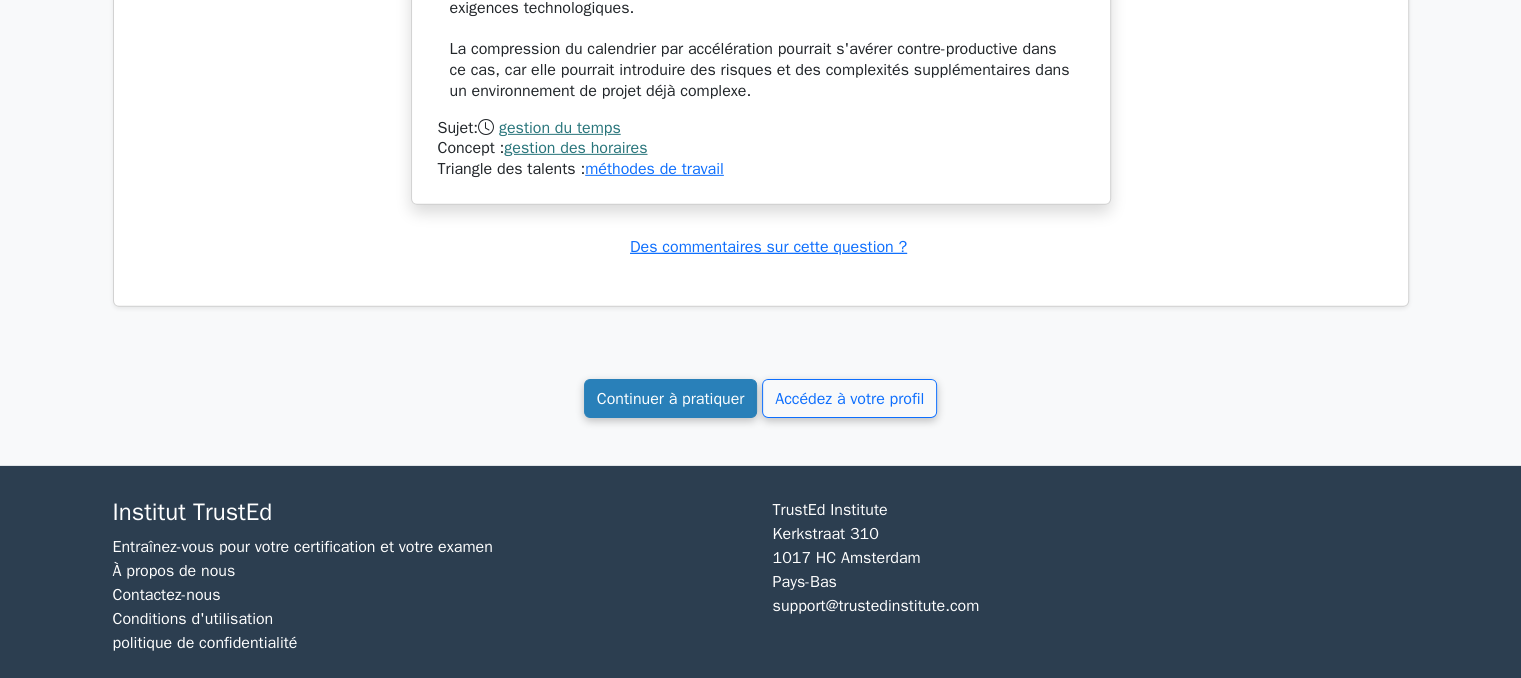 click on "Continuer à pratiquer" at bounding box center [671, 399] 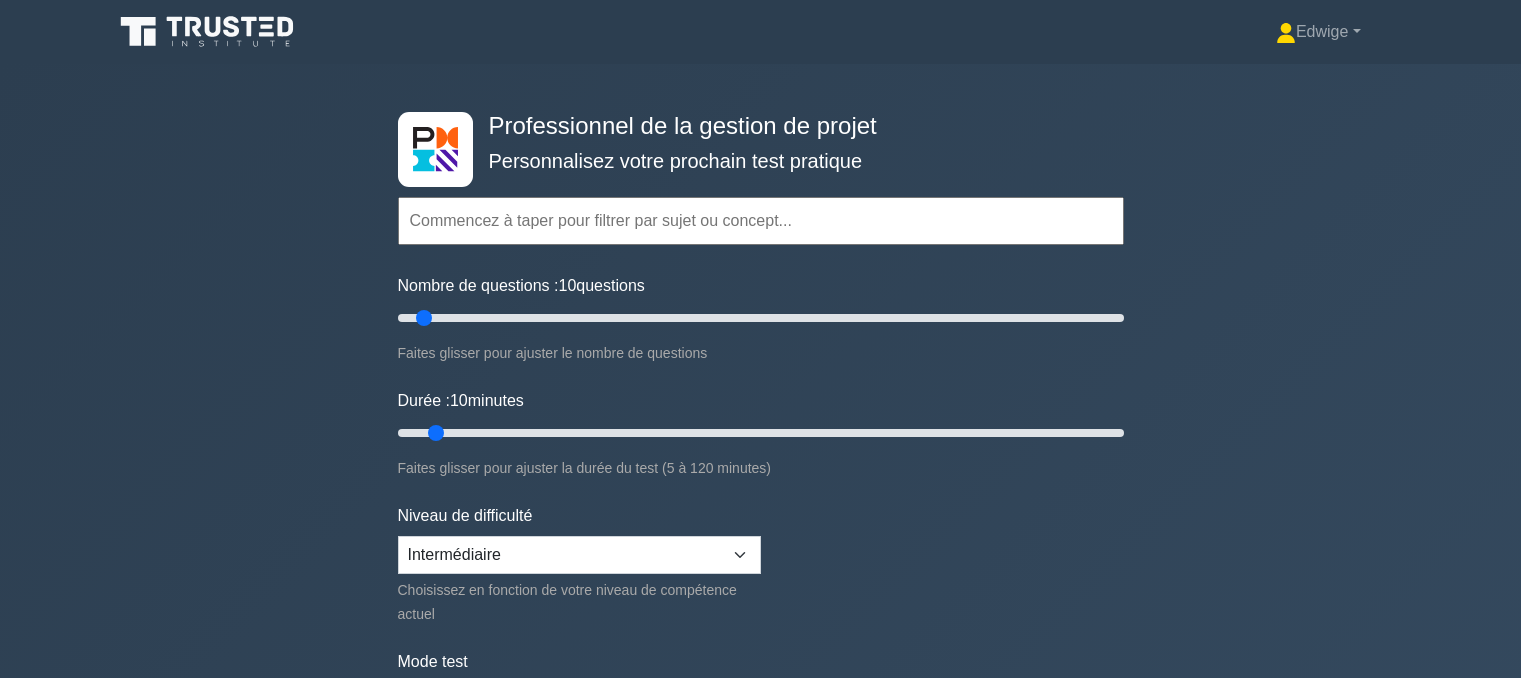 scroll, scrollTop: 0, scrollLeft: 0, axis: both 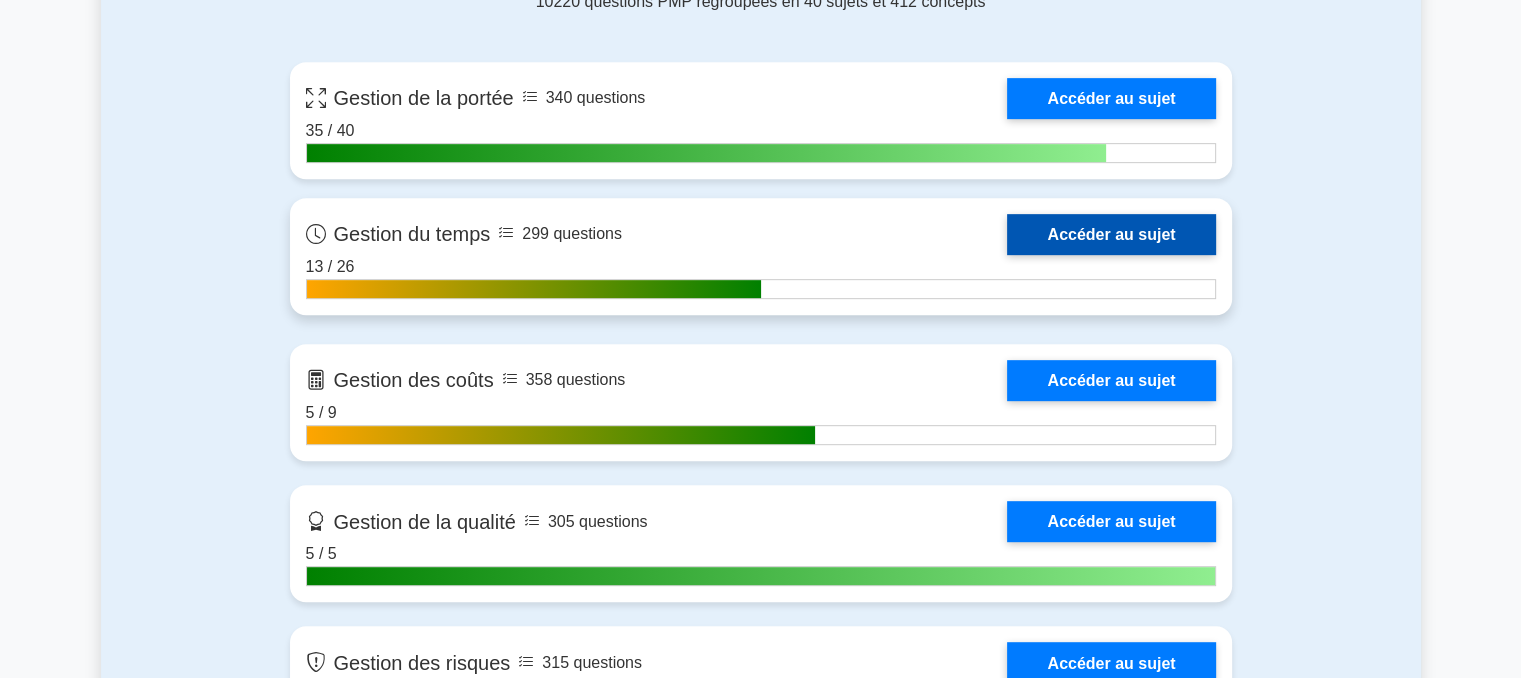 click on "Accéder au sujet" at bounding box center [1111, 234] 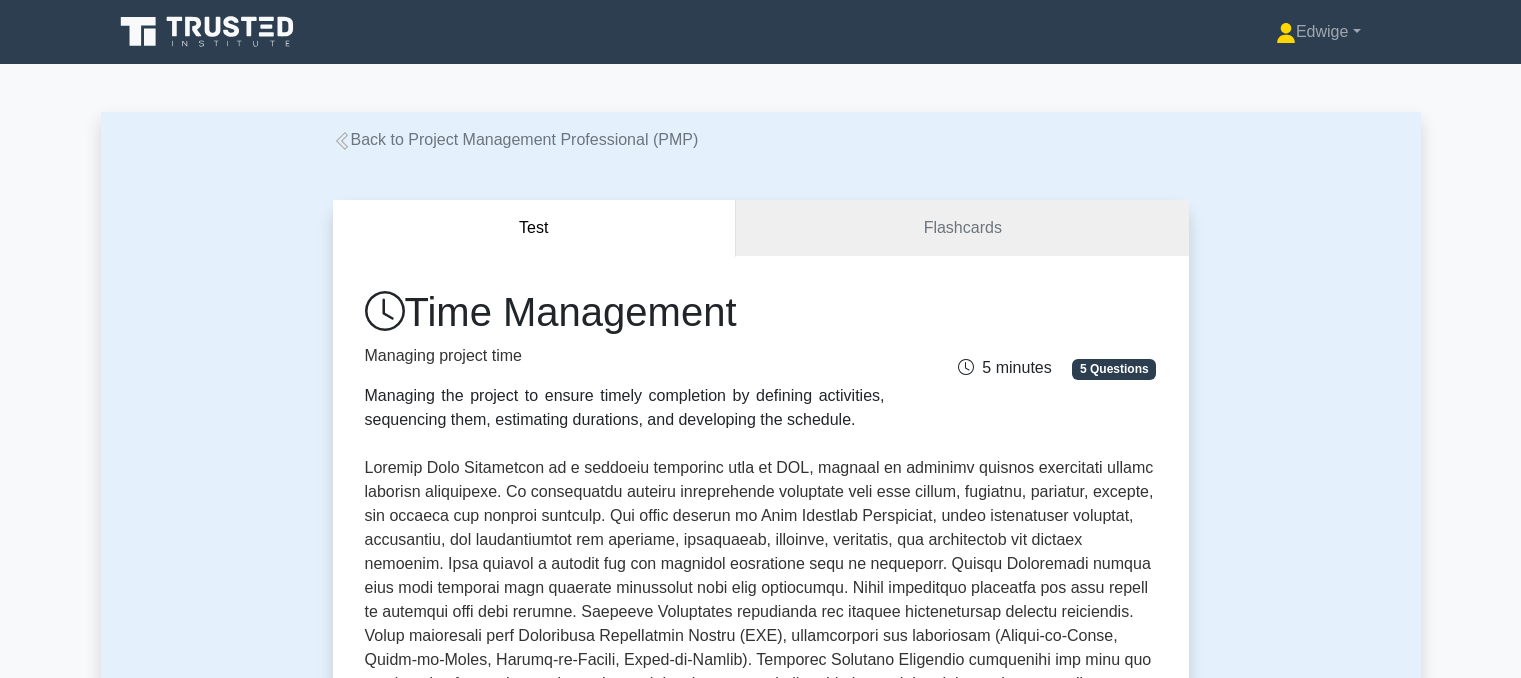 scroll, scrollTop: 0, scrollLeft: 0, axis: both 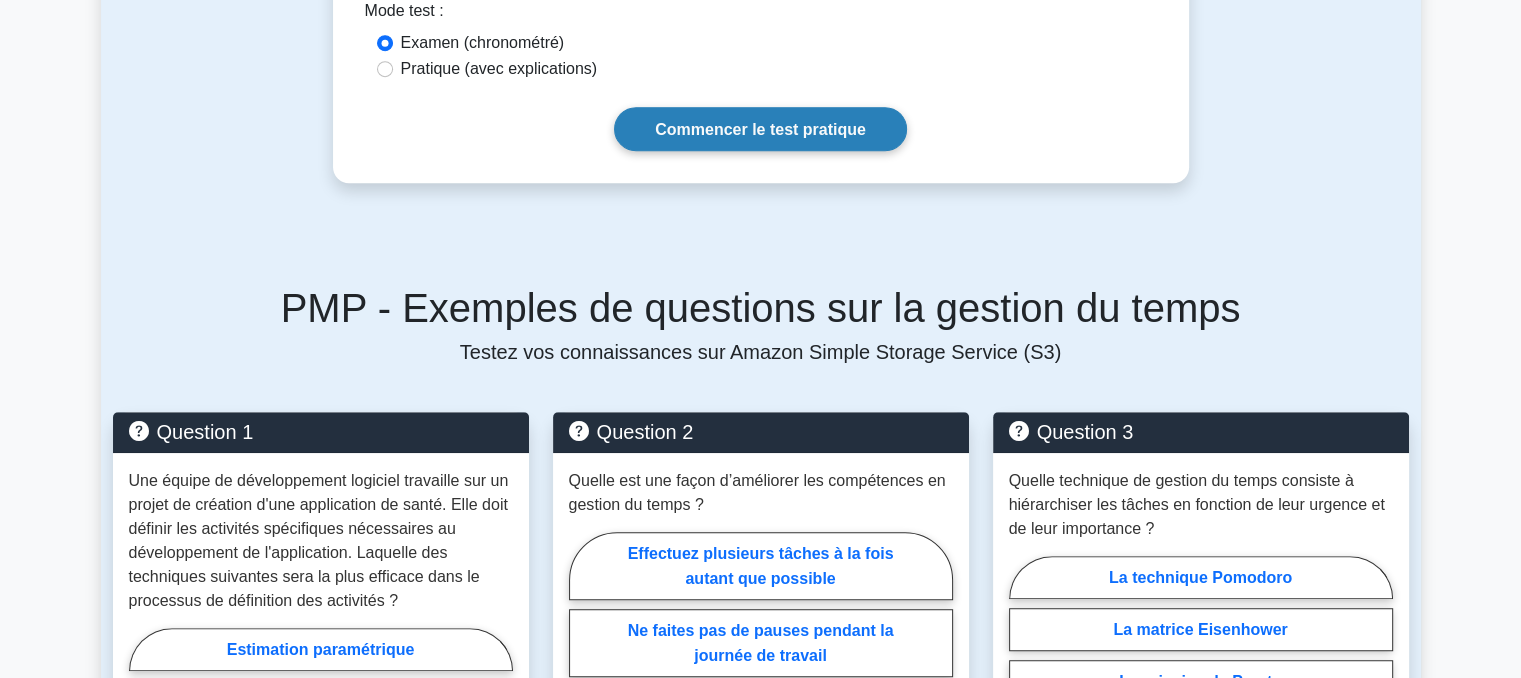 click on "Commencer le test pratique" at bounding box center [760, 129] 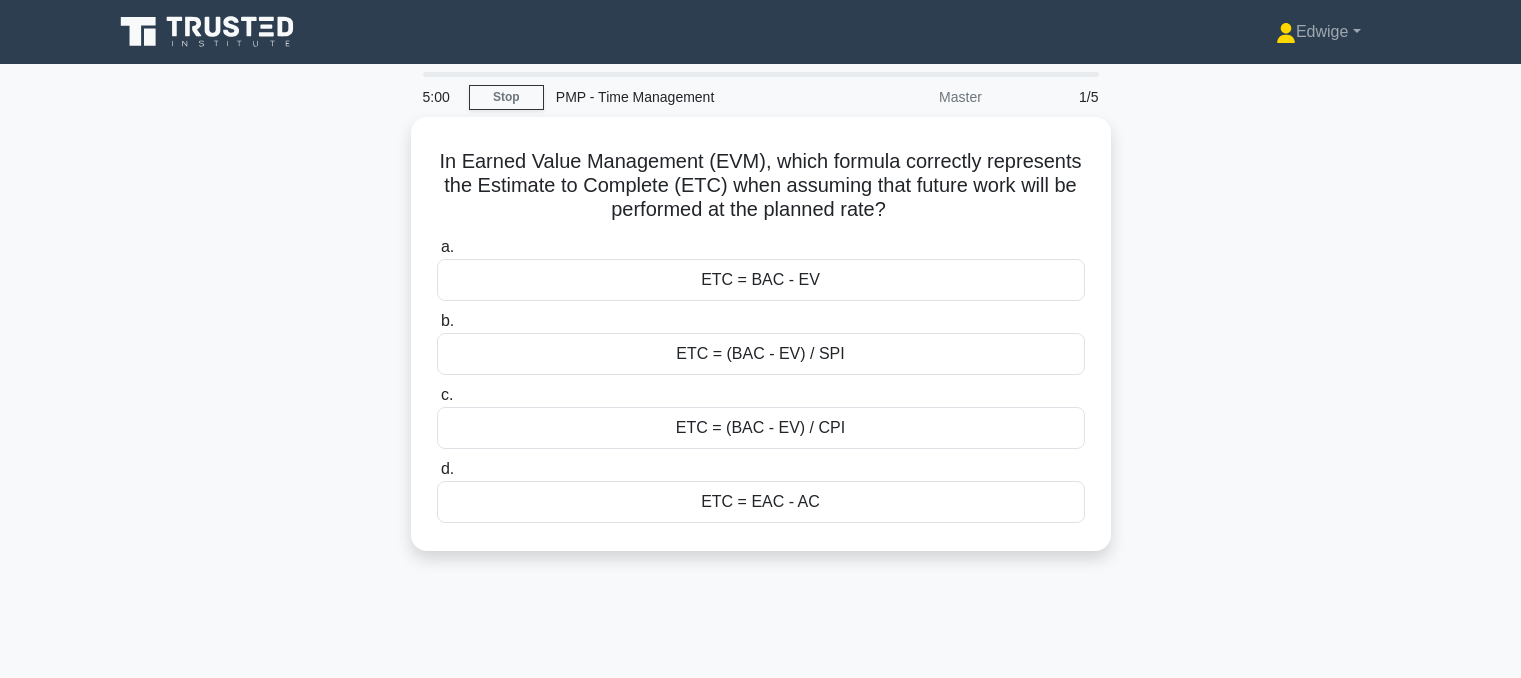 scroll, scrollTop: 0, scrollLeft: 0, axis: both 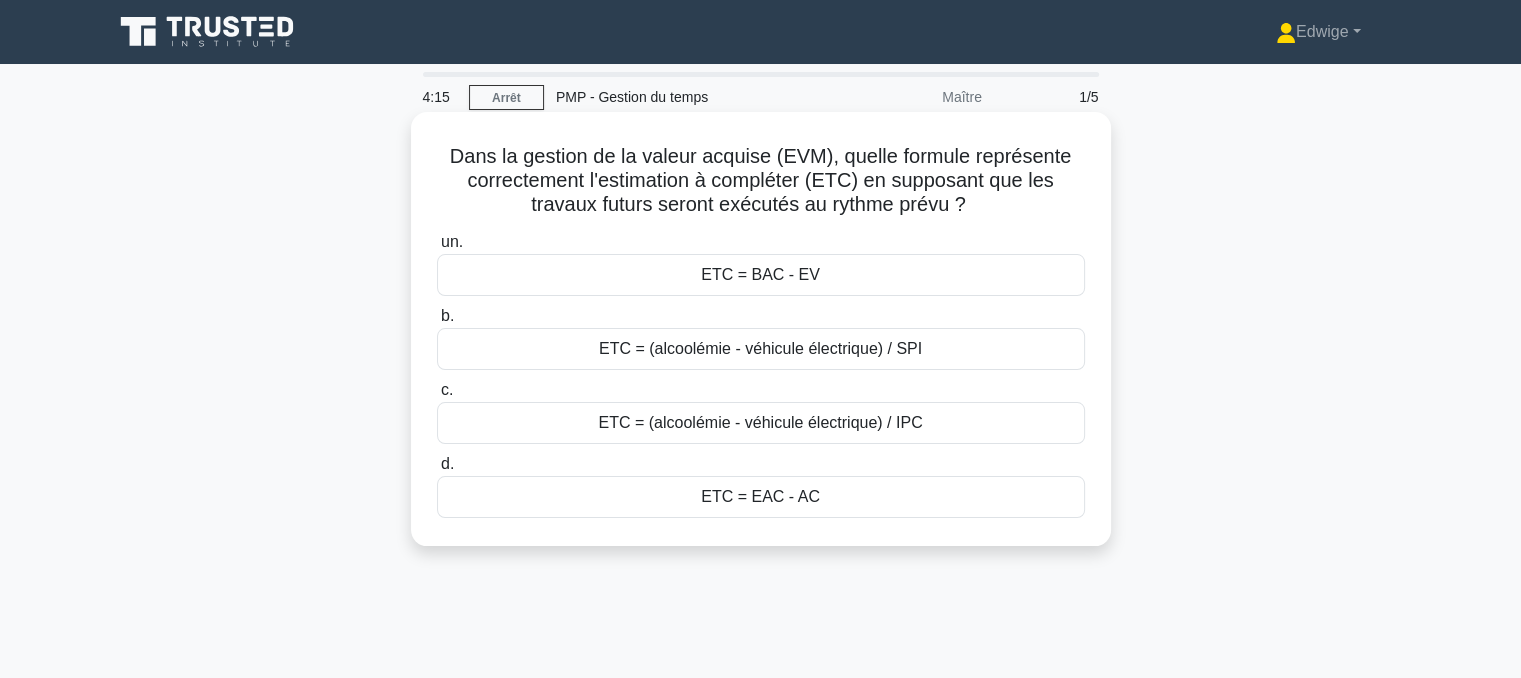 click on "ETC = EAC - AC" at bounding box center (761, 497) 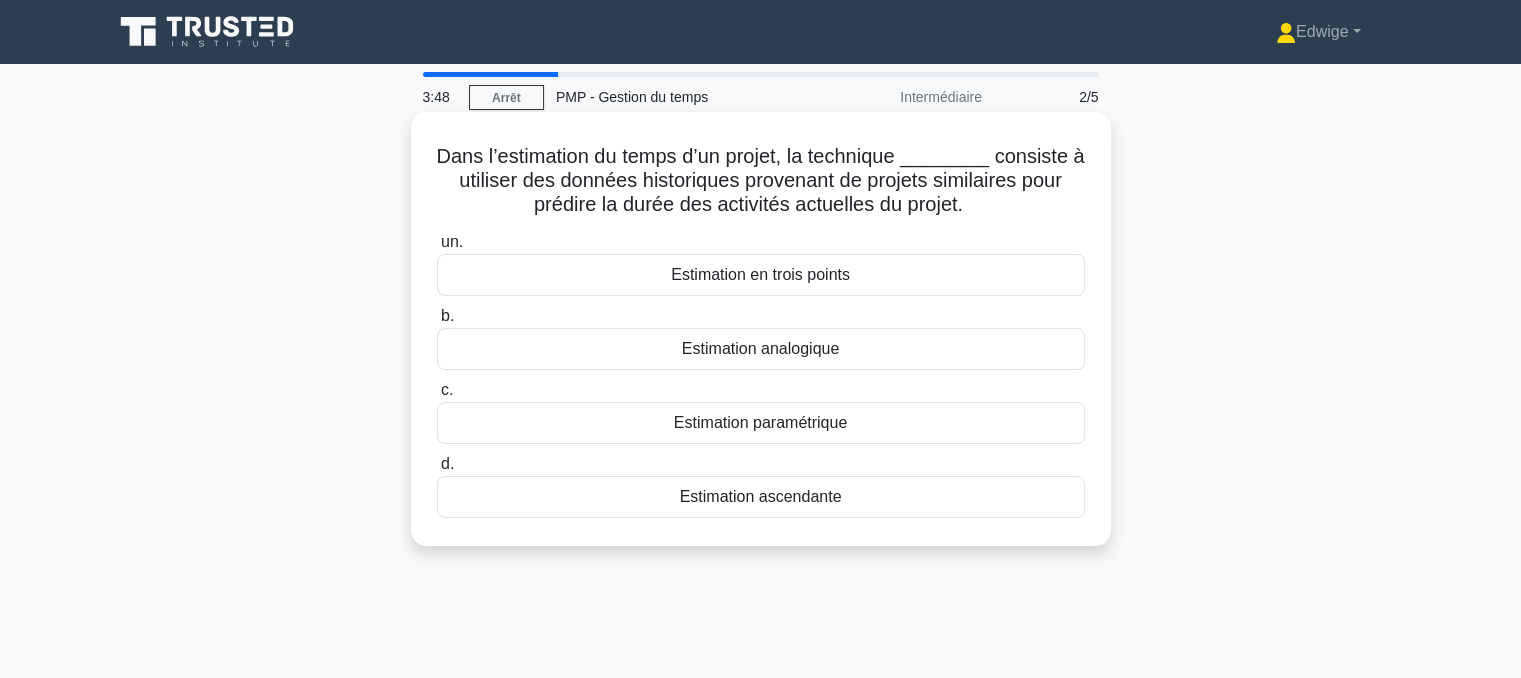 click on "Estimation analogique" at bounding box center (760, 348) 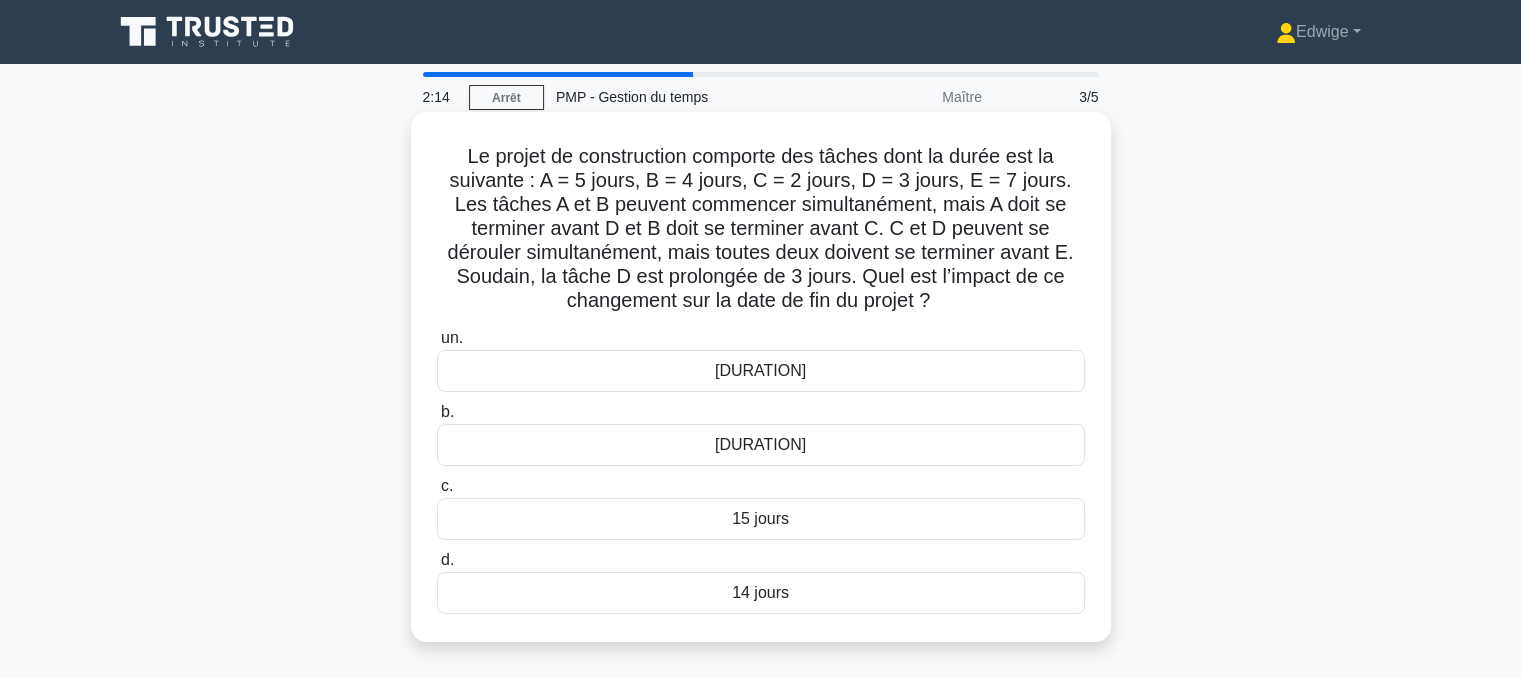 click on "[NUMBER] jours" at bounding box center [761, 371] 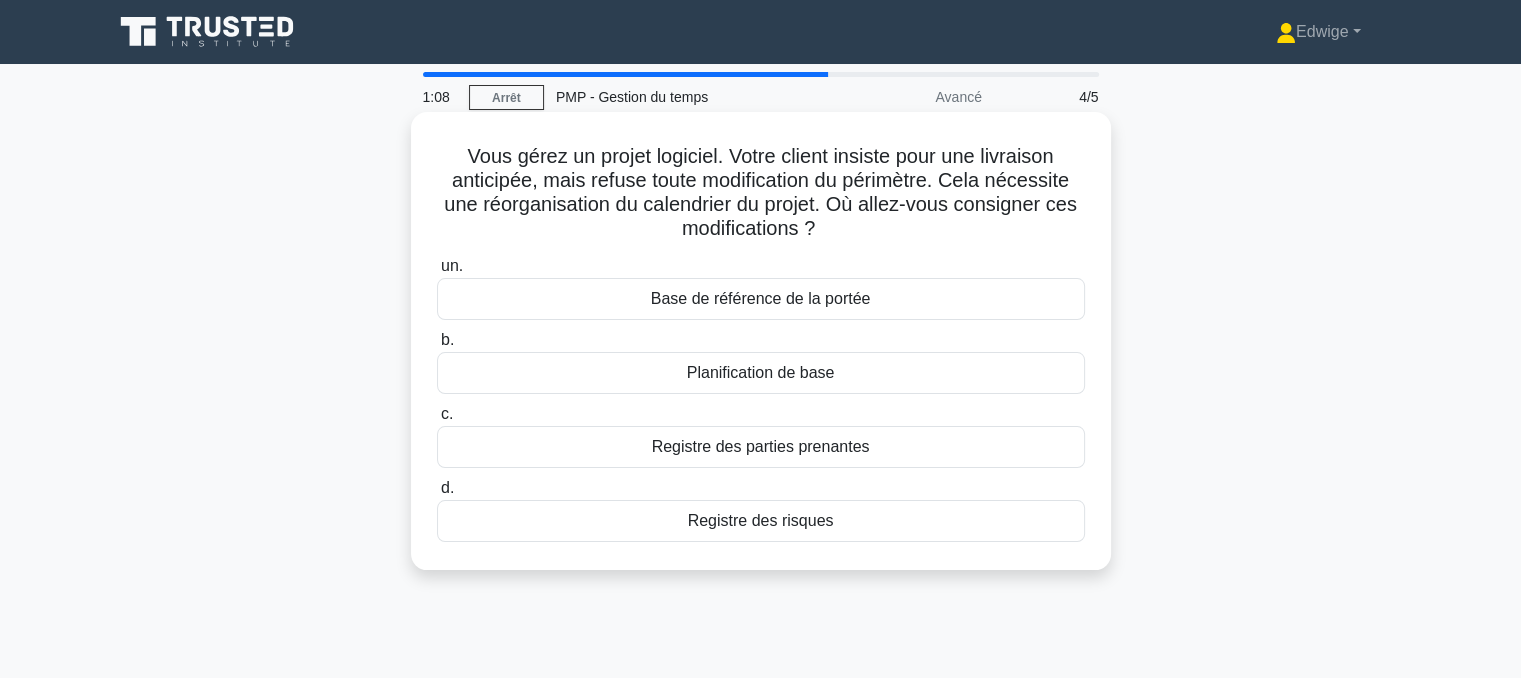 click on "Registre des risques" at bounding box center (761, 520) 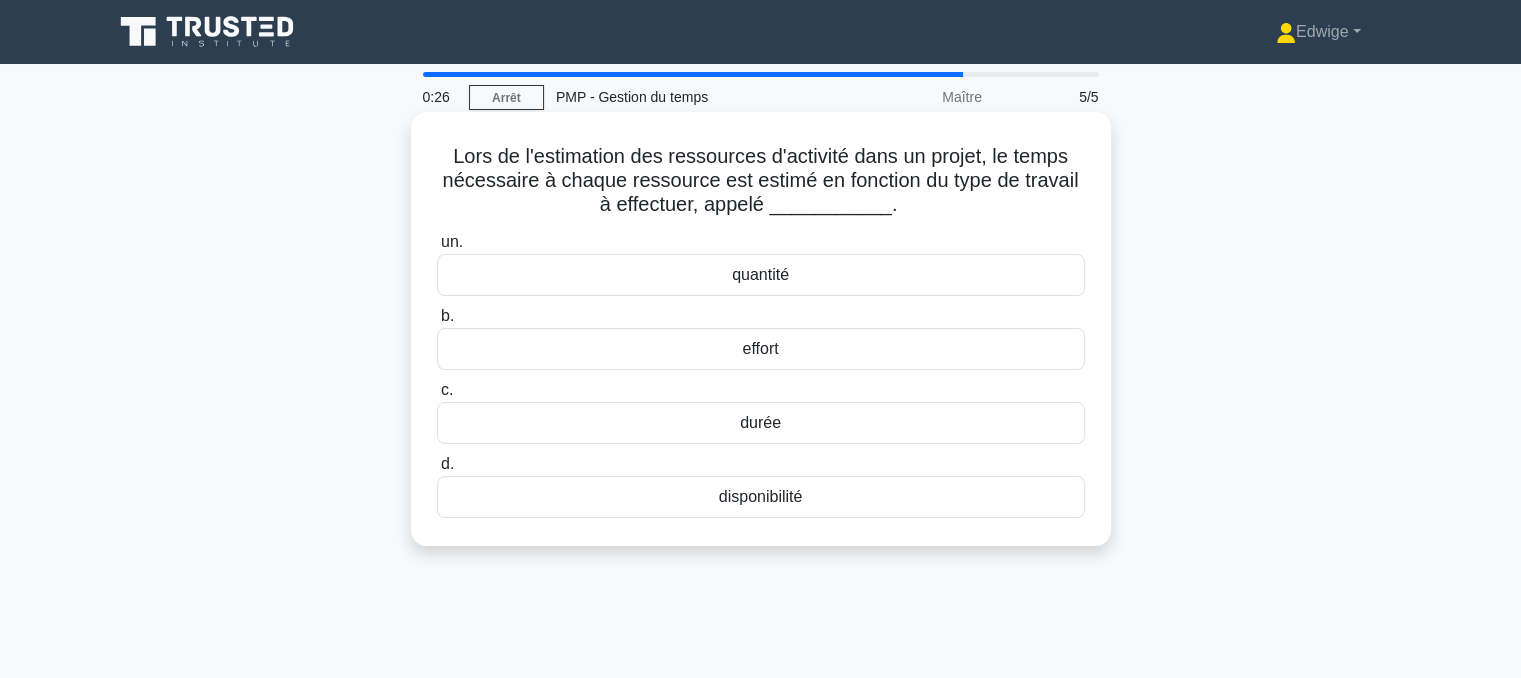 click on "durée" at bounding box center (761, 423) 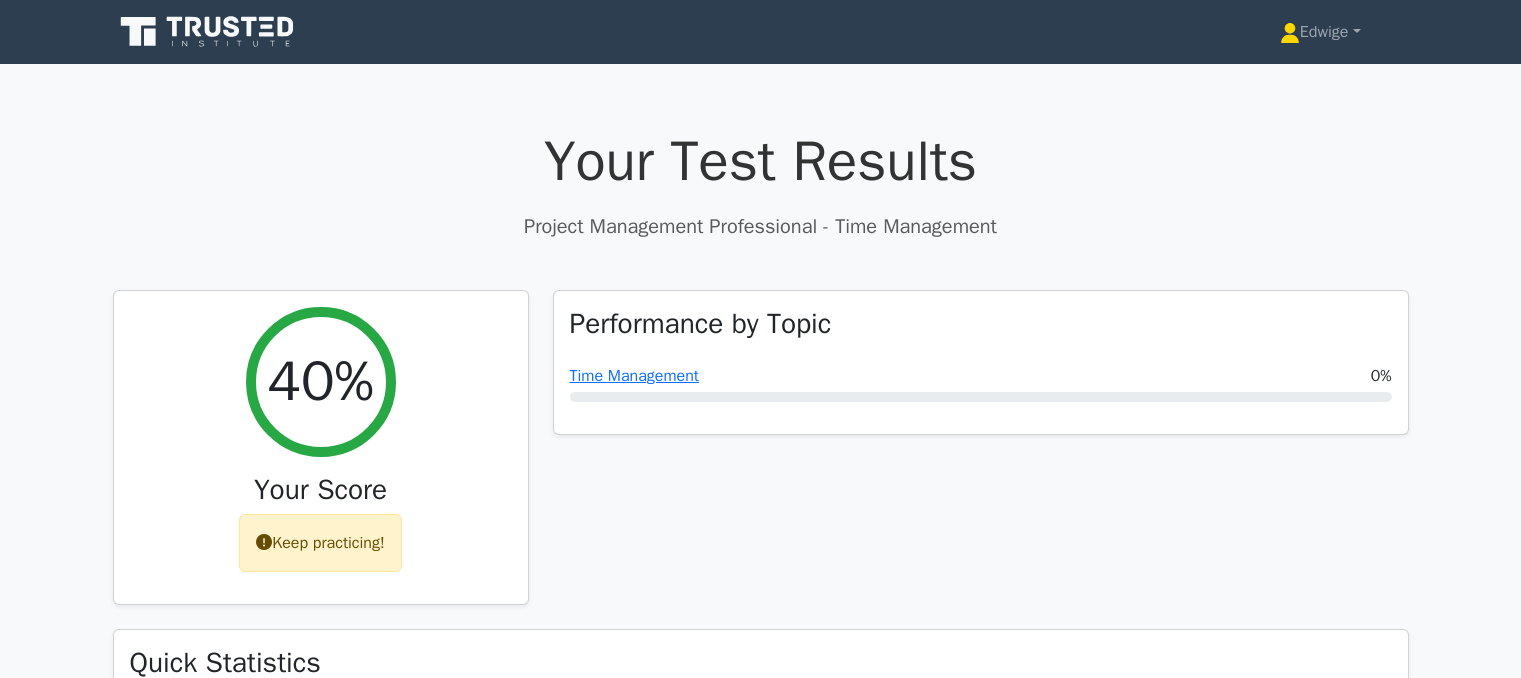 scroll, scrollTop: 0, scrollLeft: 0, axis: both 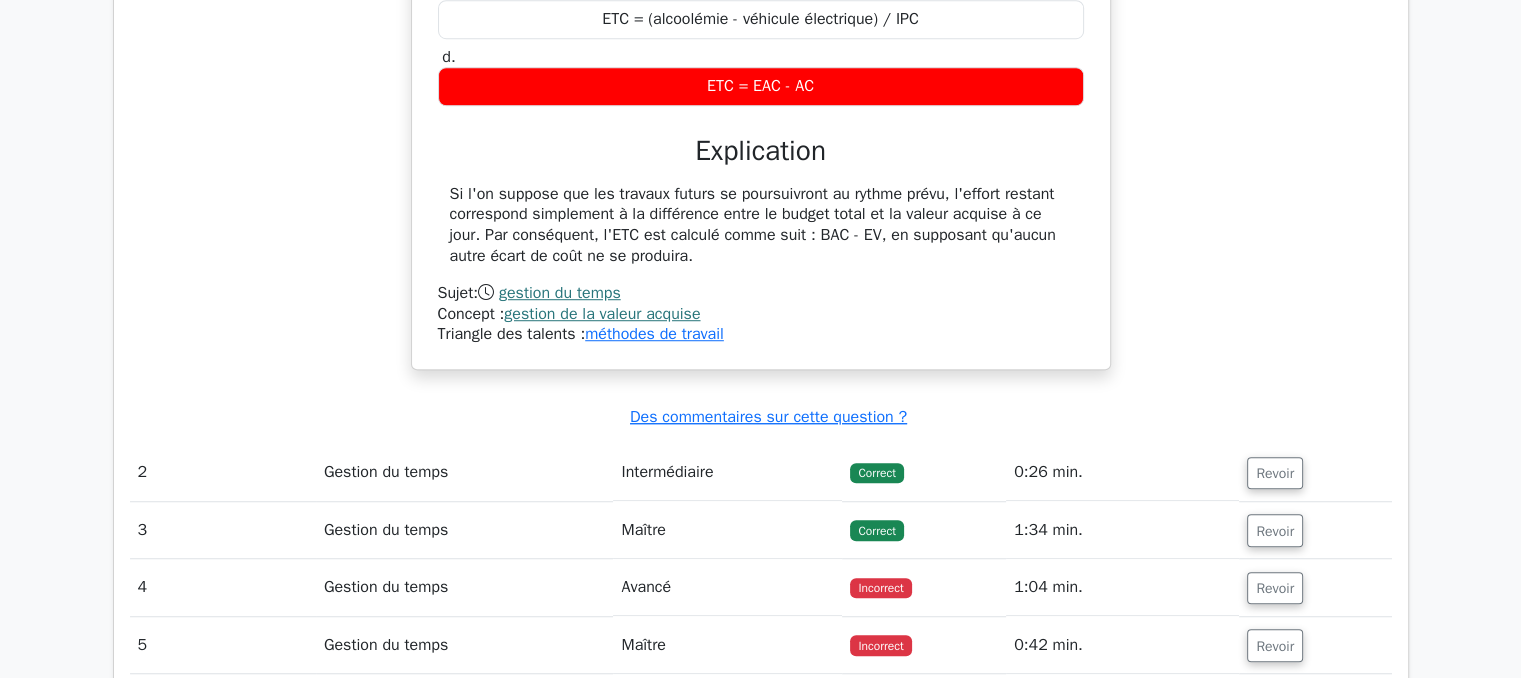 drag, startPoint x: 603, startPoint y: 227, endPoint x: 690, endPoint y: 260, distance: 93.04838 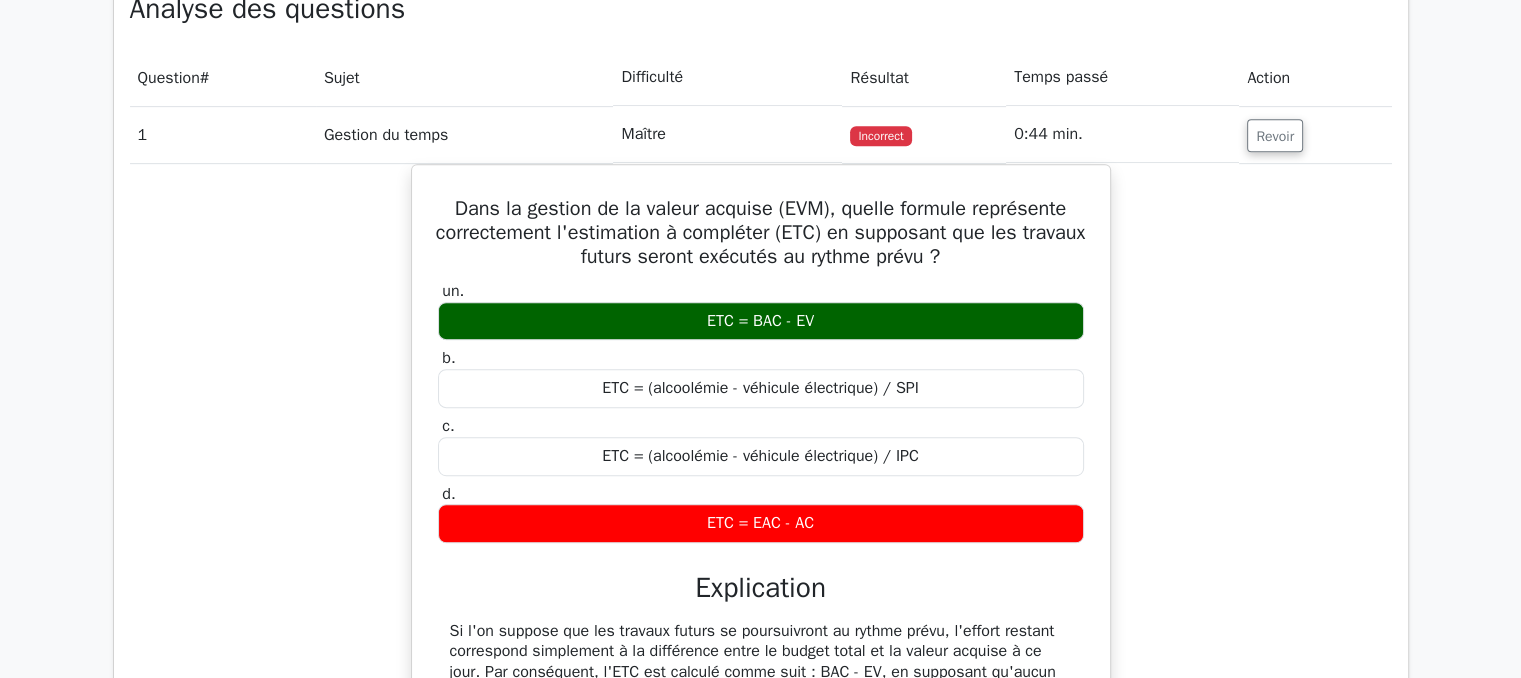 scroll, scrollTop: 828, scrollLeft: 0, axis: vertical 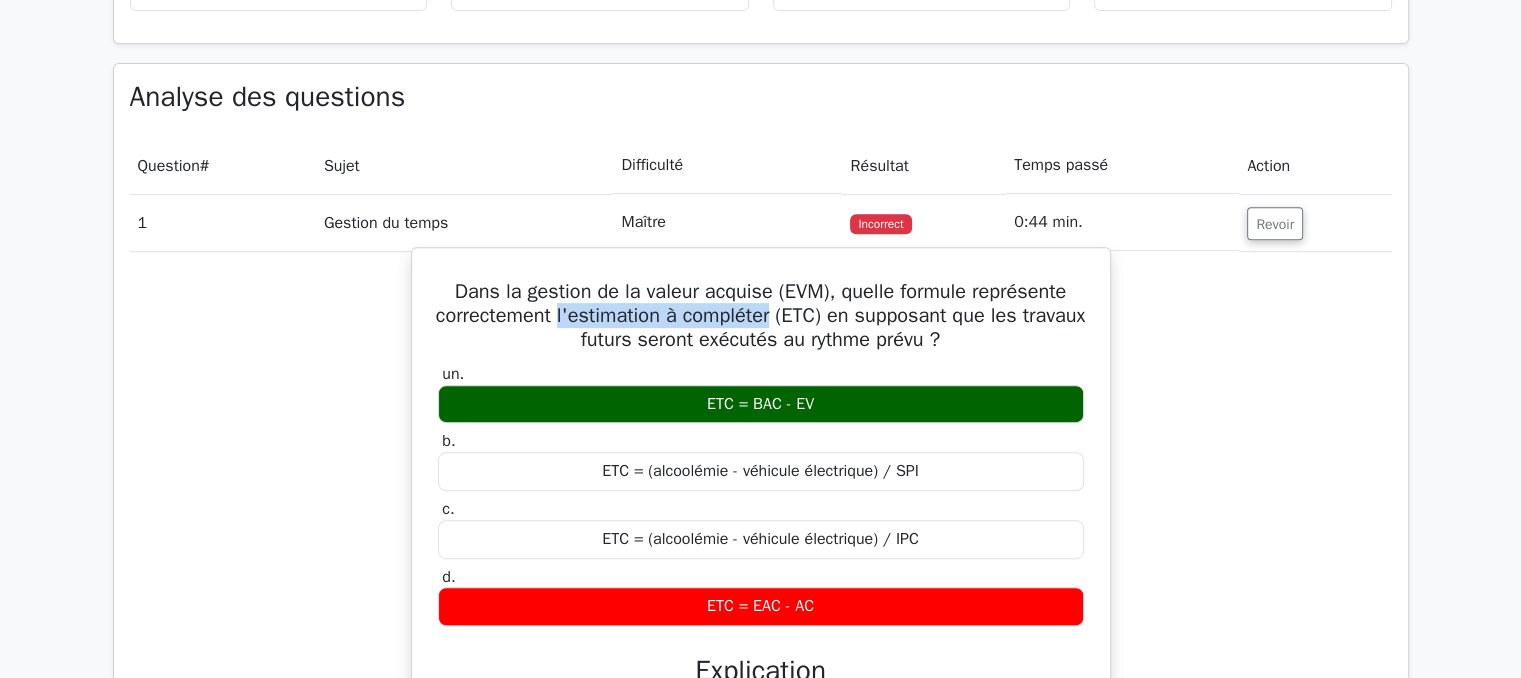 drag, startPoint x: 588, startPoint y: 310, endPoint x: 809, endPoint y: 306, distance: 221.0362 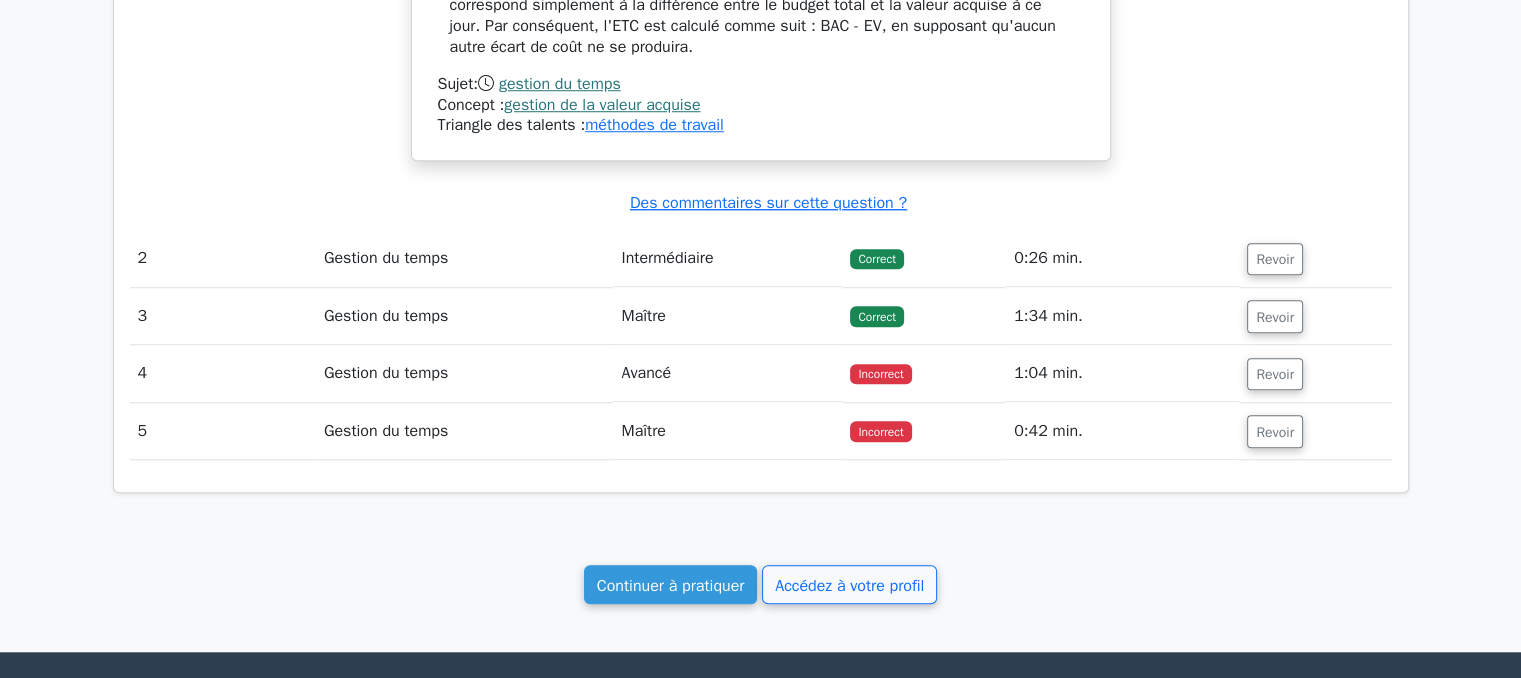scroll, scrollTop: 1579, scrollLeft: 0, axis: vertical 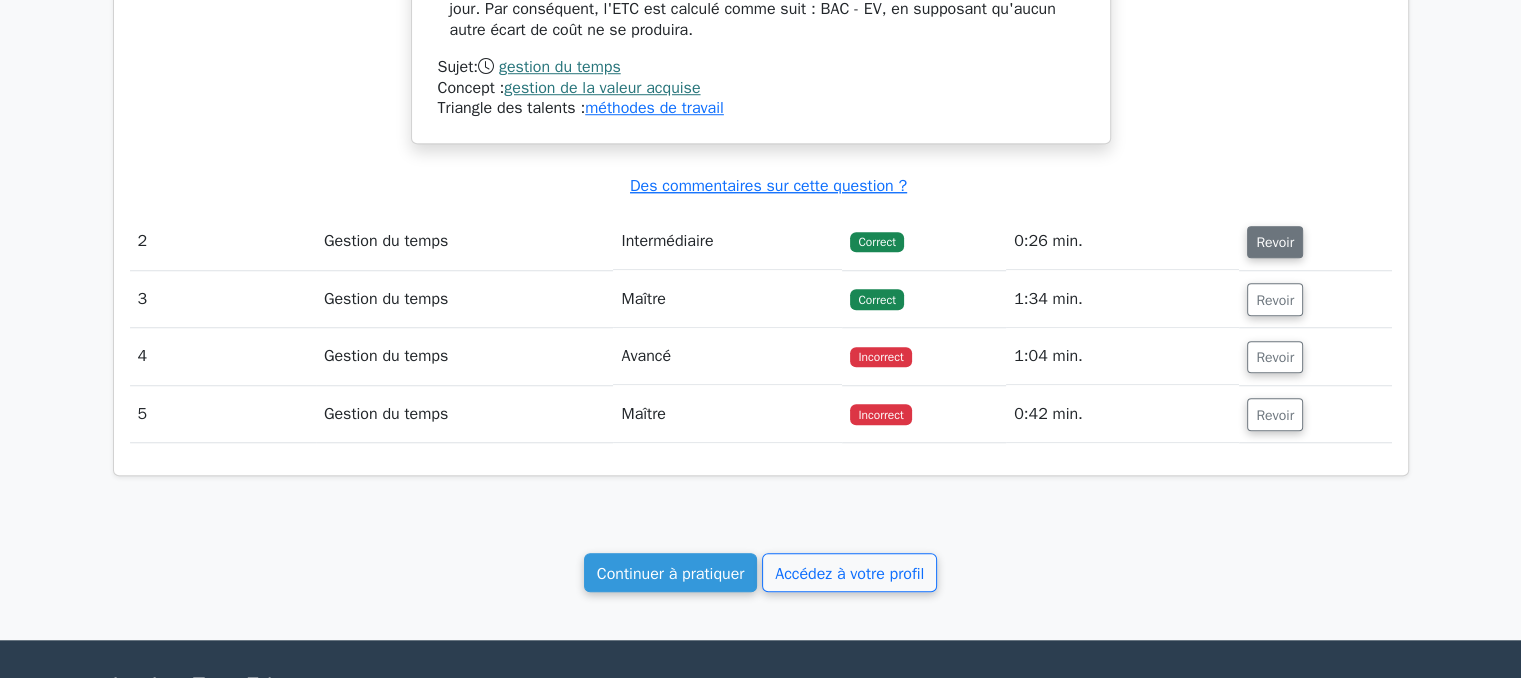 click on "Revoir" at bounding box center [1275, 242] 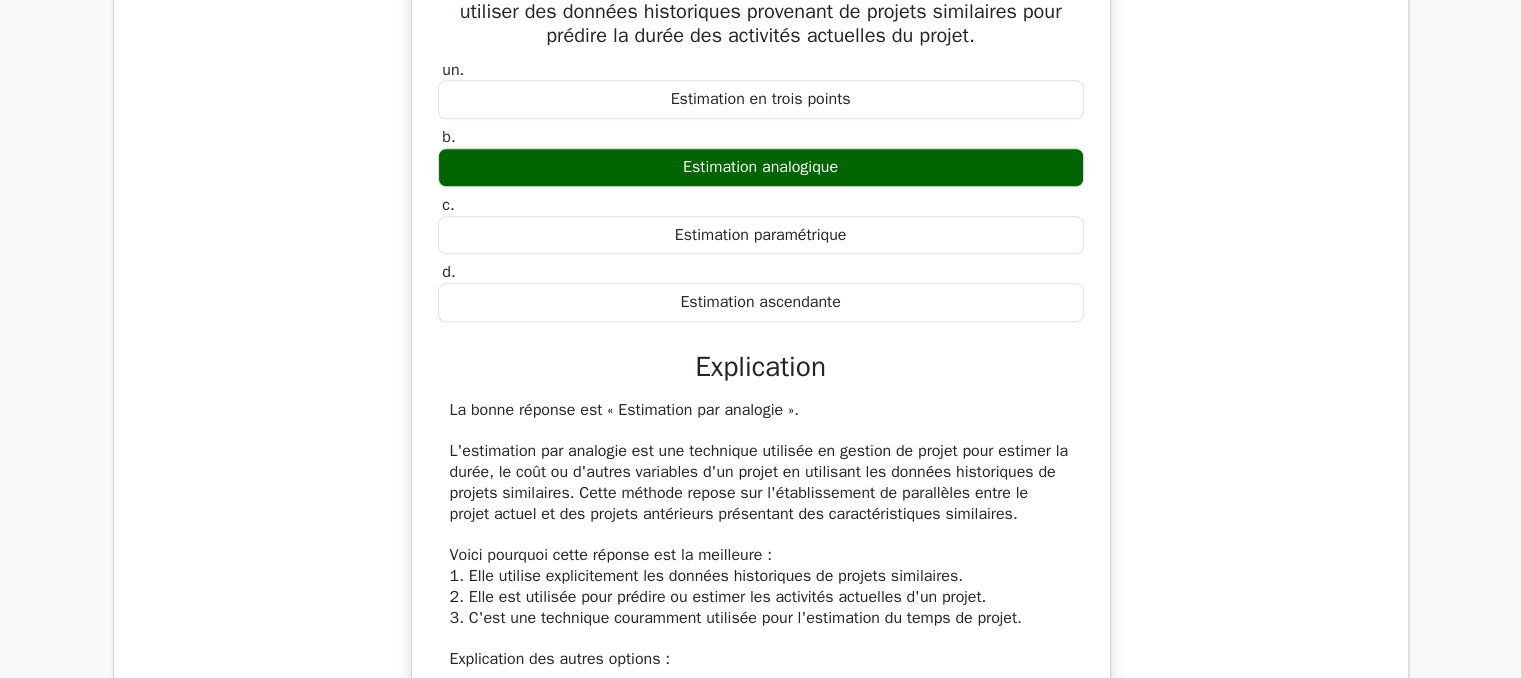 scroll, scrollTop: 1981, scrollLeft: 0, axis: vertical 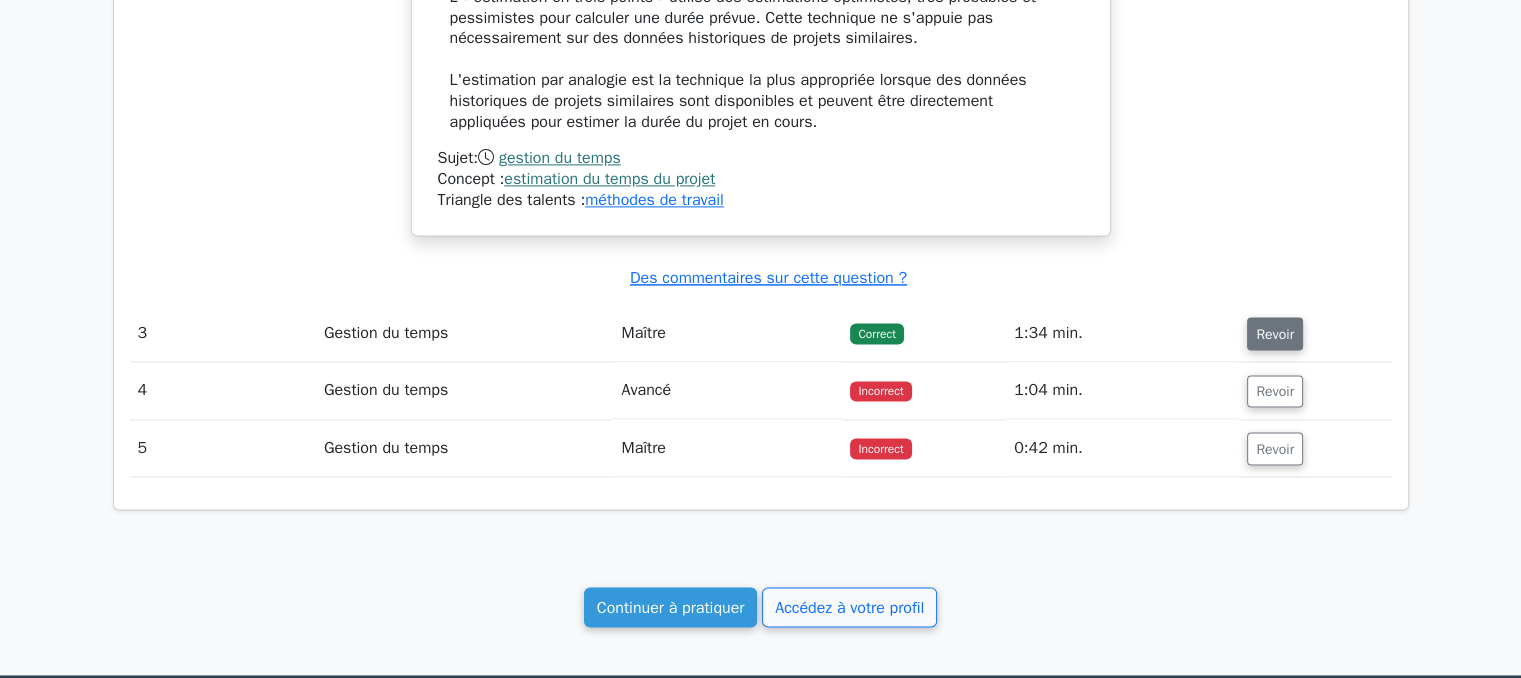 click on "Revoir" at bounding box center [1275, 334] 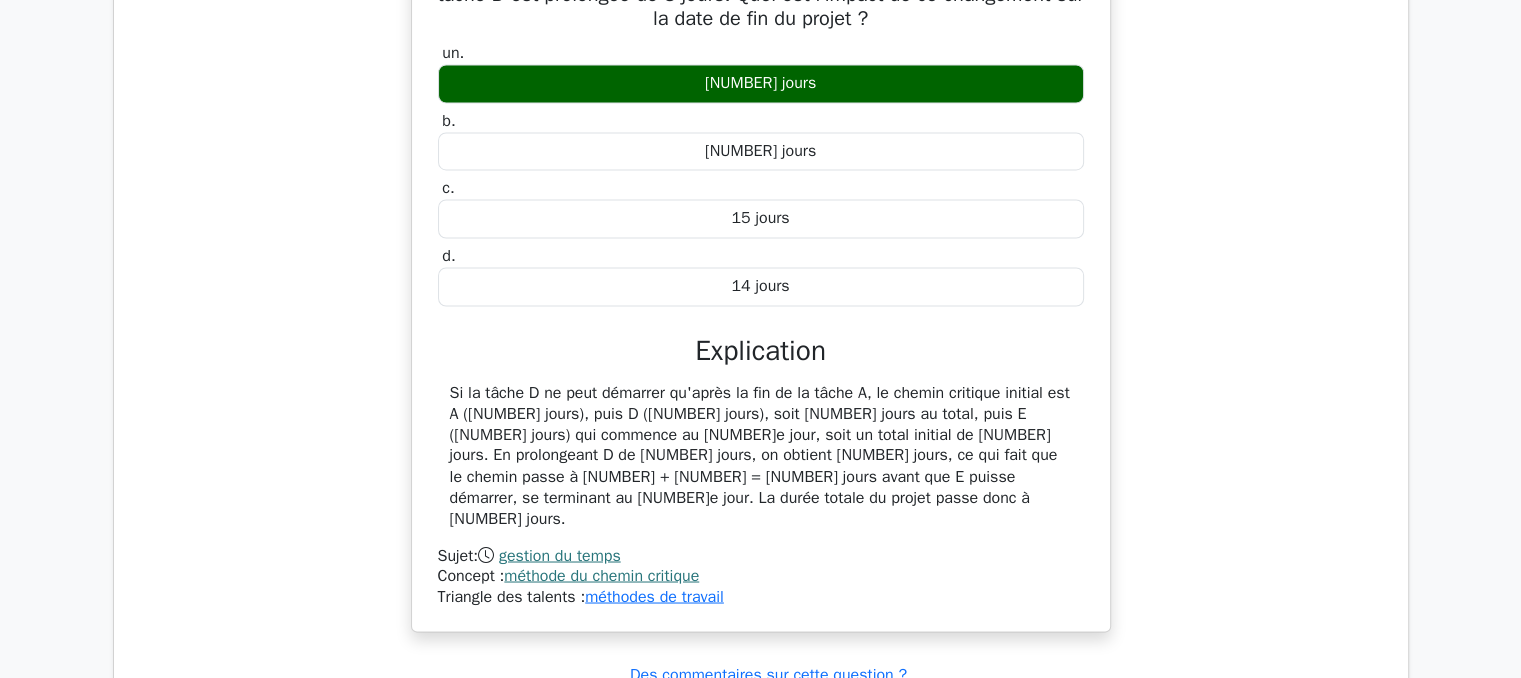 scroll, scrollTop: 3341, scrollLeft: 0, axis: vertical 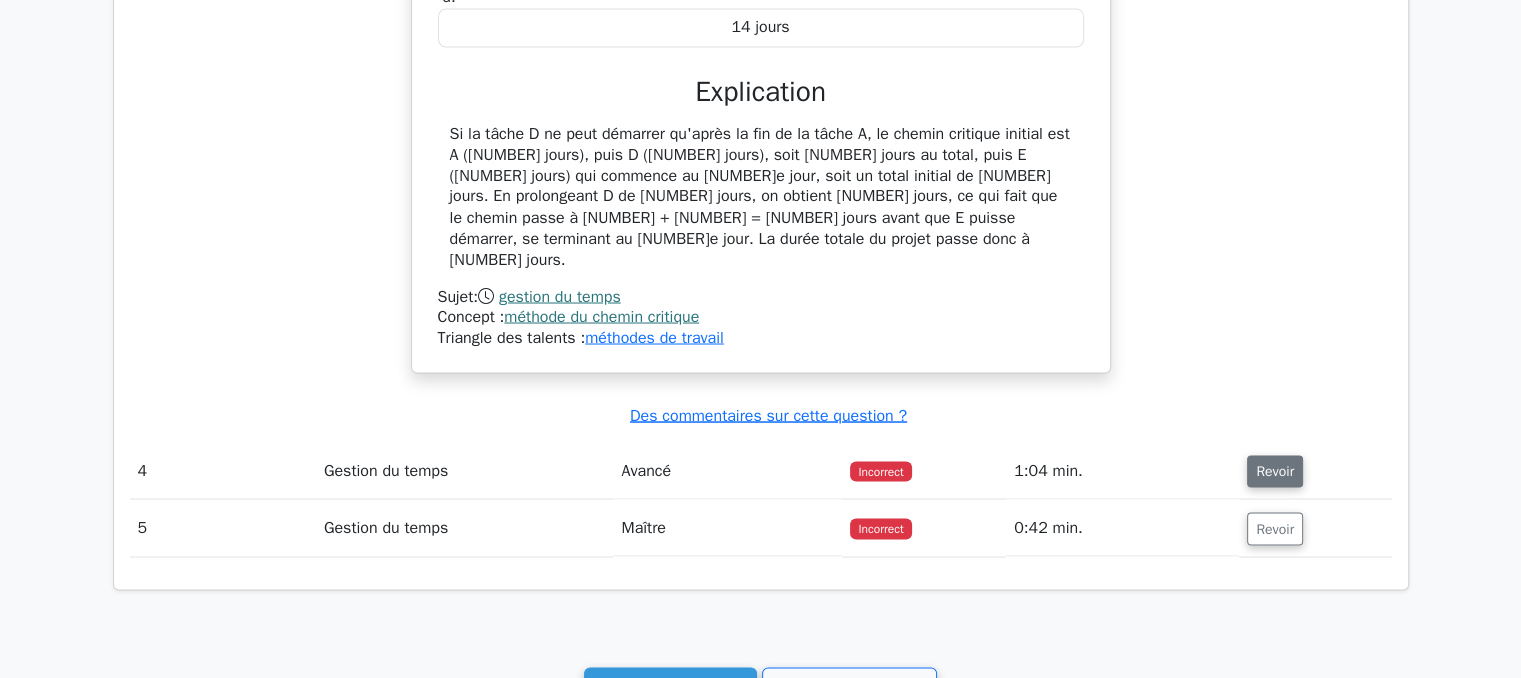click on "Revoir" at bounding box center [1275, 471] 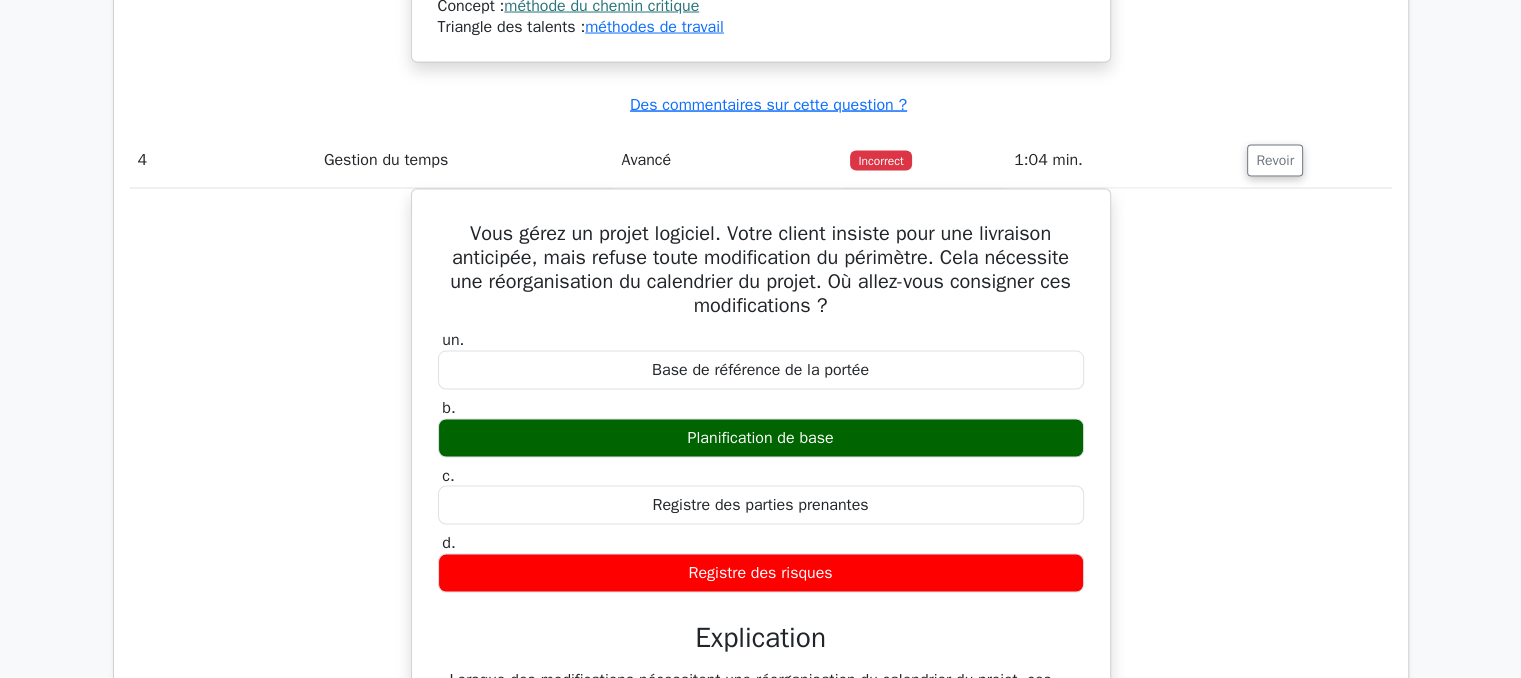 scroll, scrollTop: 3960, scrollLeft: 0, axis: vertical 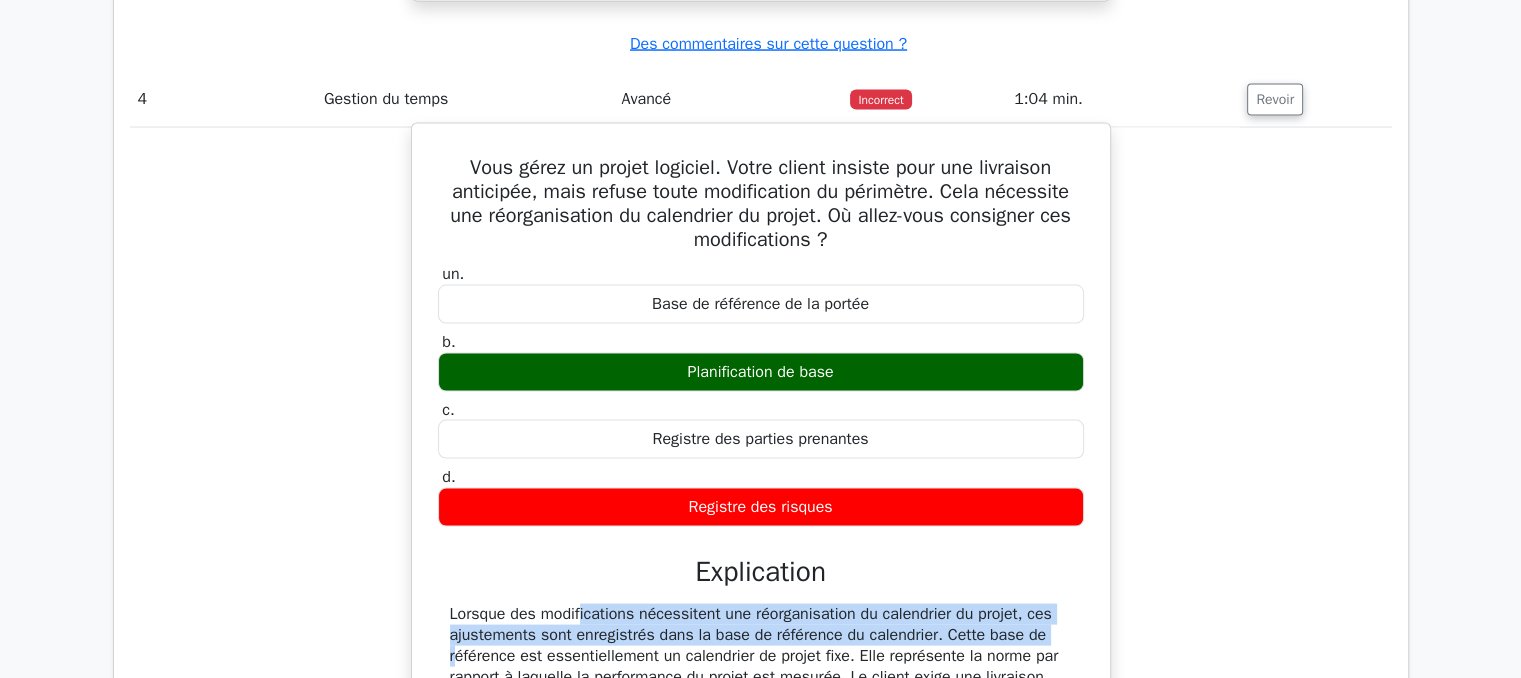 drag, startPoint x: 450, startPoint y: 562, endPoint x: 932, endPoint y: 586, distance: 482.59714 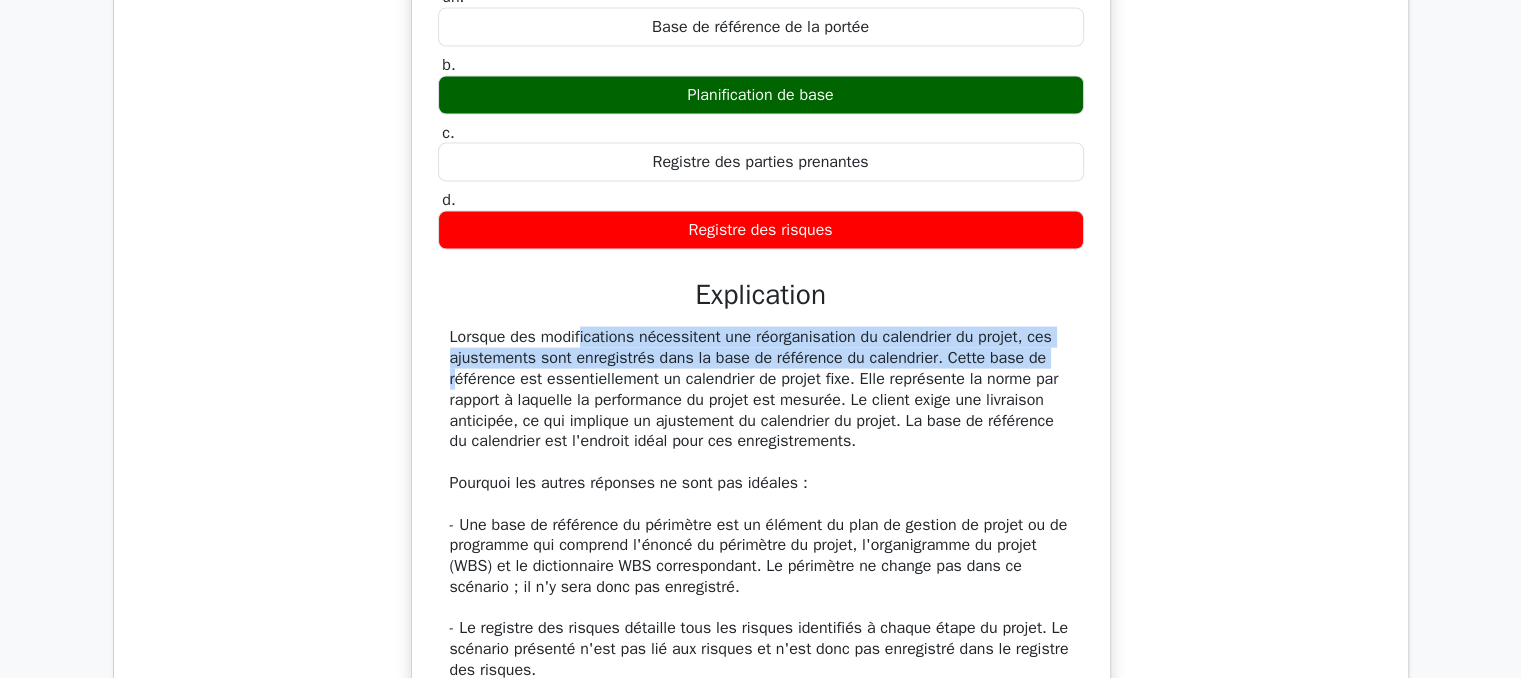 scroll, scrollTop: 4296, scrollLeft: 0, axis: vertical 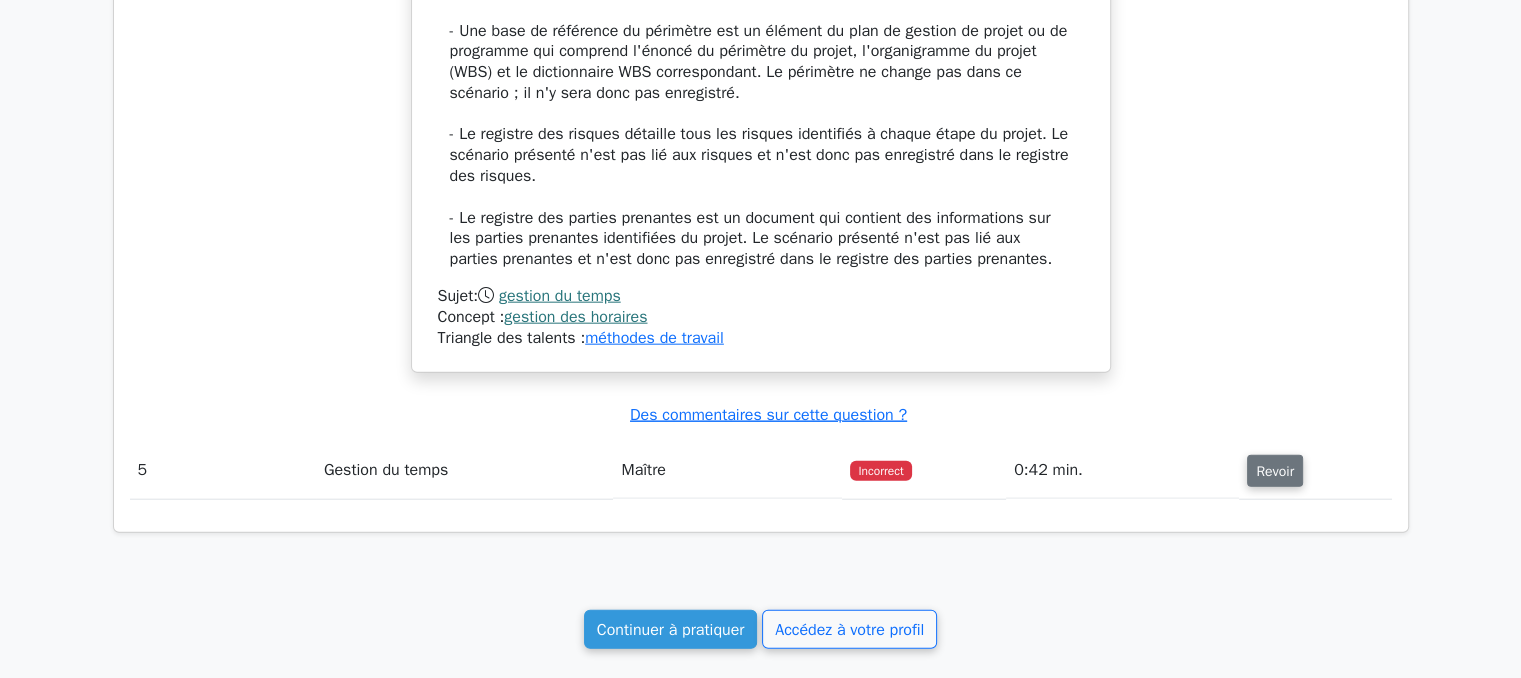 click on "Revoir" at bounding box center (1275, 471) 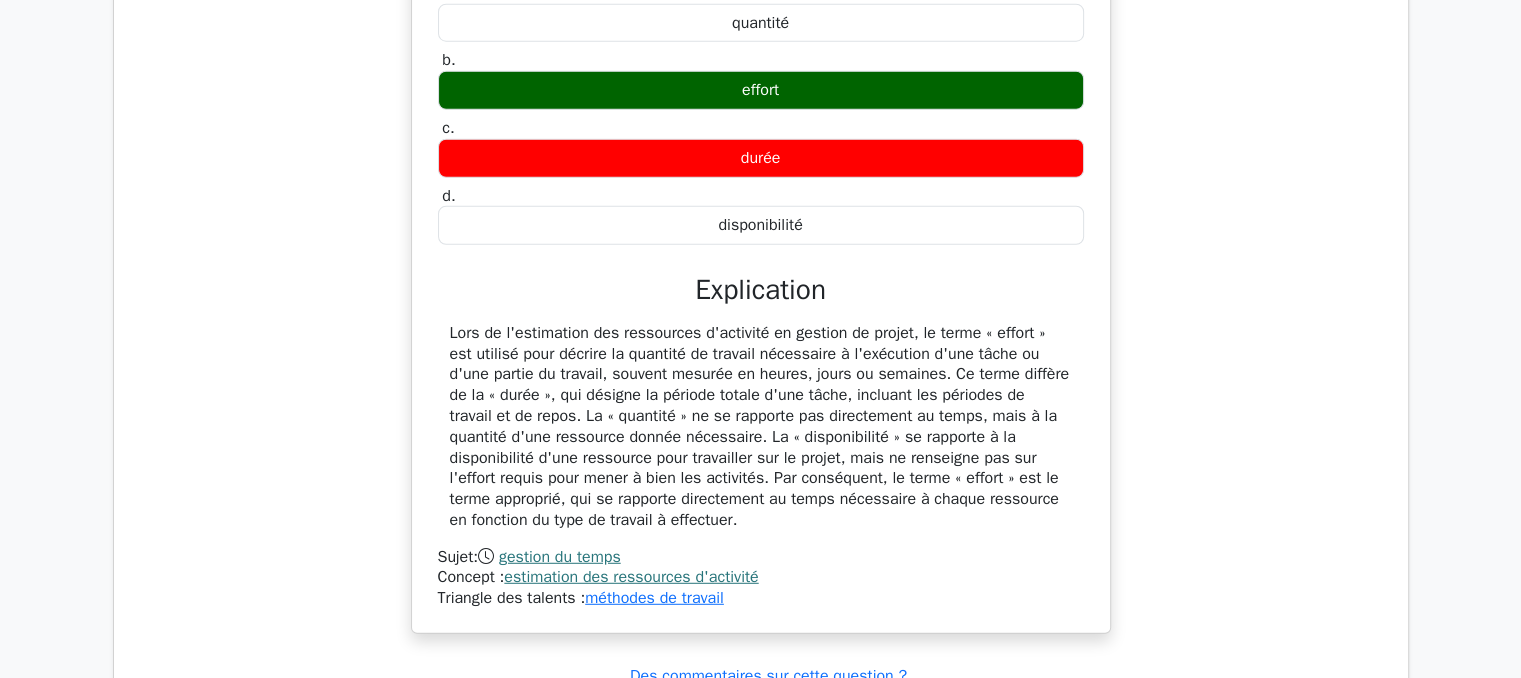 scroll, scrollTop: 5376, scrollLeft: 0, axis: vertical 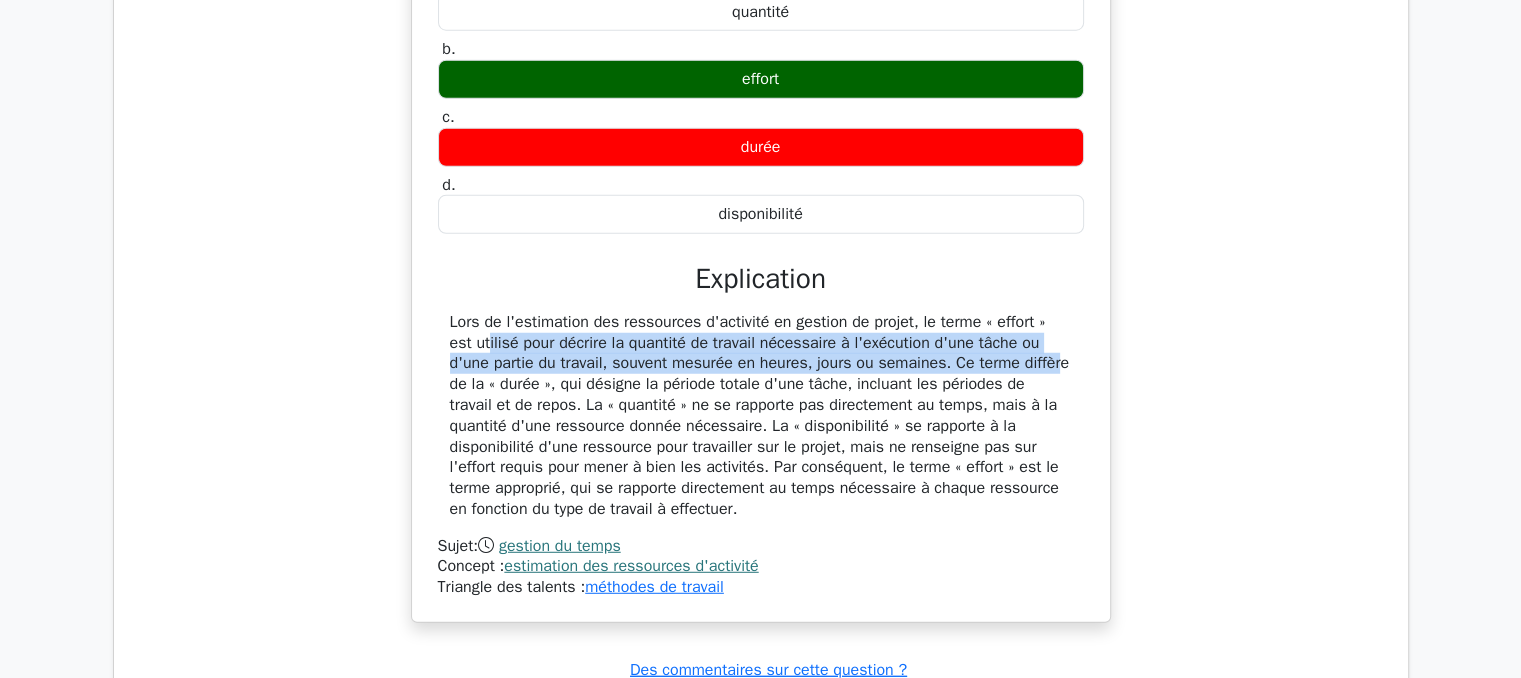 drag, startPoint x: 978, startPoint y: 266, endPoint x: 895, endPoint y: 313, distance: 95.38344 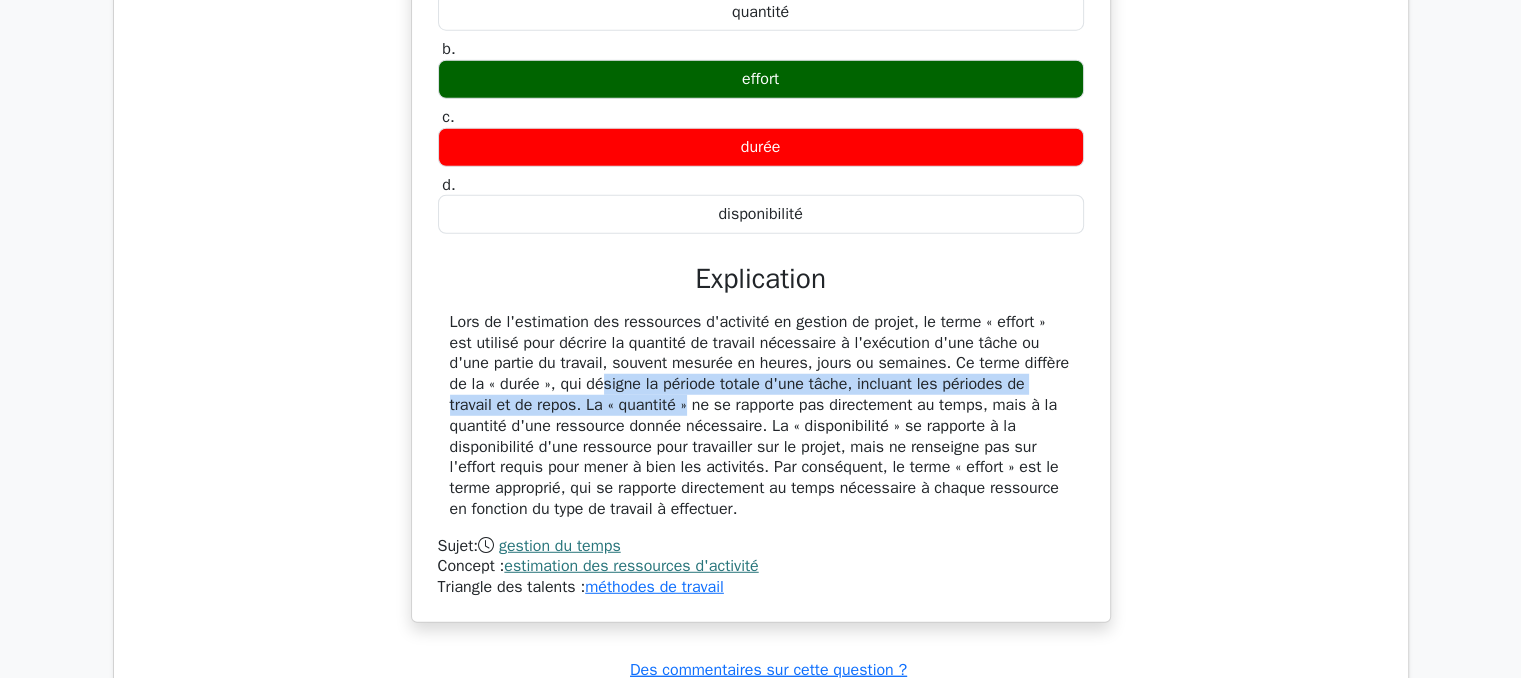 drag, startPoint x: 449, startPoint y: 327, endPoint x: 509, endPoint y: 353, distance: 65.39113 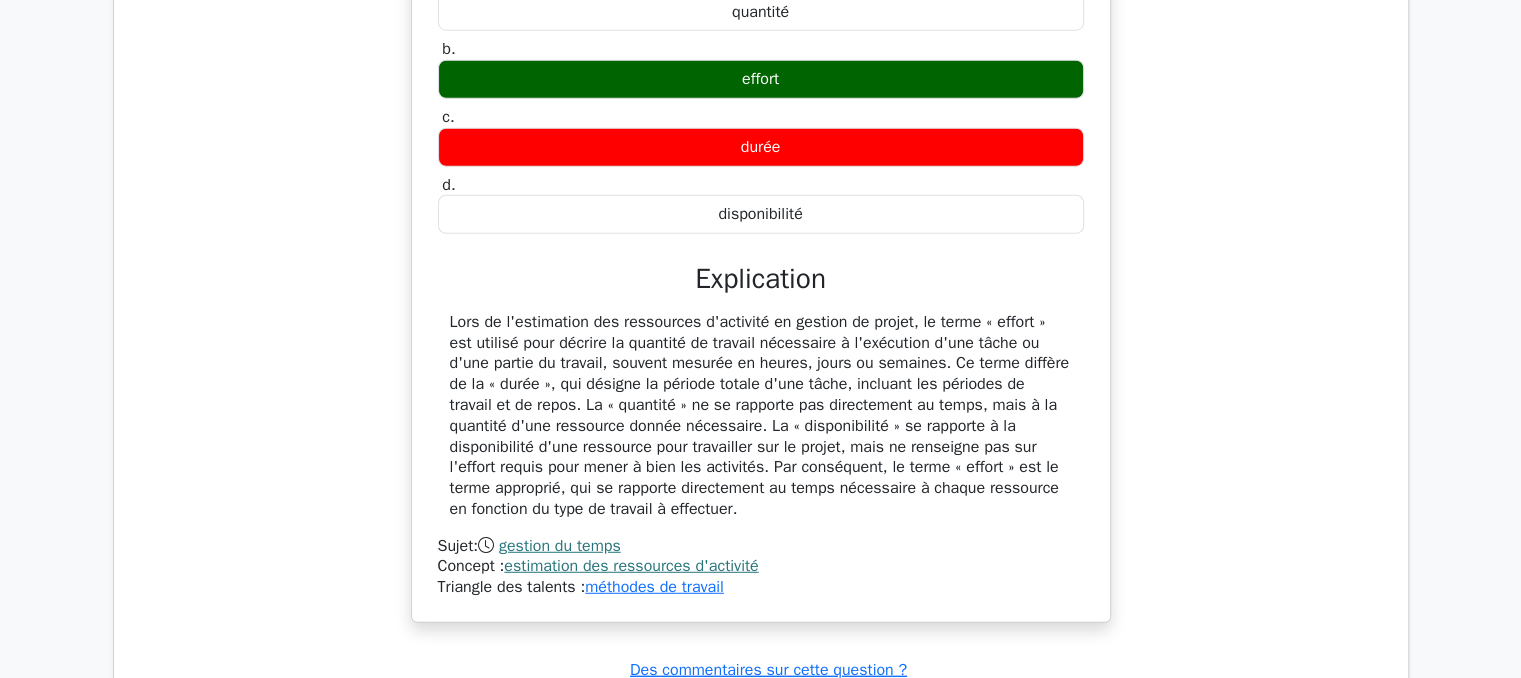 click on "Lors de l'estimation des ressources d'activité en gestion de projet, le terme « effort » est utilisé pour décrire la quantité de travail nécessaire à l'exécution d'une tâche ou d'une partie du travail, souvent mesurée en heures, jours ou semaines. Ce terme diffère de la « durée », qui désigne la période totale d'une tâche, incluant les périodes de travail et de repos. La « quantité » ne se rapporte pas directement au temps, mais à la quantité d'une ressource donnée nécessaire. La « disponibilité » se rapporte à la disponibilité d'une ressource pour travailler sur le projet, mais ne renseigne pas sur l'effort requis pour mener à bien les activités. Par conséquent, le terme « effort » est le terme approprié, qui se rapporte directement au temps nécessaire à chaque ressource en fonction du type de travail à effectuer." at bounding box center [760, 415] 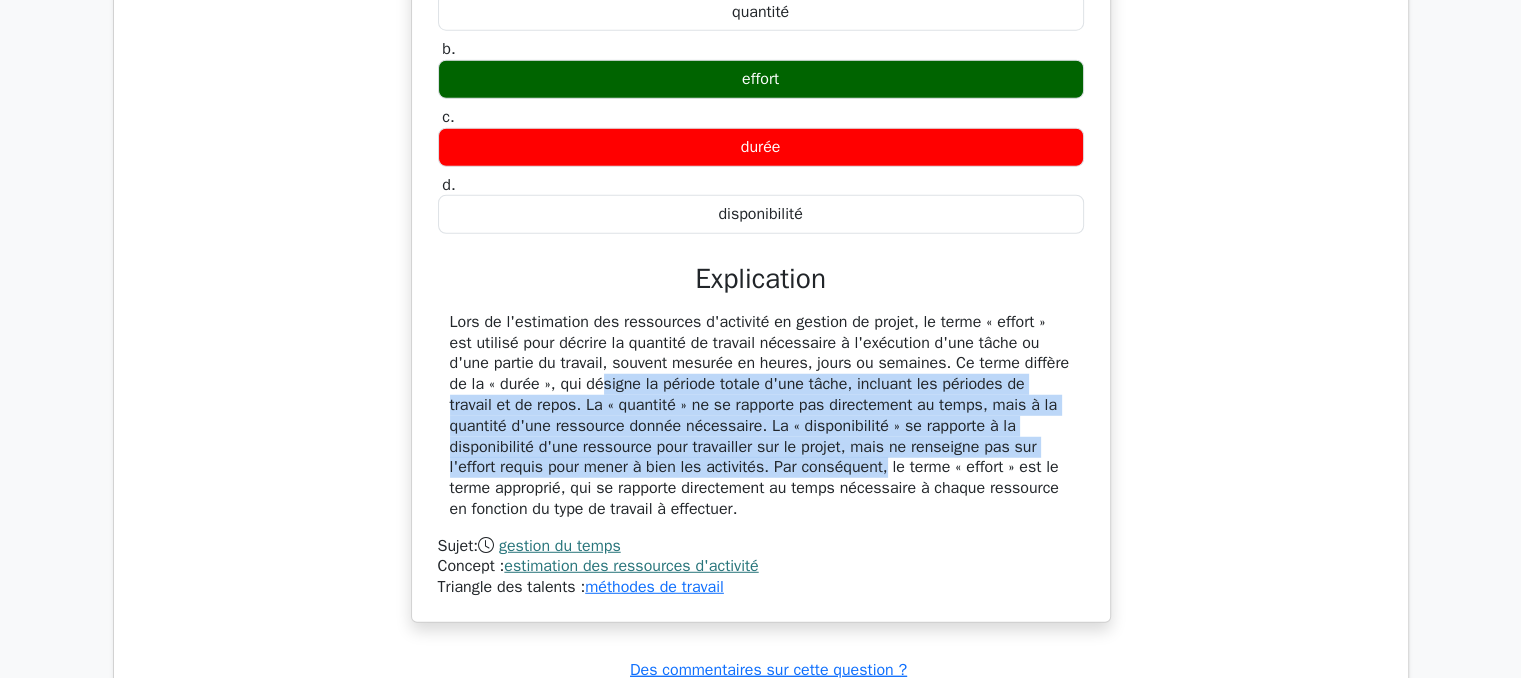 drag, startPoint x: 452, startPoint y: 329, endPoint x: 664, endPoint y: 422, distance: 231.50162 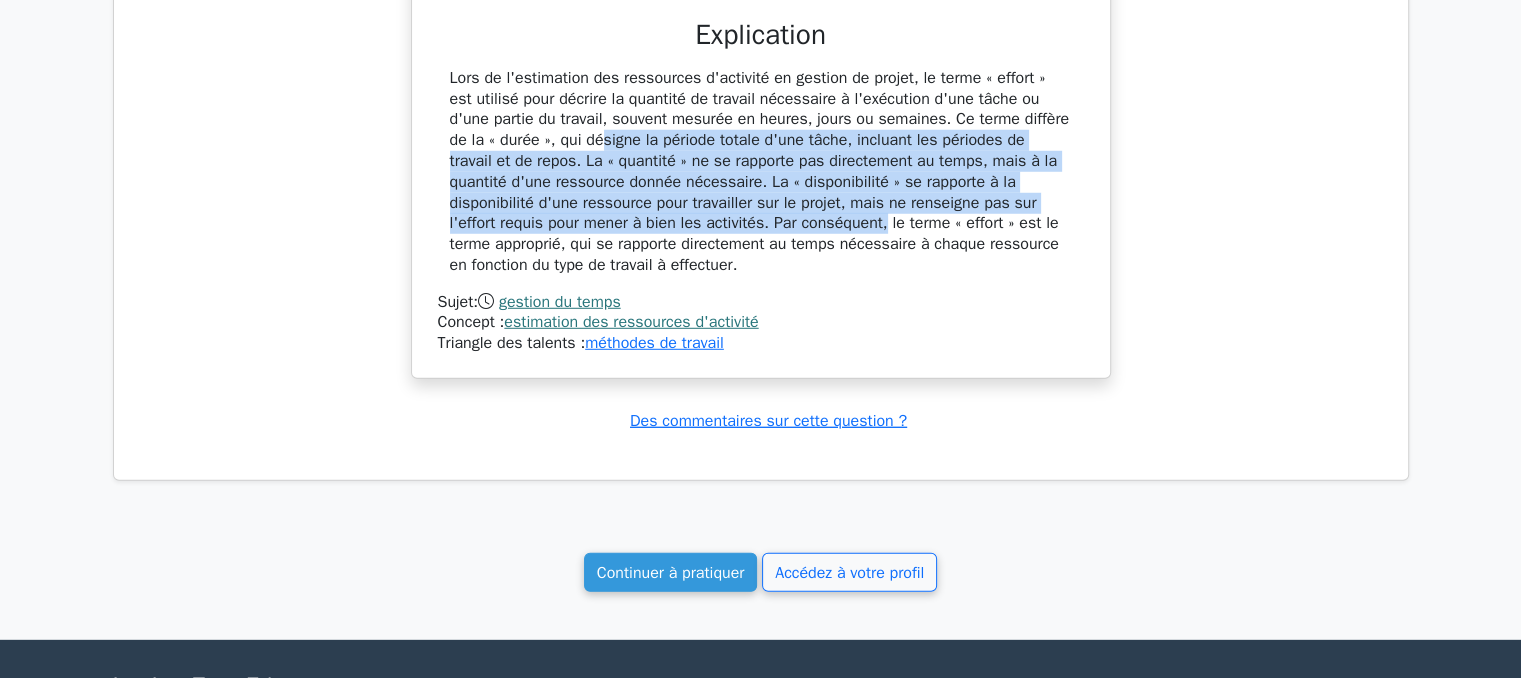 scroll, scrollTop: 5656, scrollLeft: 0, axis: vertical 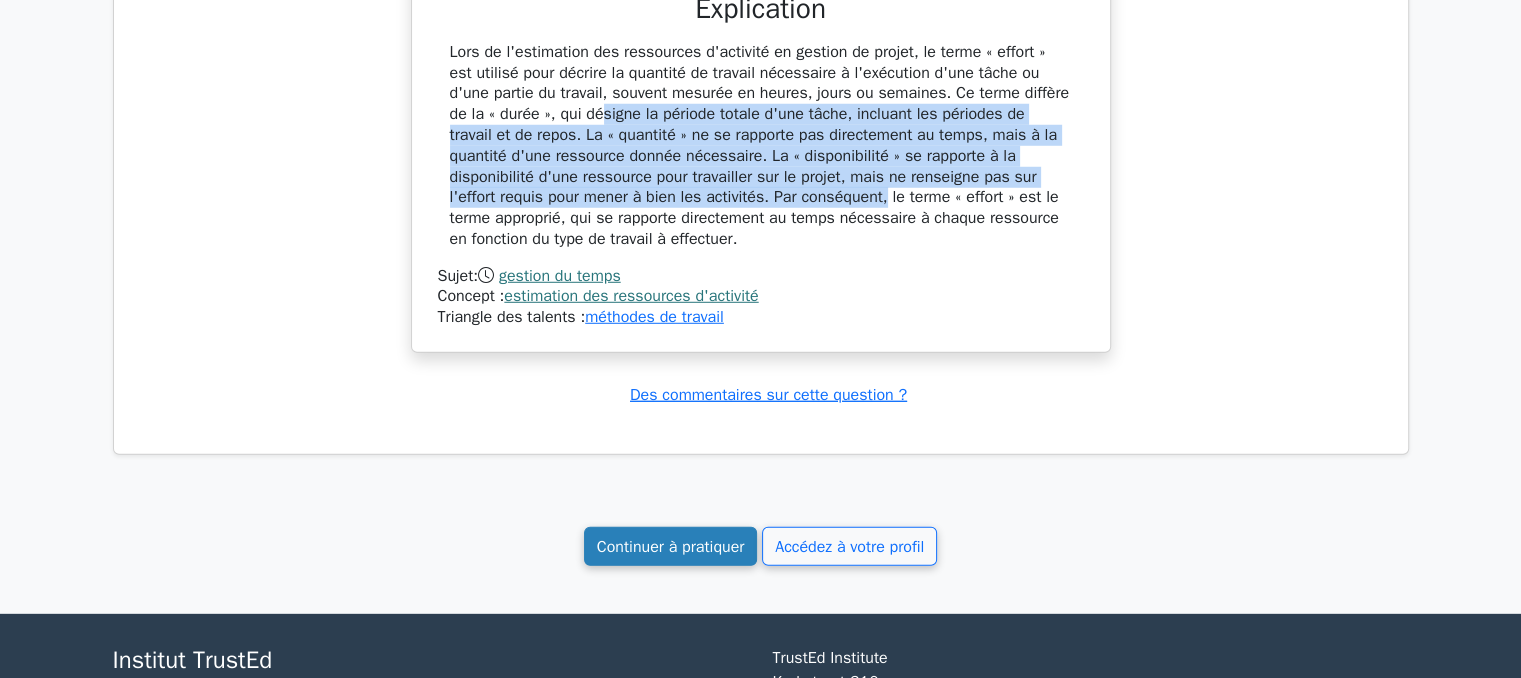 click on "Continuer à pratiquer" at bounding box center (671, 547) 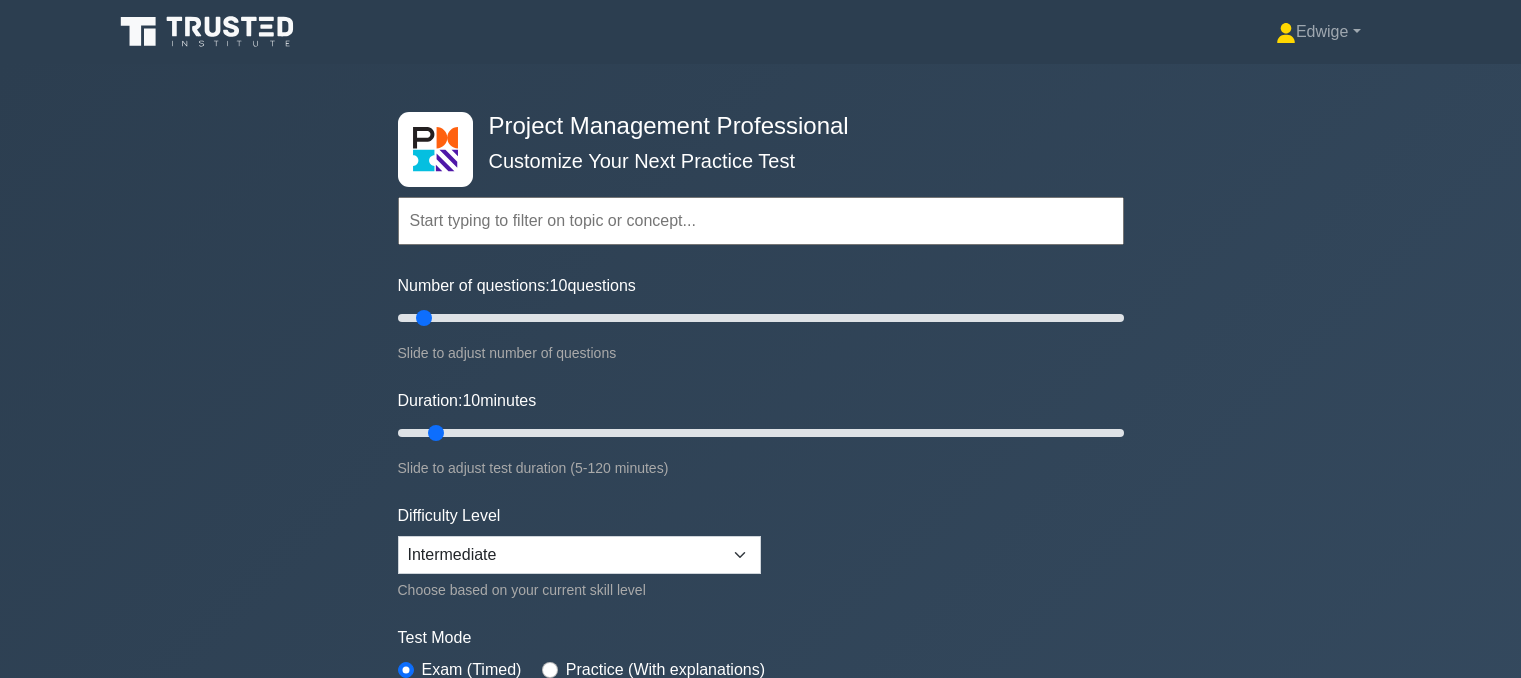scroll, scrollTop: 0, scrollLeft: 0, axis: both 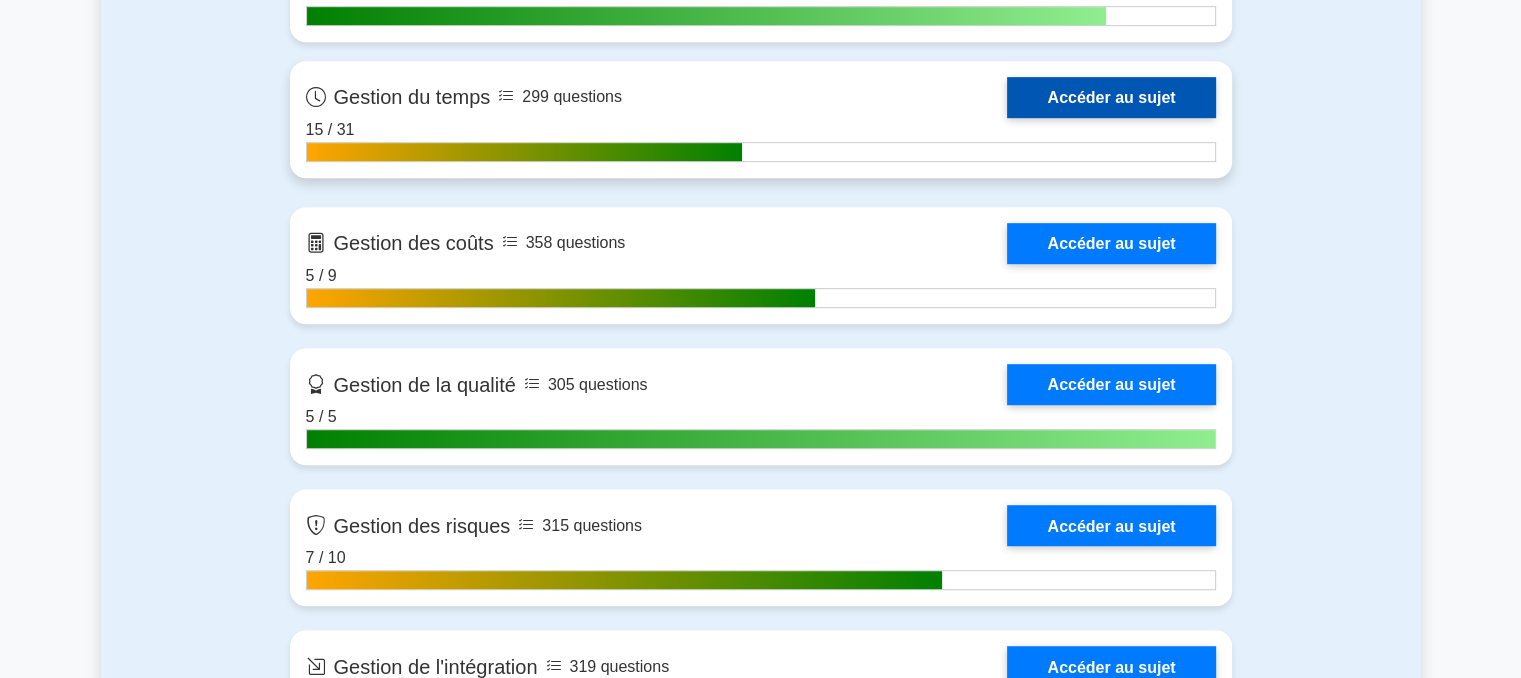 click on "Accéder au sujet" at bounding box center (1111, 97) 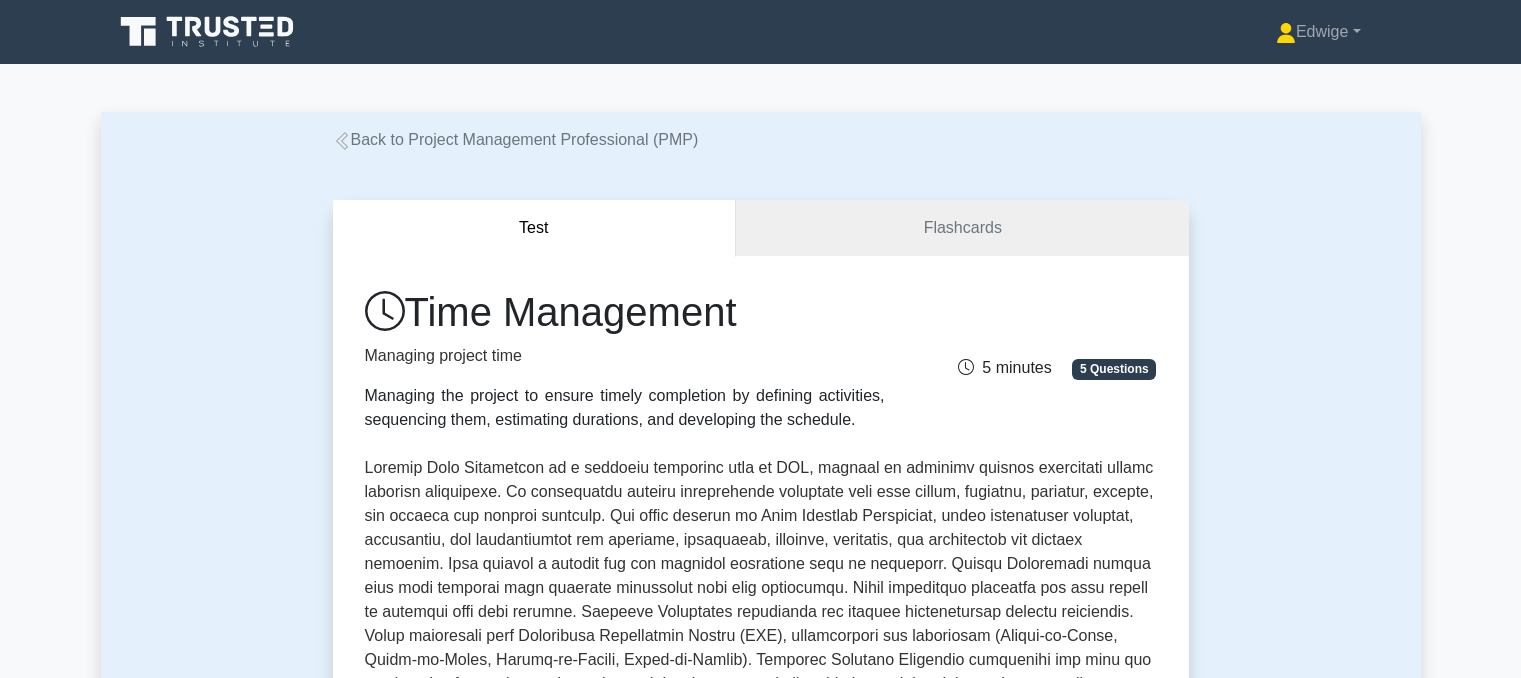 scroll, scrollTop: 0, scrollLeft: 0, axis: both 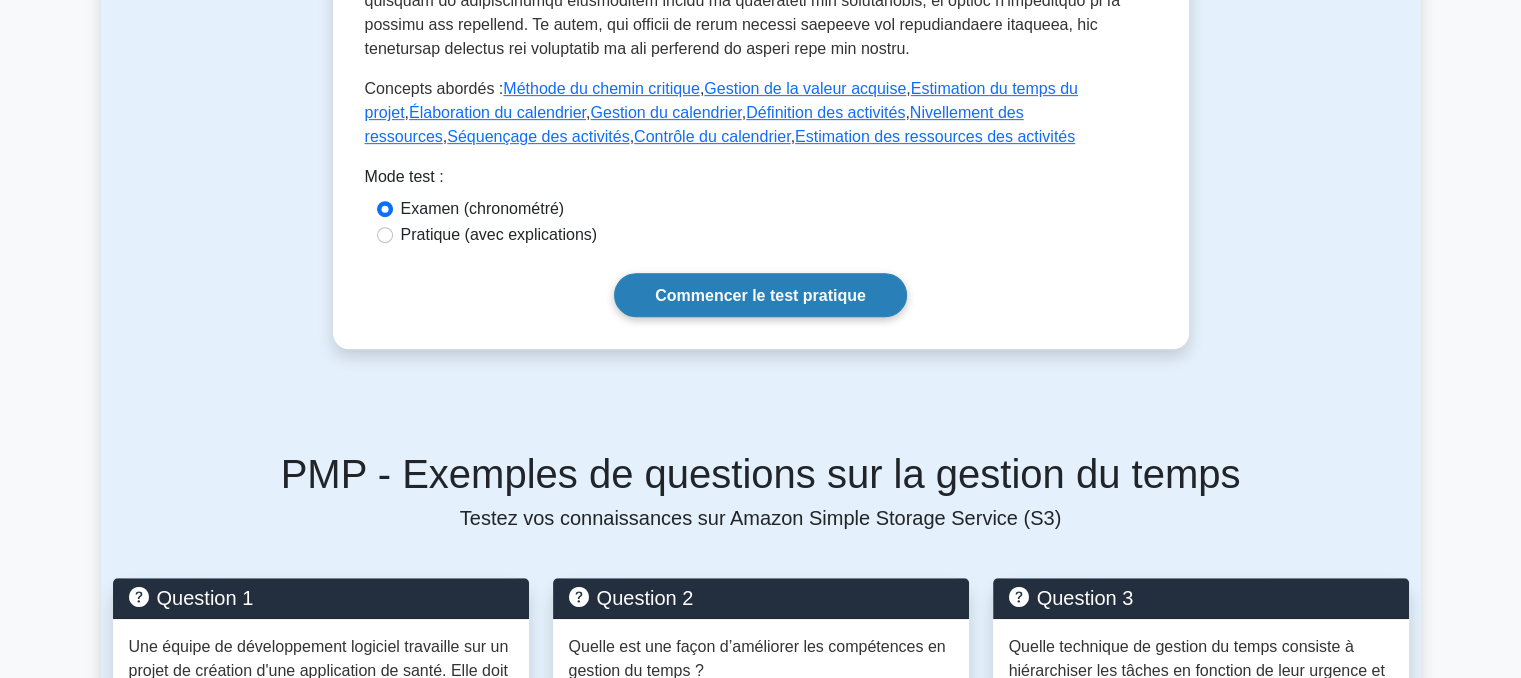click on "Commencer le test pratique" at bounding box center [760, 294] 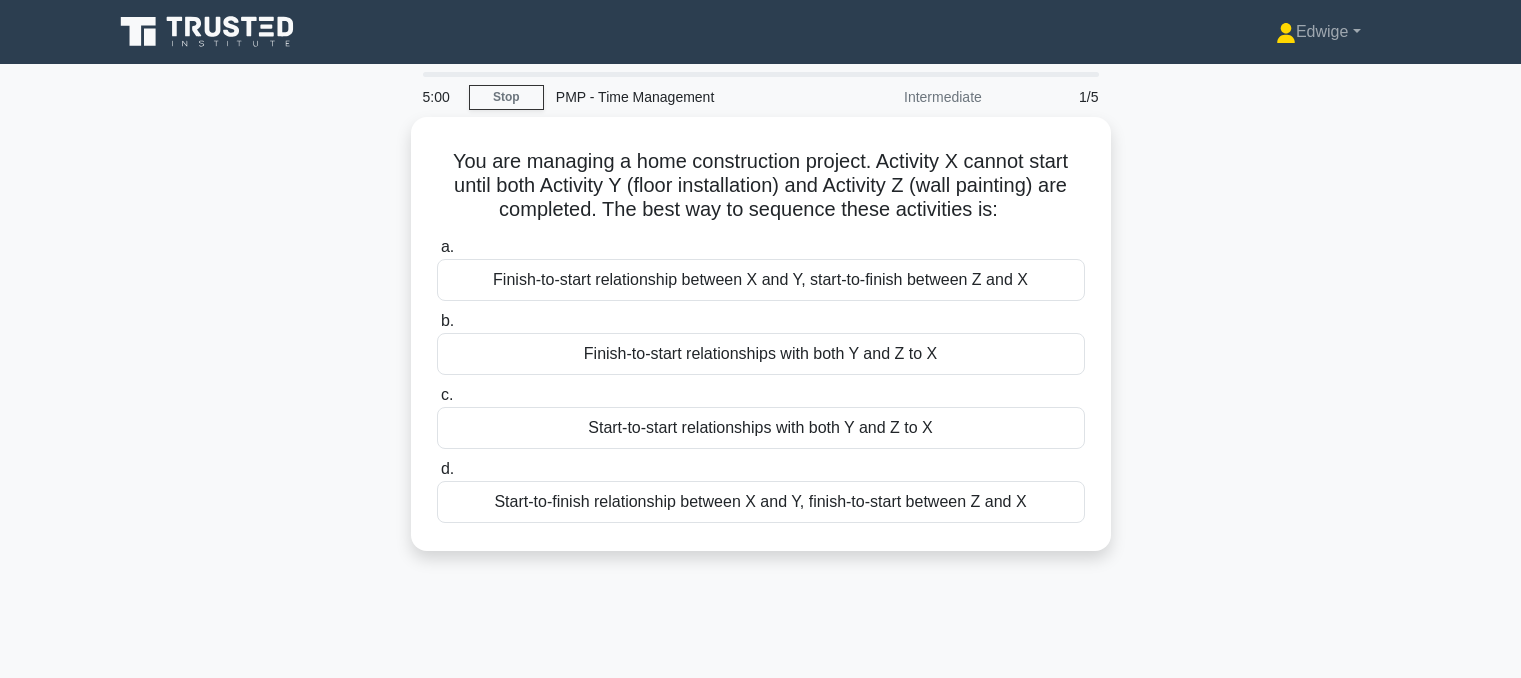 scroll, scrollTop: 0, scrollLeft: 0, axis: both 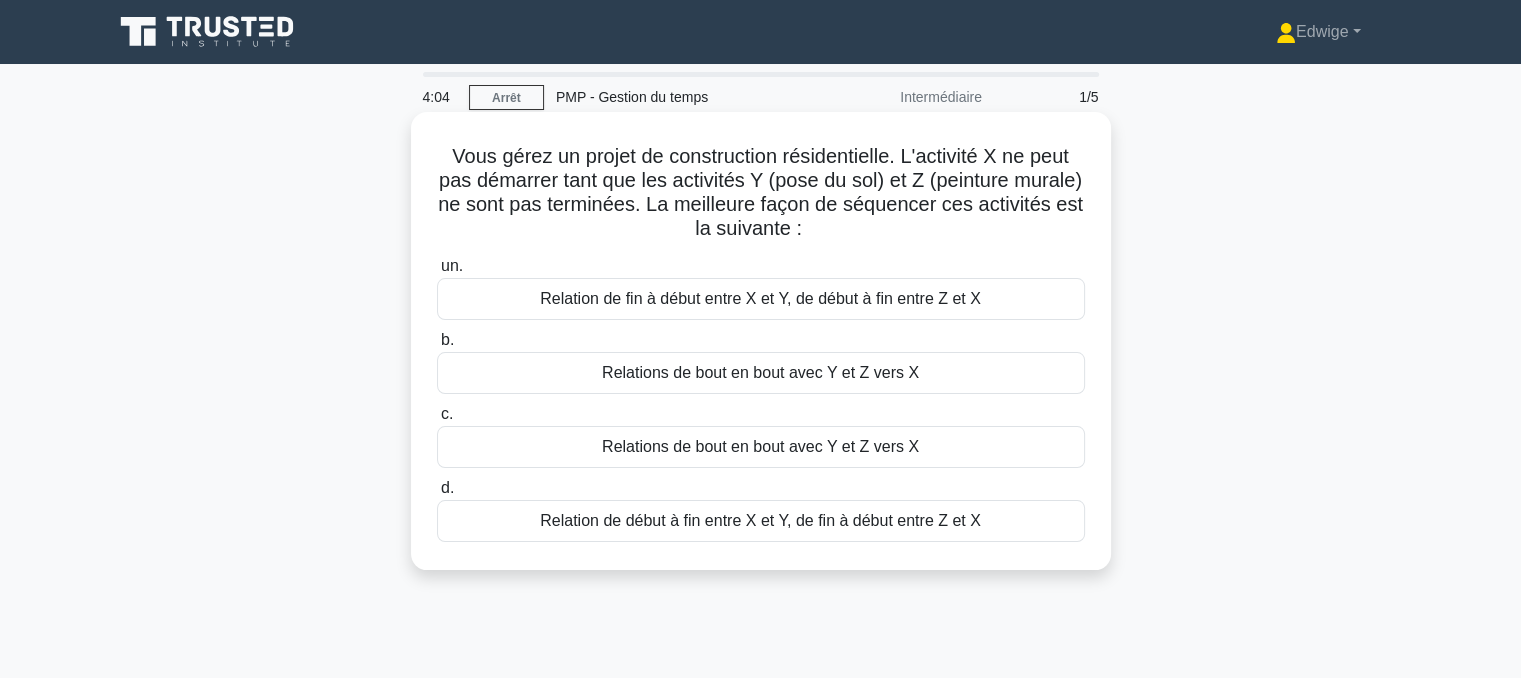 click on "Relations de bout en bout avec Y et Z vers X" at bounding box center [761, 373] 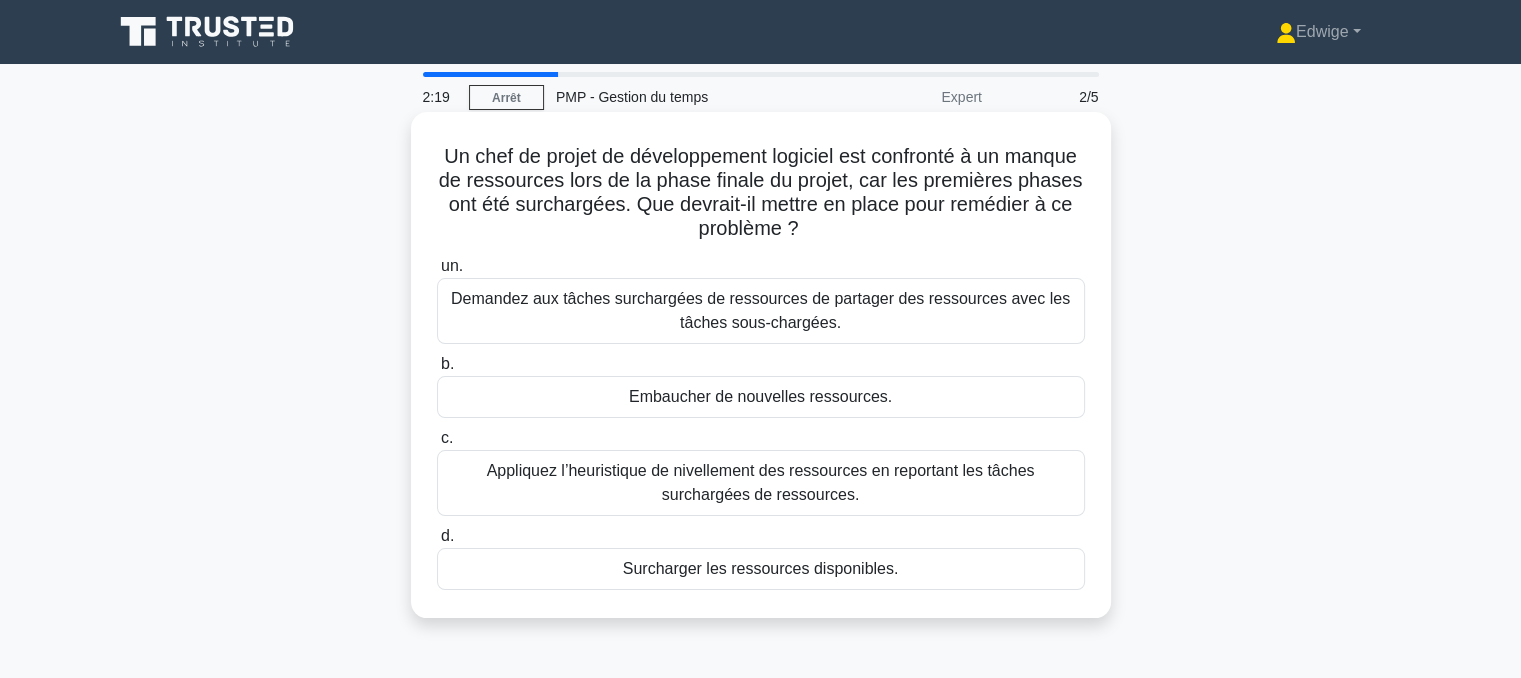 click on "Appliquez l’heuristique de nivellement des ressources en reportant les tâches surchargées de ressources." at bounding box center (761, 482) 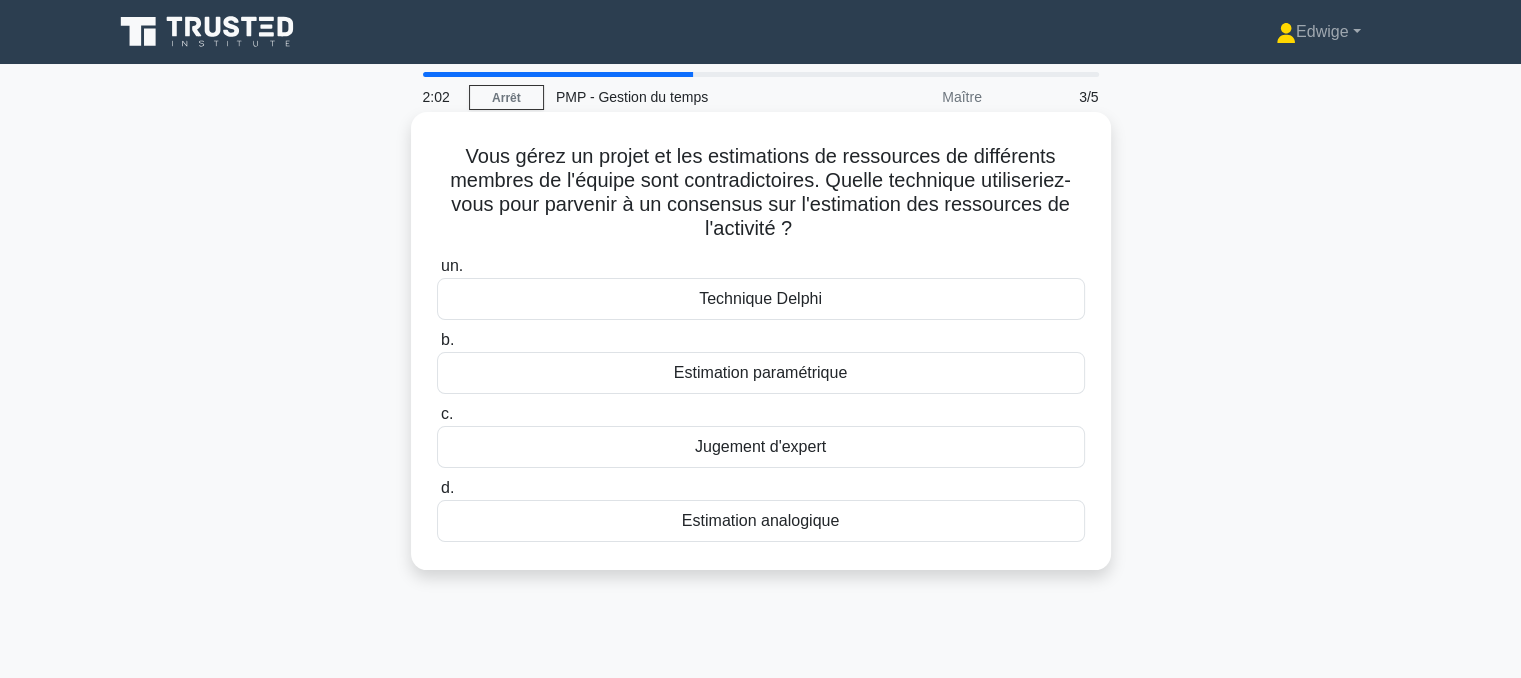 click on "Jugement d'expert" at bounding box center [760, 447] 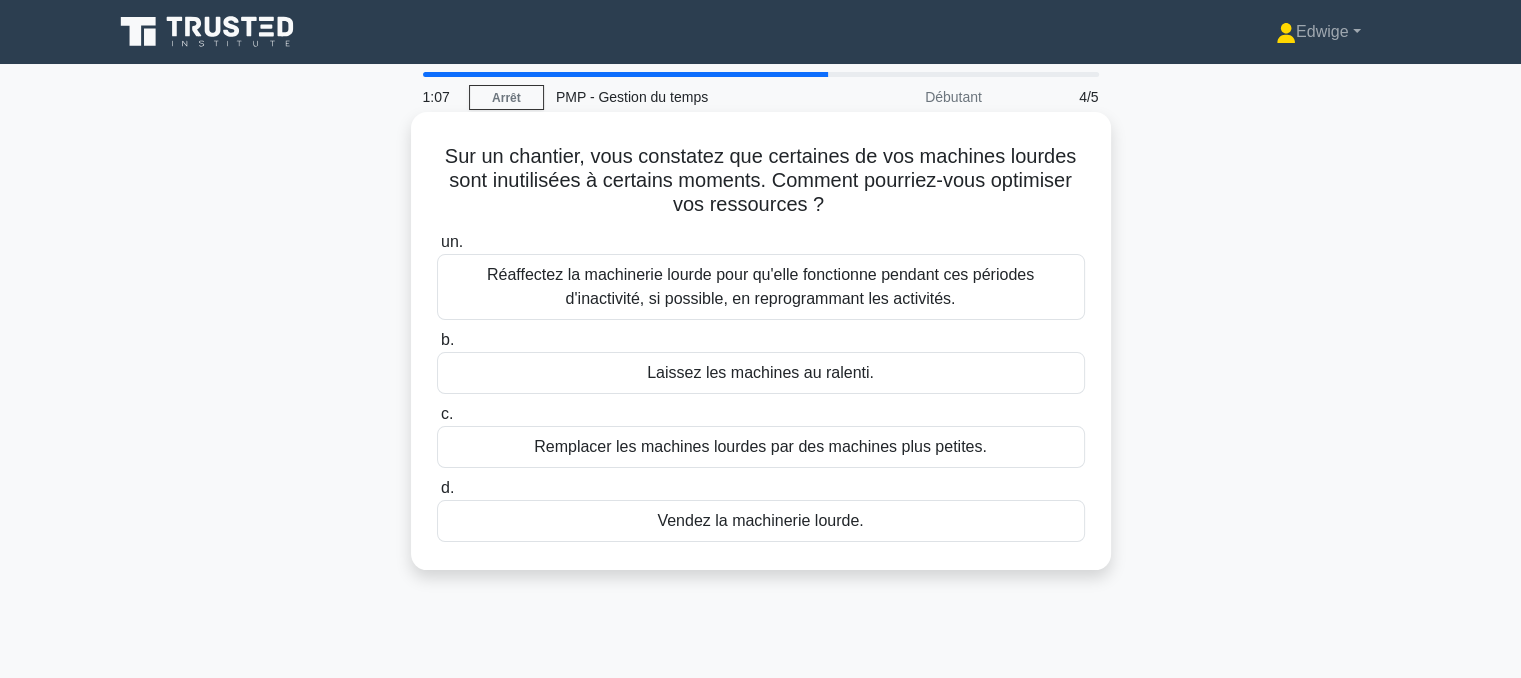 click on "Laissez les machines au ralenti." at bounding box center [760, 372] 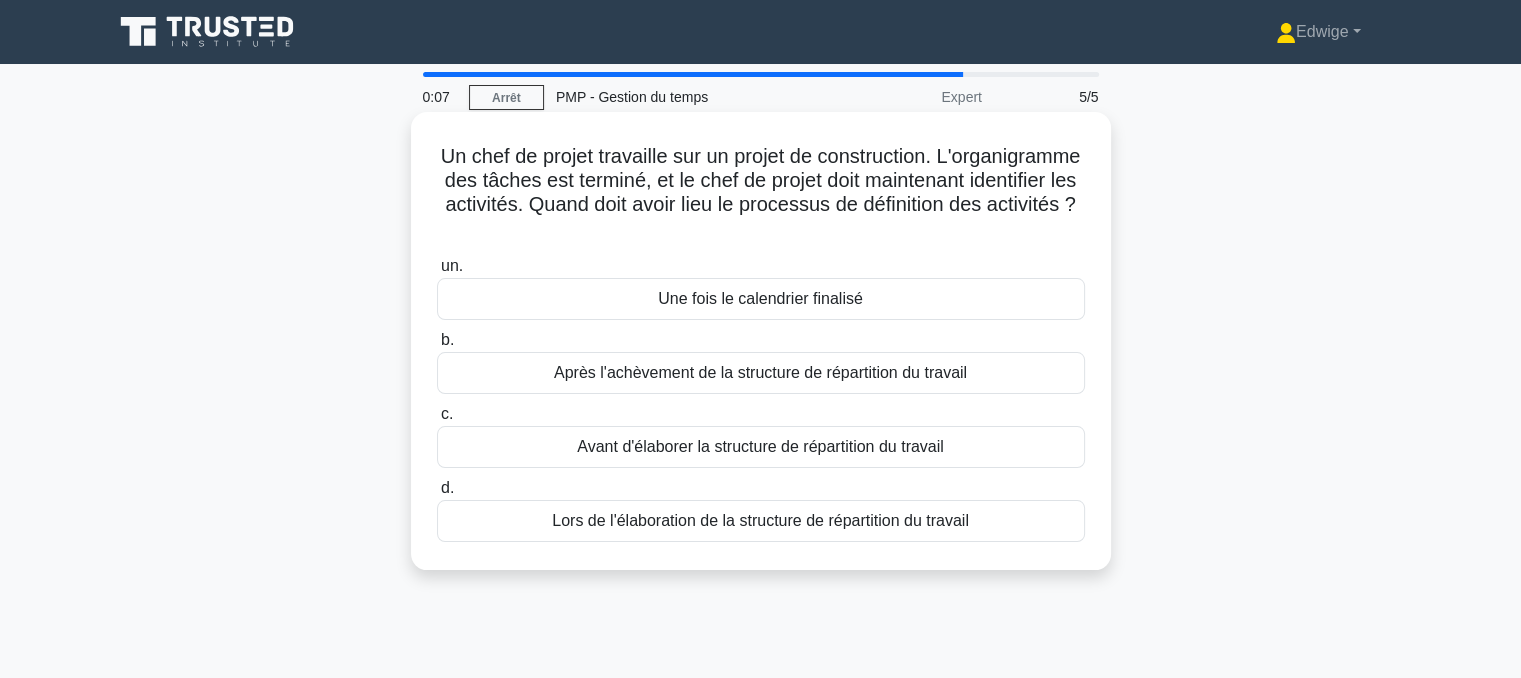 click on "Lors de l'élaboration de la structure de répartition du travail" at bounding box center (760, 520) 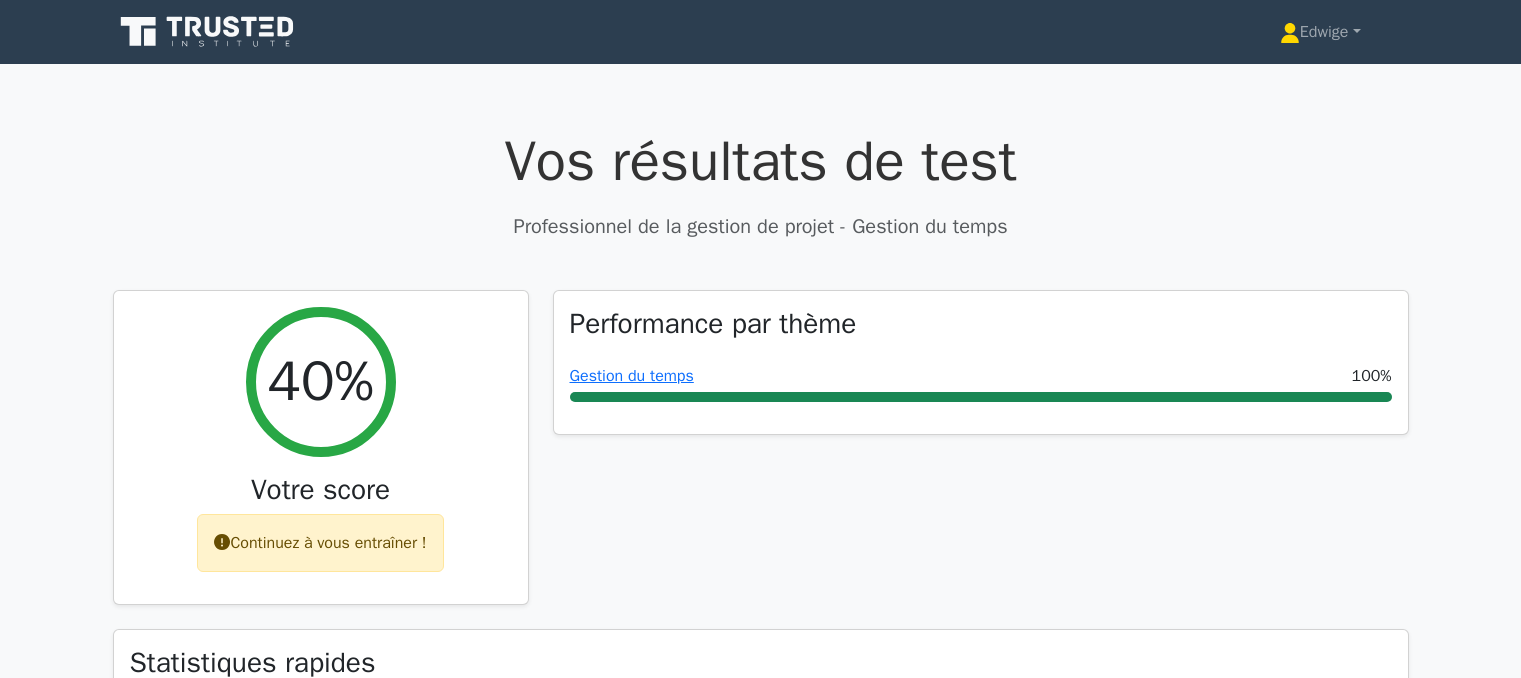scroll, scrollTop: 0, scrollLeft: 0, axis: both 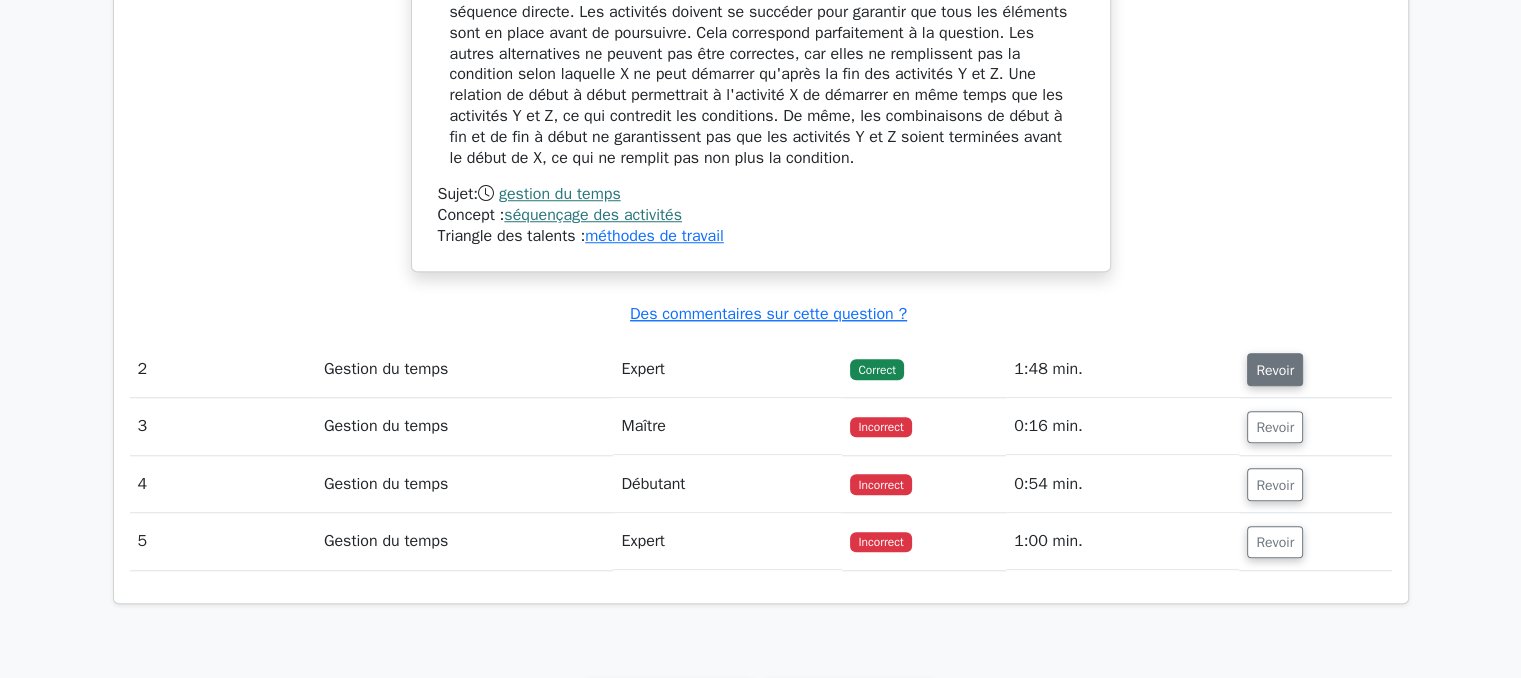click on "Revoir" at bounding box center [1275, 370] 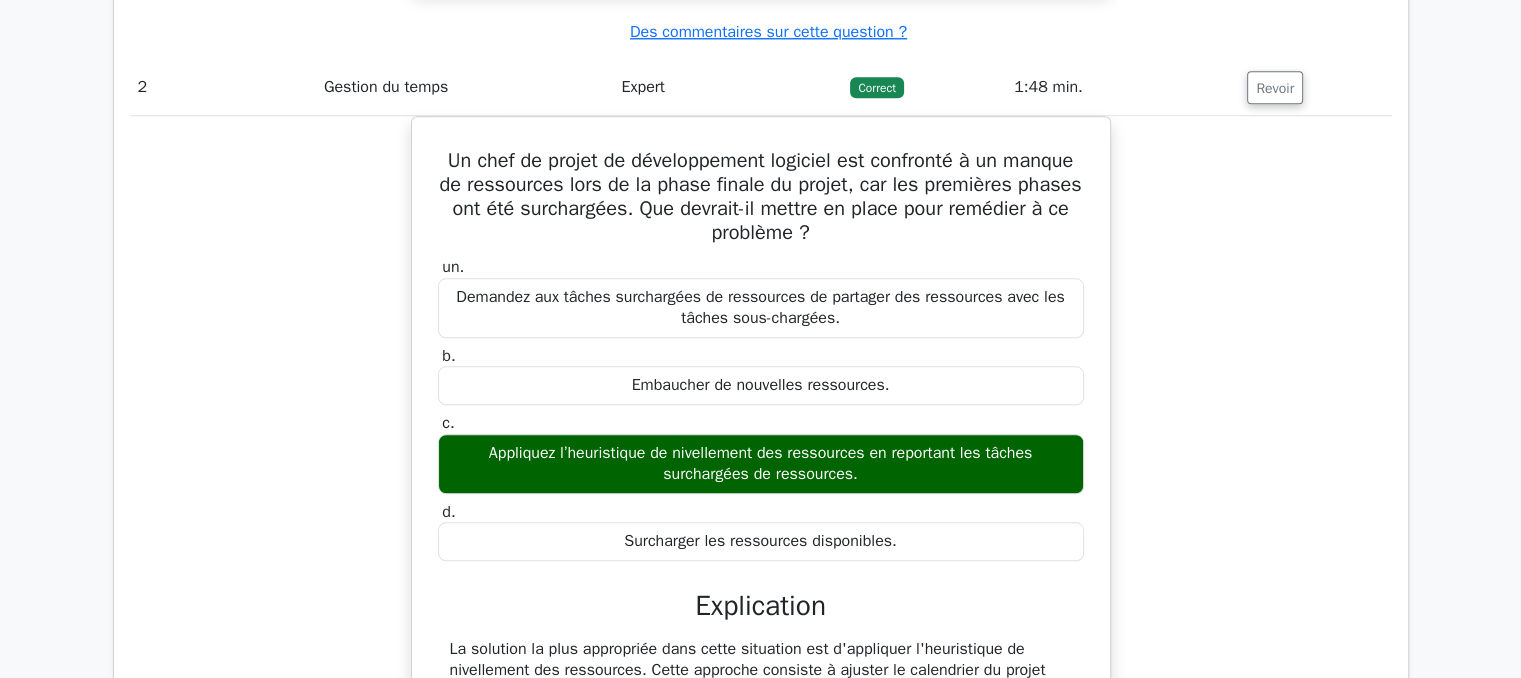 scroll, scrollTop: 1944, scrollLeft: 0, axis: vertical 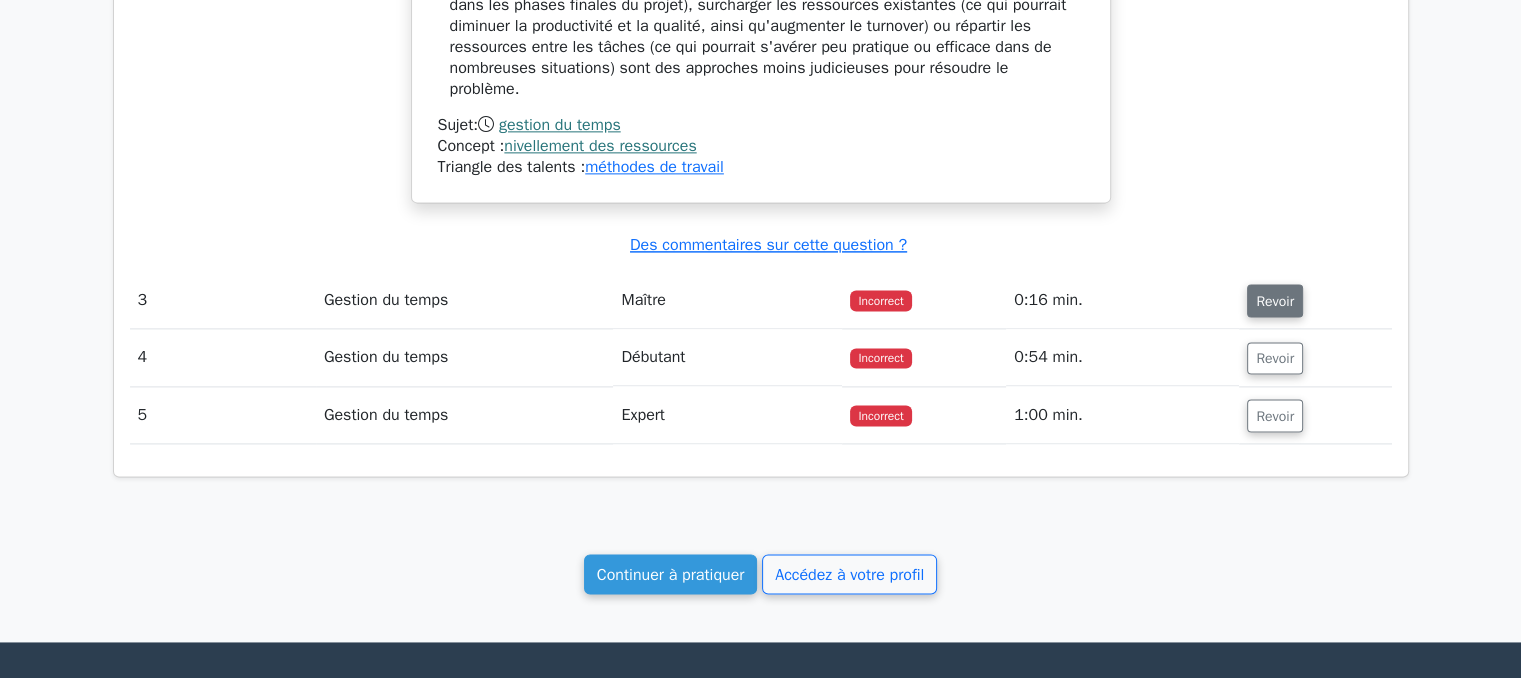 click on "Revoir" at bounding box center (1275, 301) 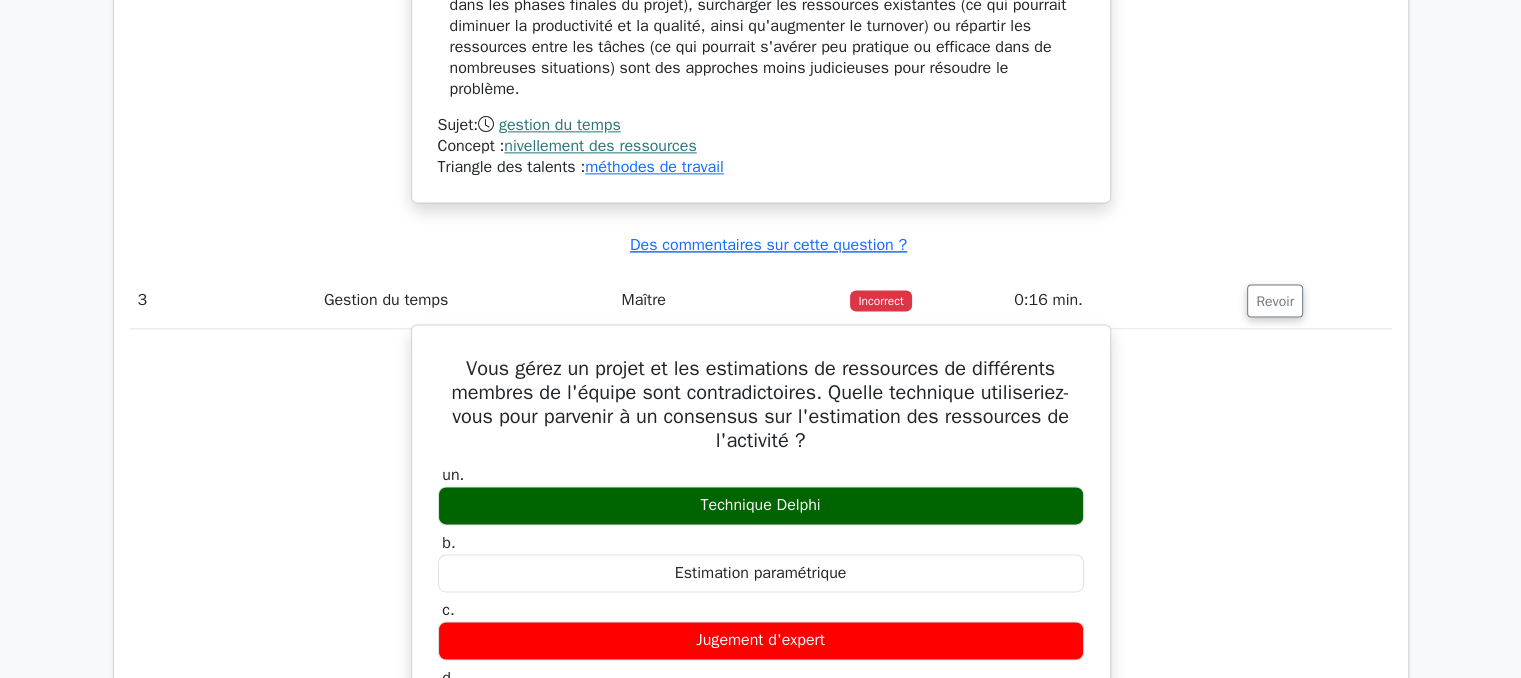 drag, startPoint x: 701, startPoint y: 496, endPoint x: 828, endPoint y: 504, distance: 127.25172 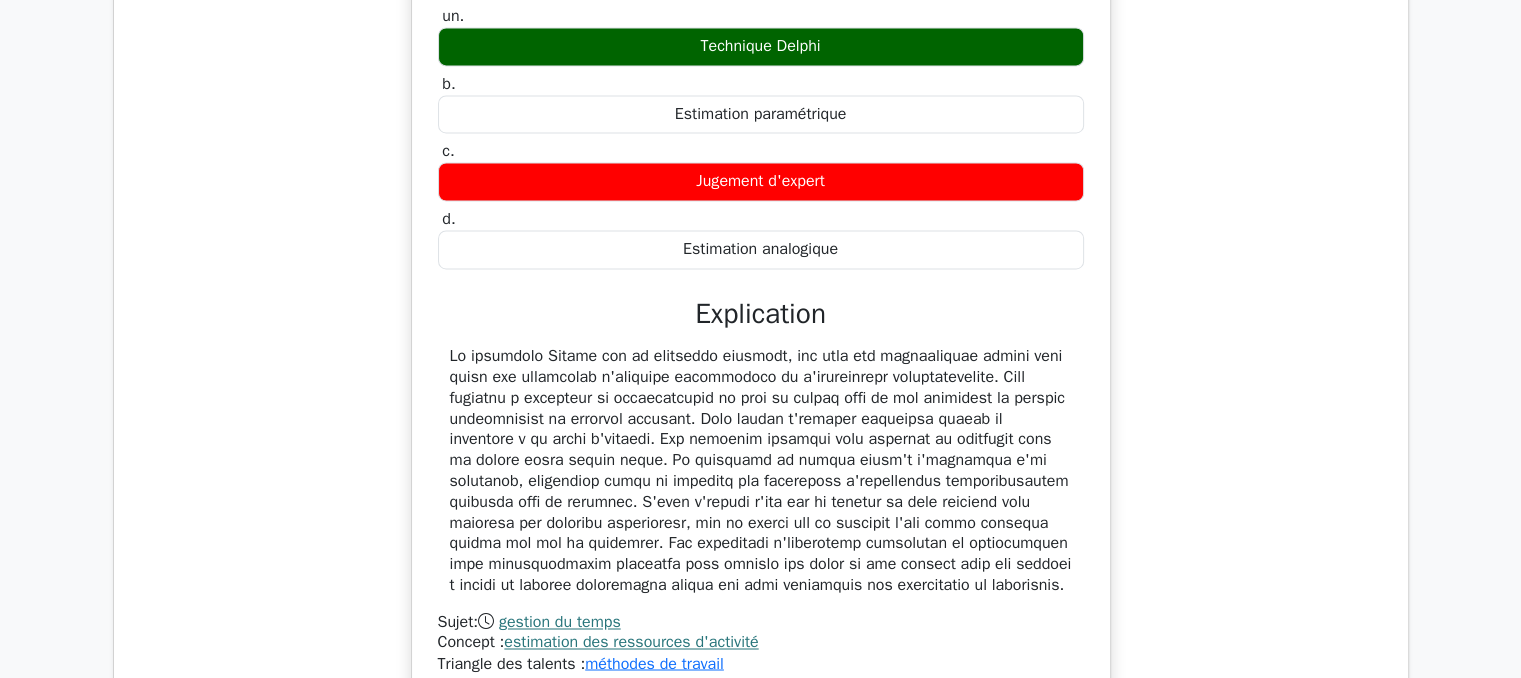 scroll, scrollTop: 3151, scrollLeft: 0, axis: vertical 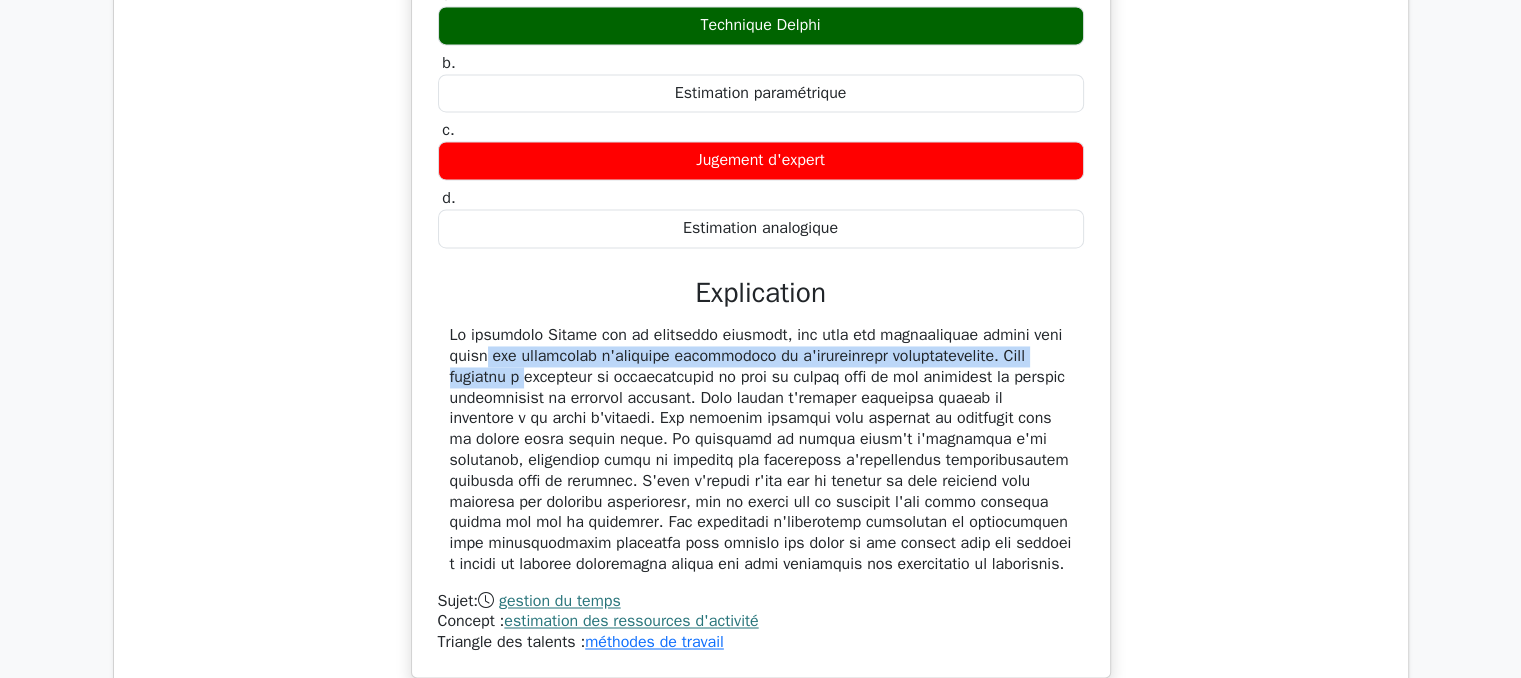drag, startPoint x: 948, startPoint y: 325, endPoint x: 980, endPoint y: 353, distance: 42.520584 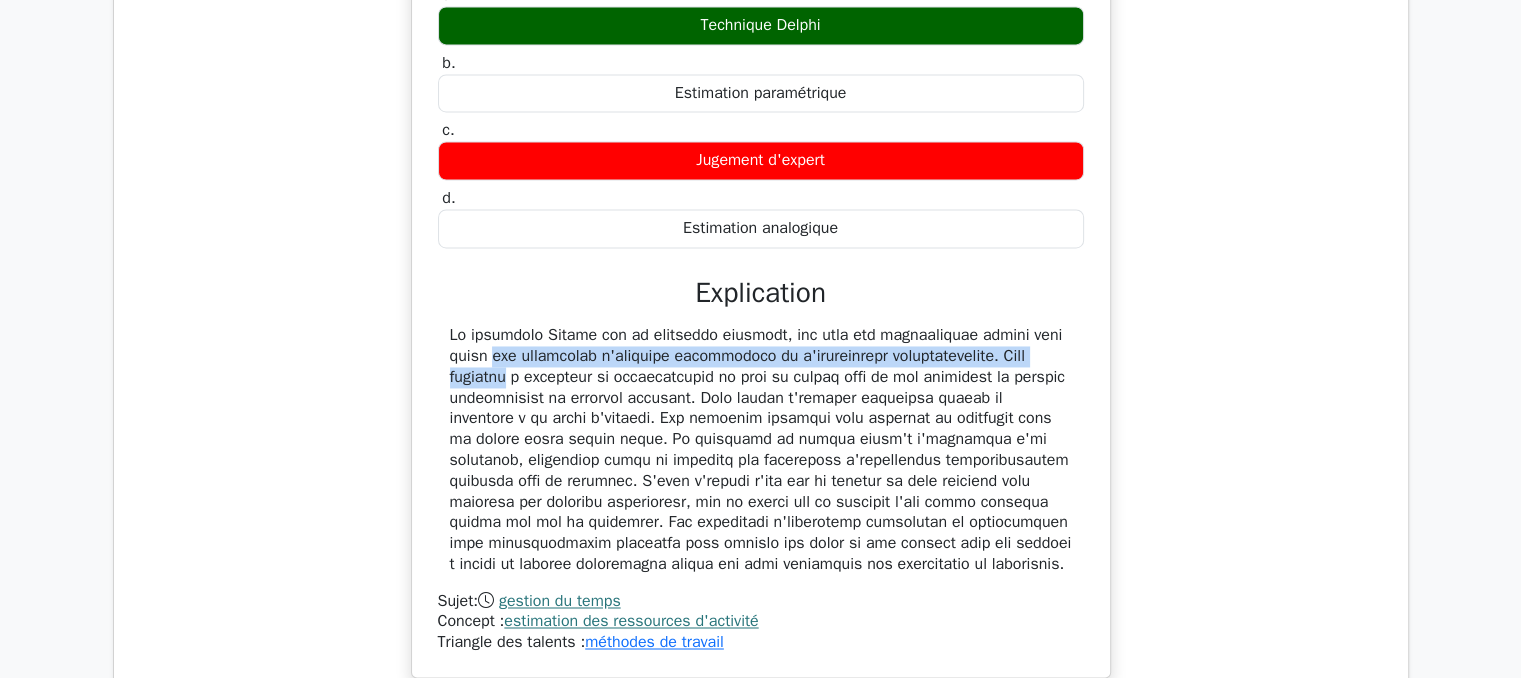 drag, startPoint x: 950, startPoint y: 329, endPoint x: 965, endPoint y: 353, distance: 28.301943 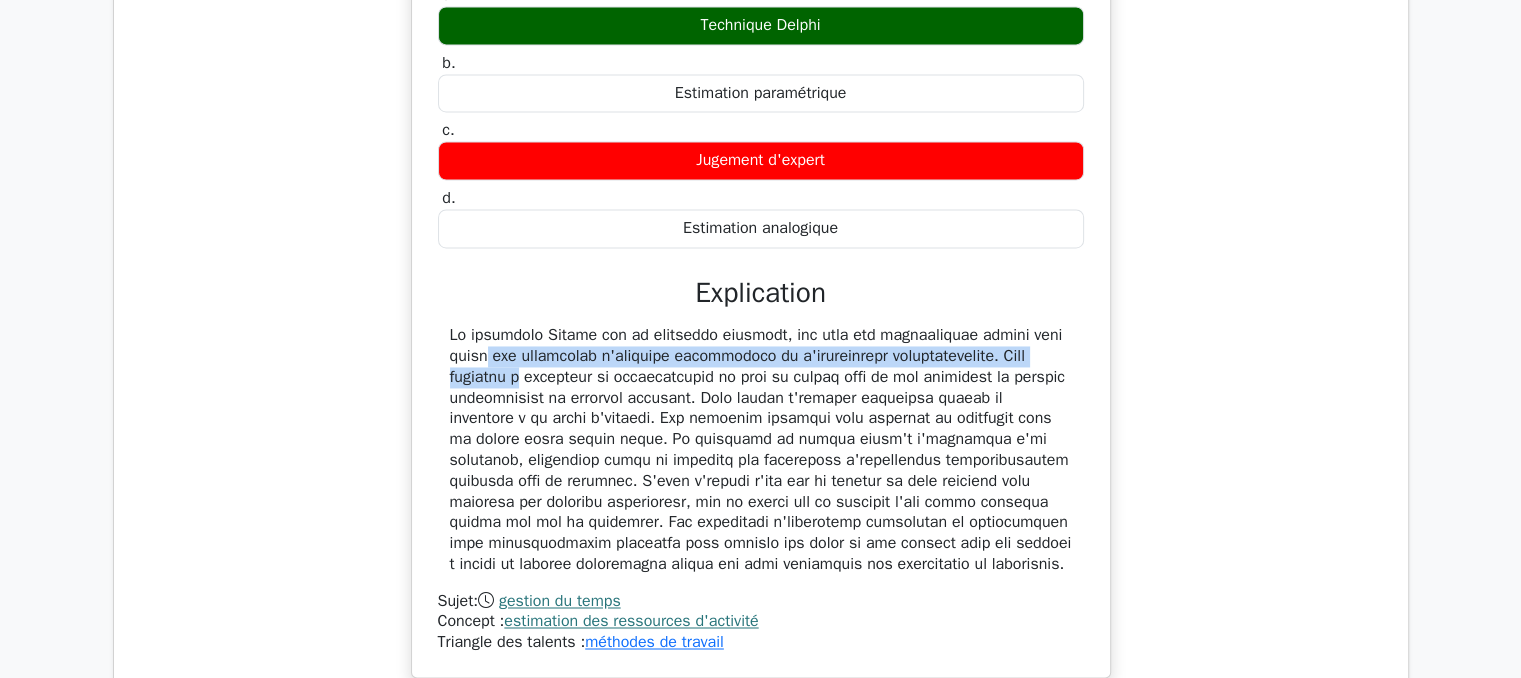 drag, startPoint x: 946, startPoint y: 327, endPoint x: 978, endPoint y: 353, distance: 41.231056 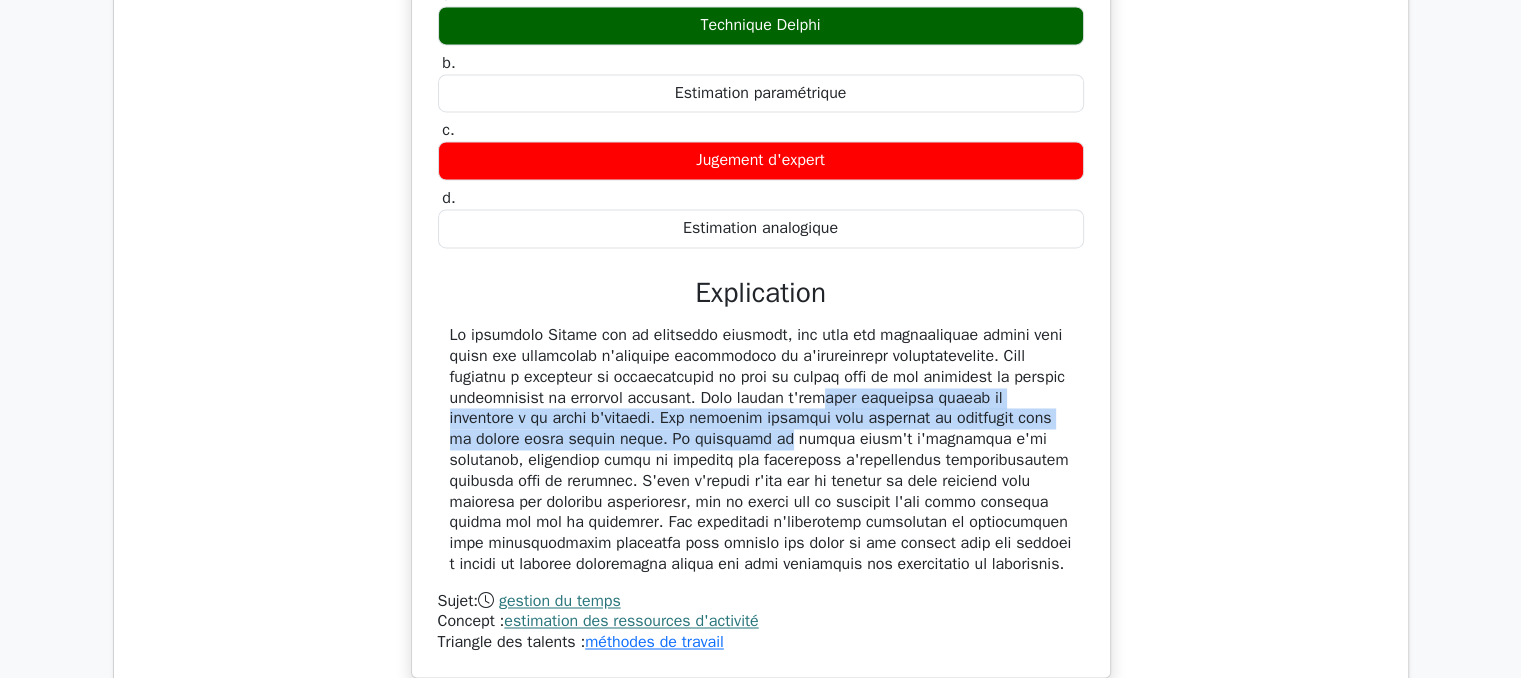 drag, startPoint x: 714, startPoint y: 386, endPoint x: 687, endPoint y: 431, distance: 52.478565 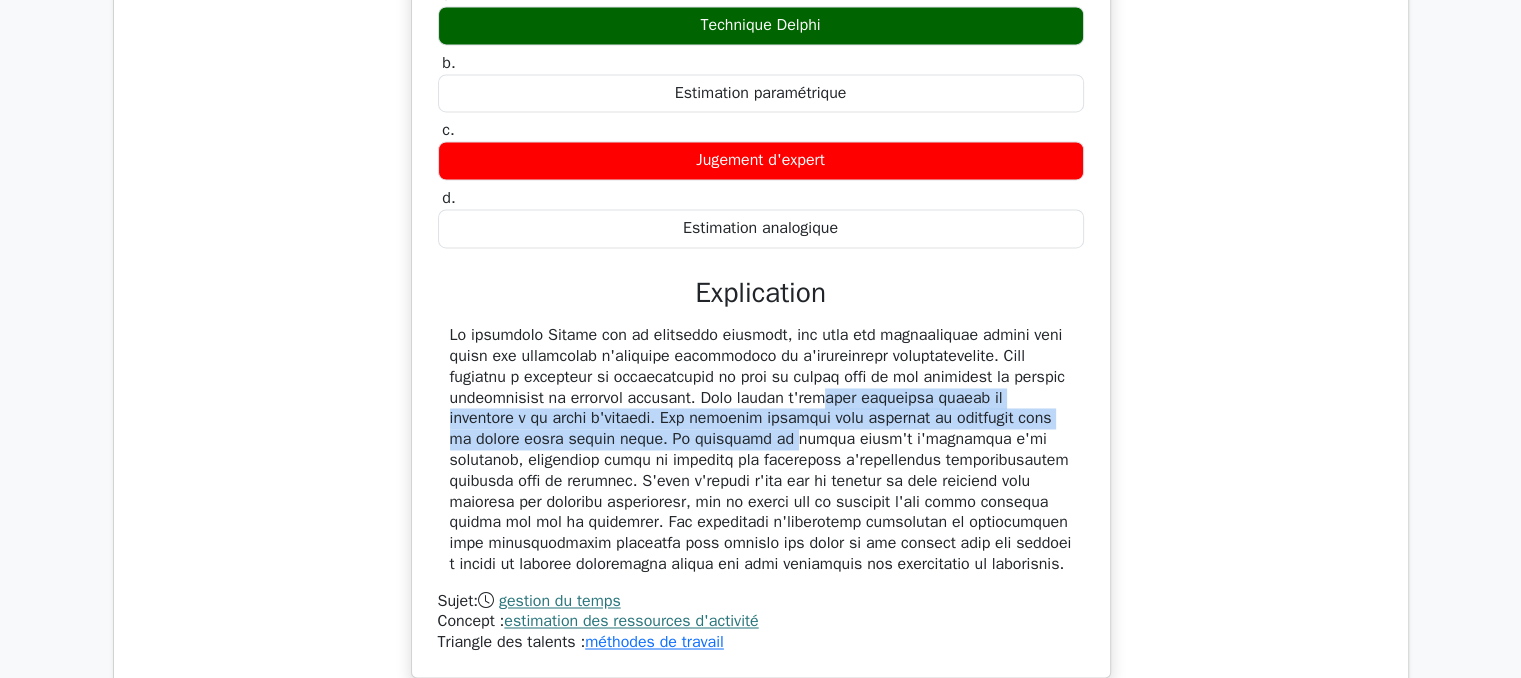 drag, startPoint x: 716, startPoint y: 387, endPoint x: 692, endPoint y: 437, distance: 55.461697 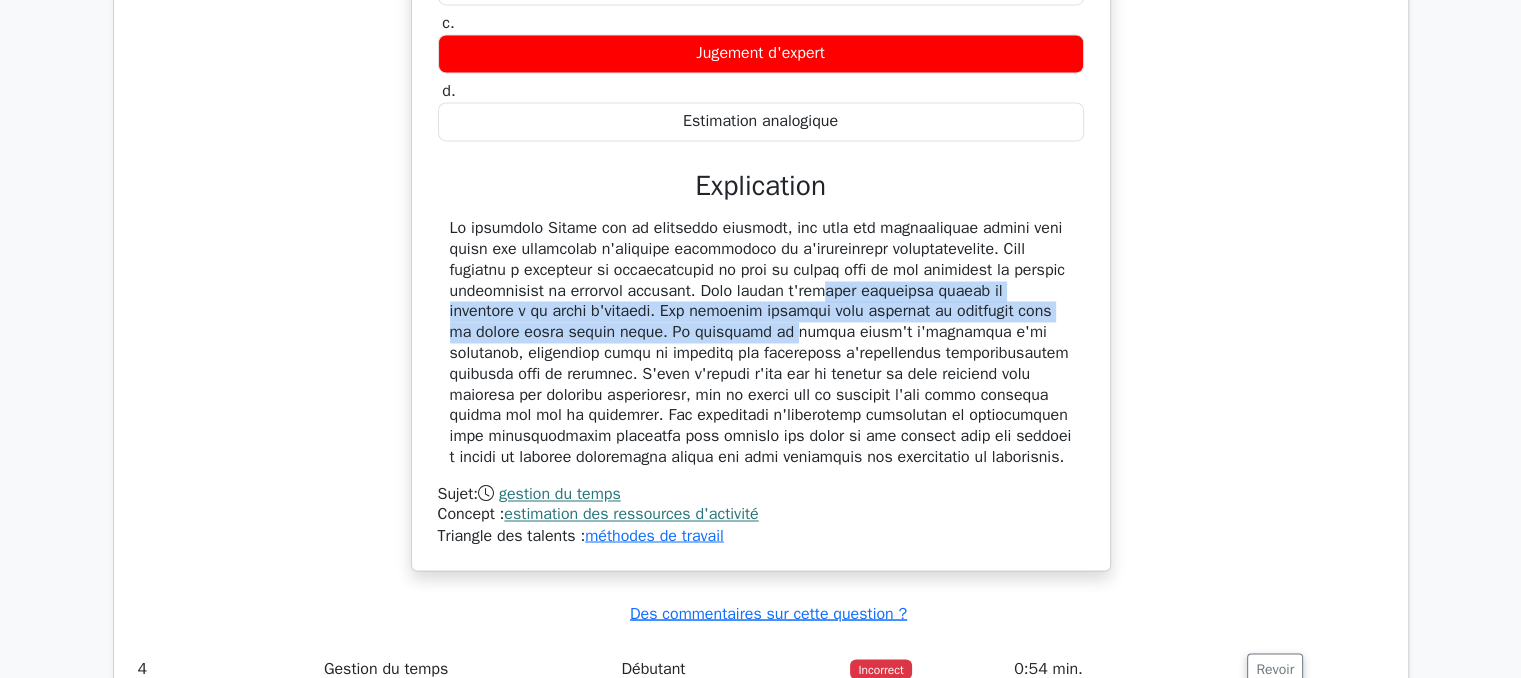scroll, scrollTop: 3271, scrollLeft: 0, axis: vertical 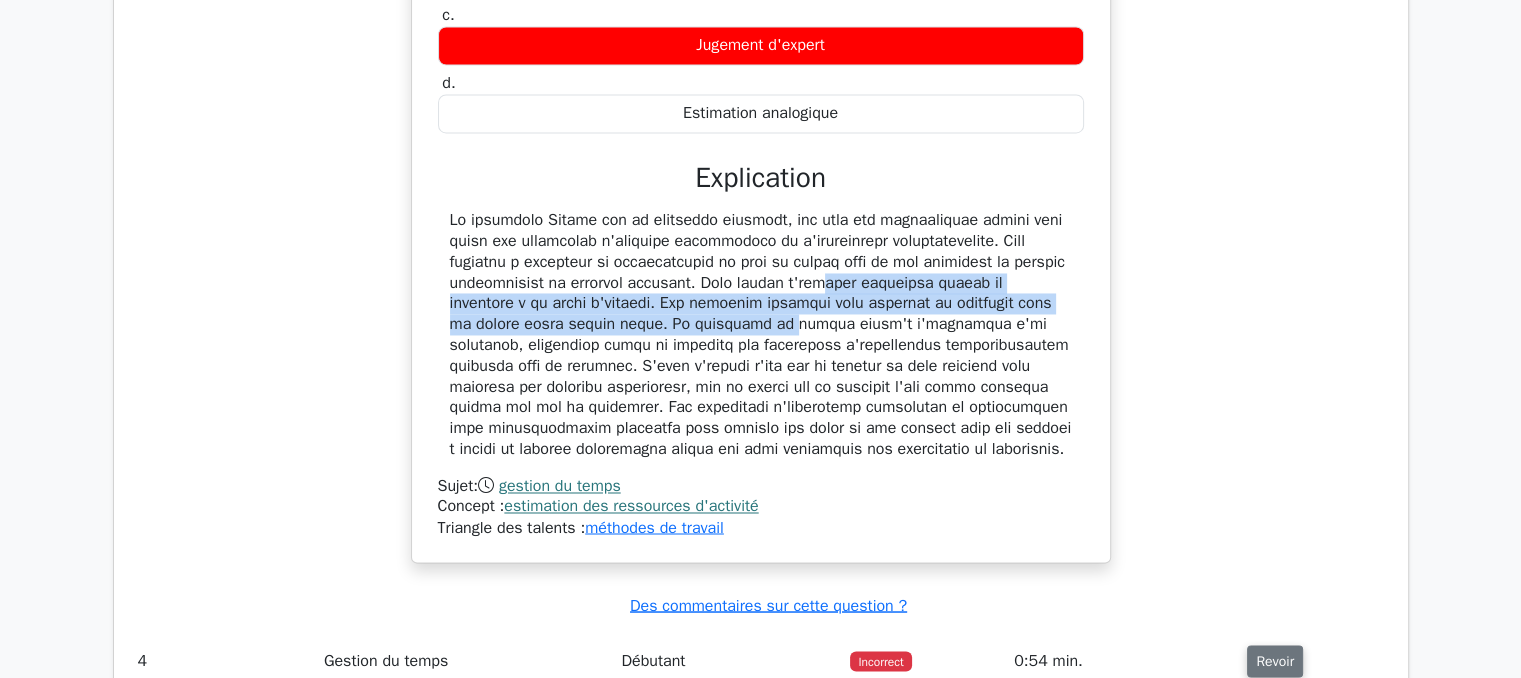 click on "Revoir" at bounding box center (1275, 661) 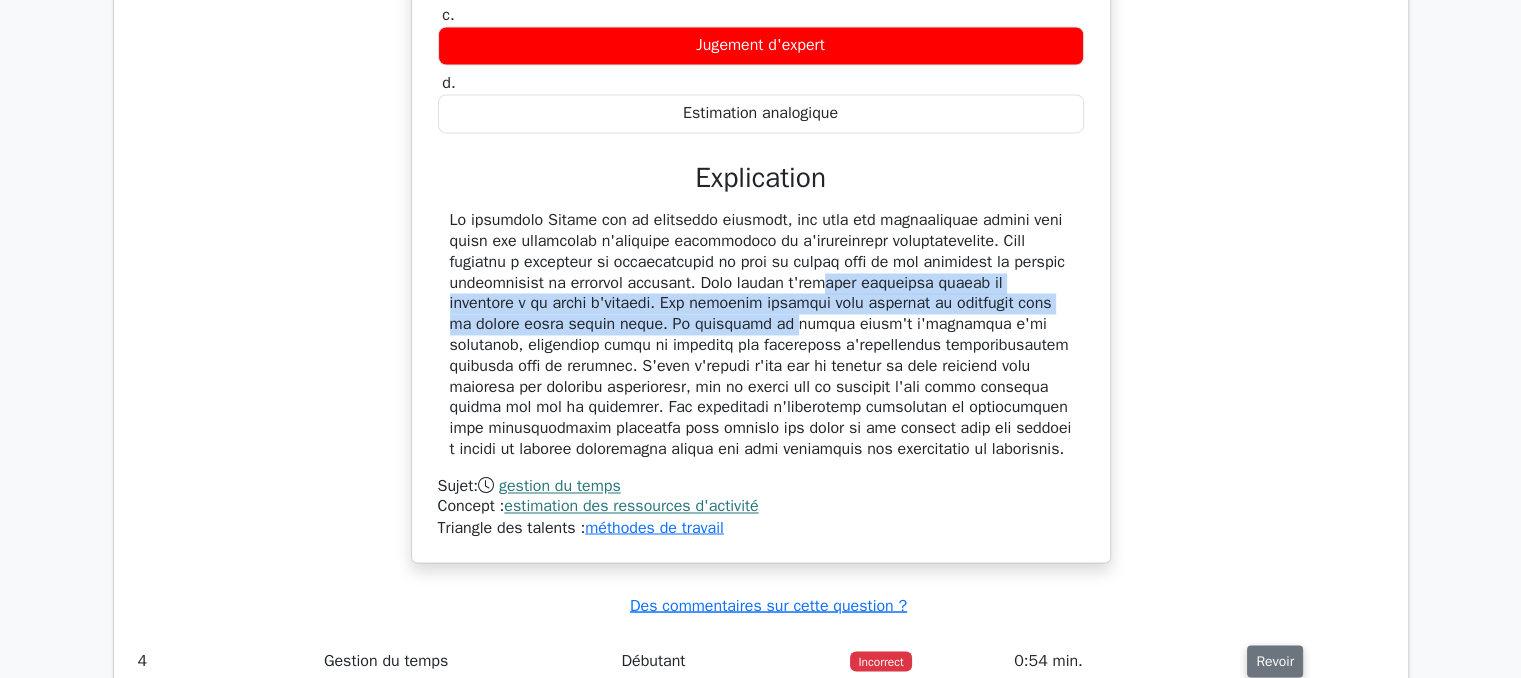 click on "Revoir" at bounding box center [1275, 661] 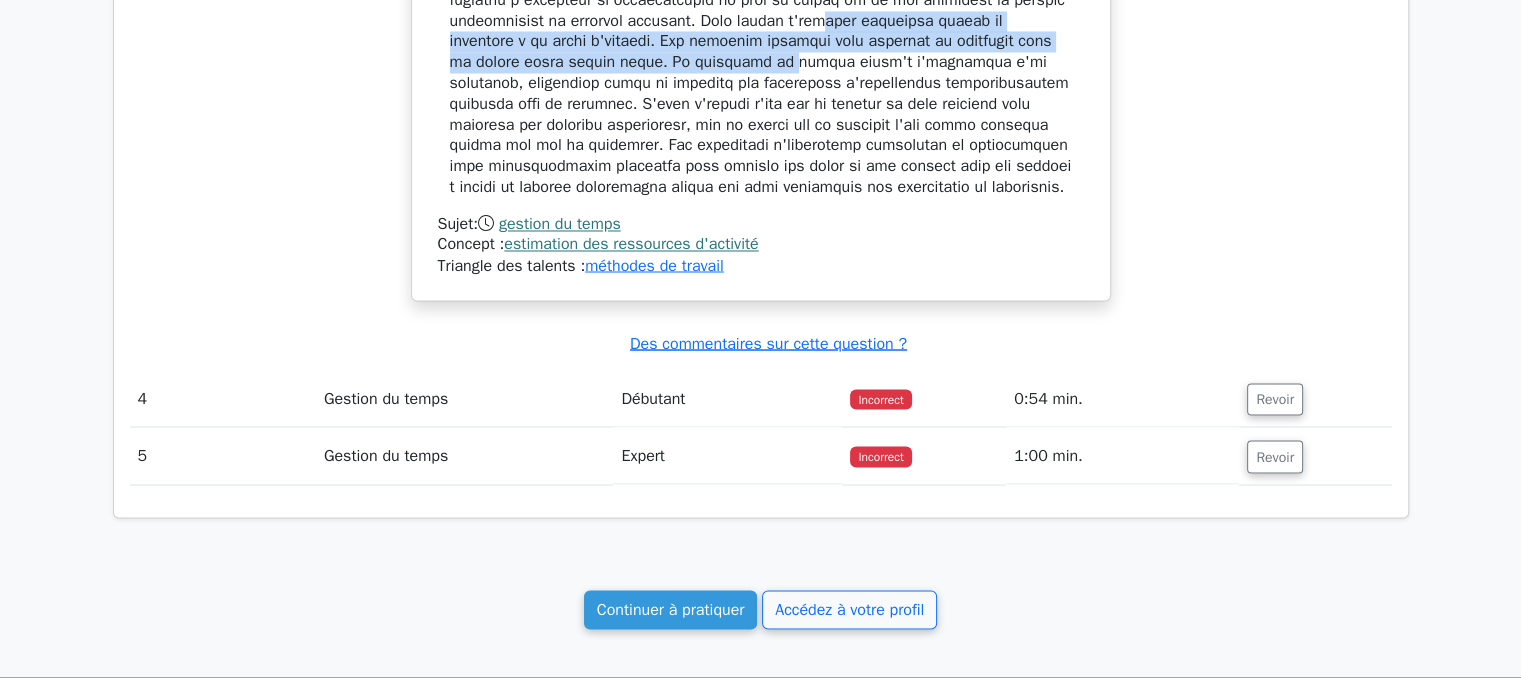 scroll, scrollTop: 3697, scrollLeft: 0, axis: vertical 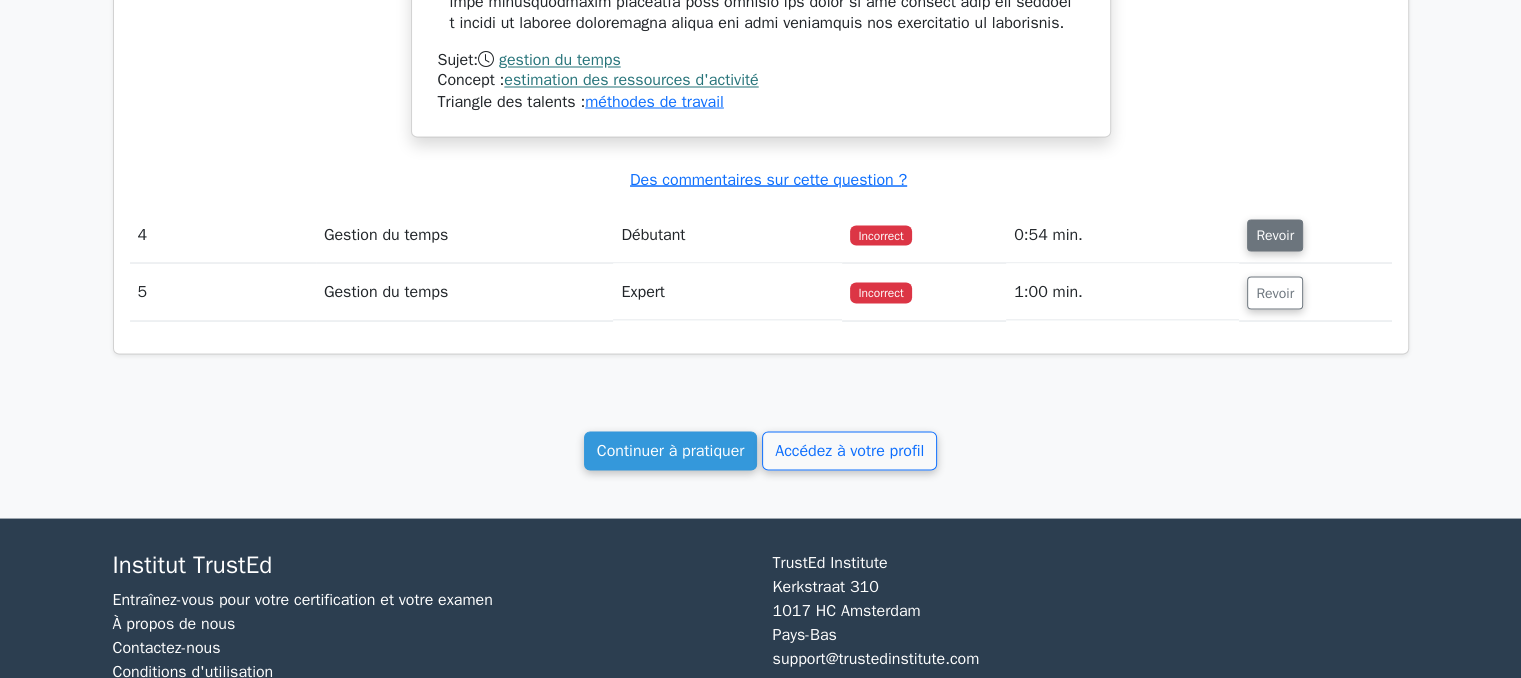 click on "Revoir" at bounding box center [1275, 235] 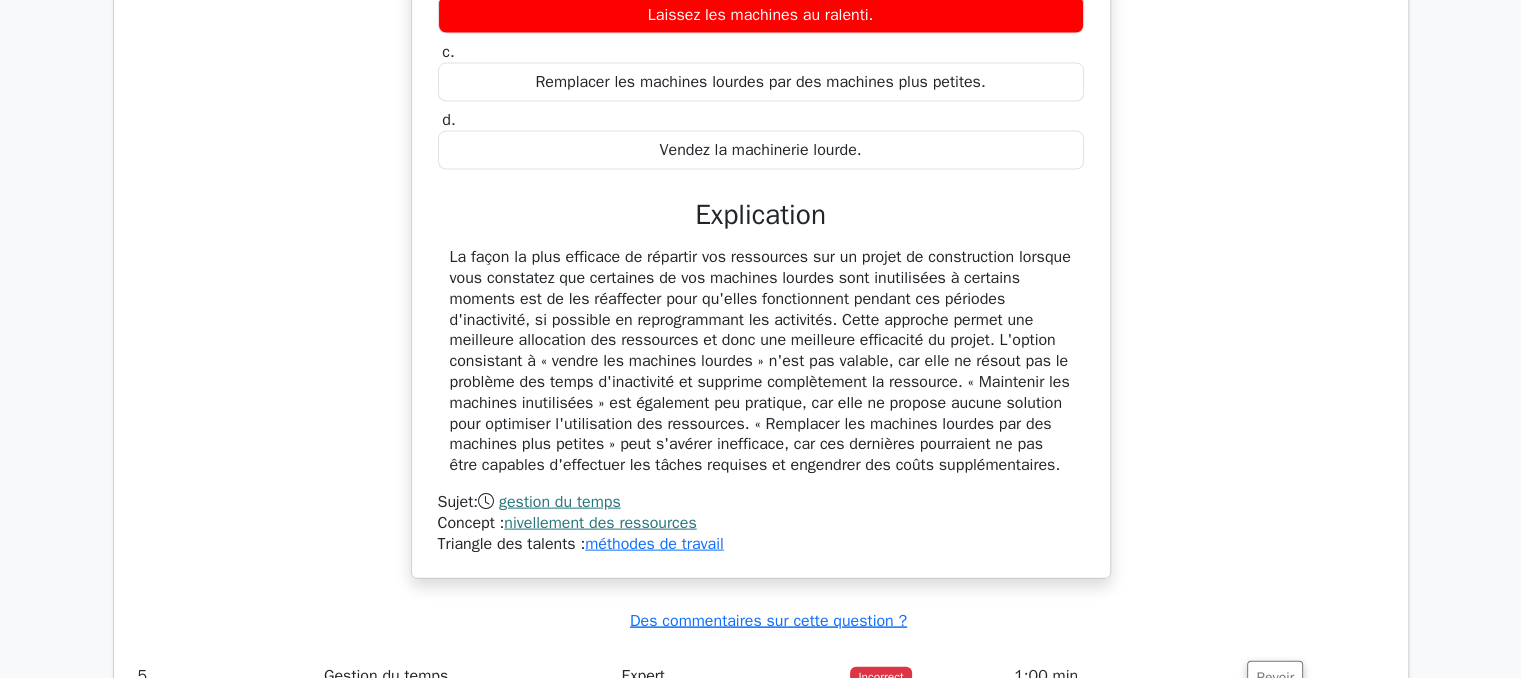 scroll, scrollTop: 4242, scrollLeft: 0, axis: vertical 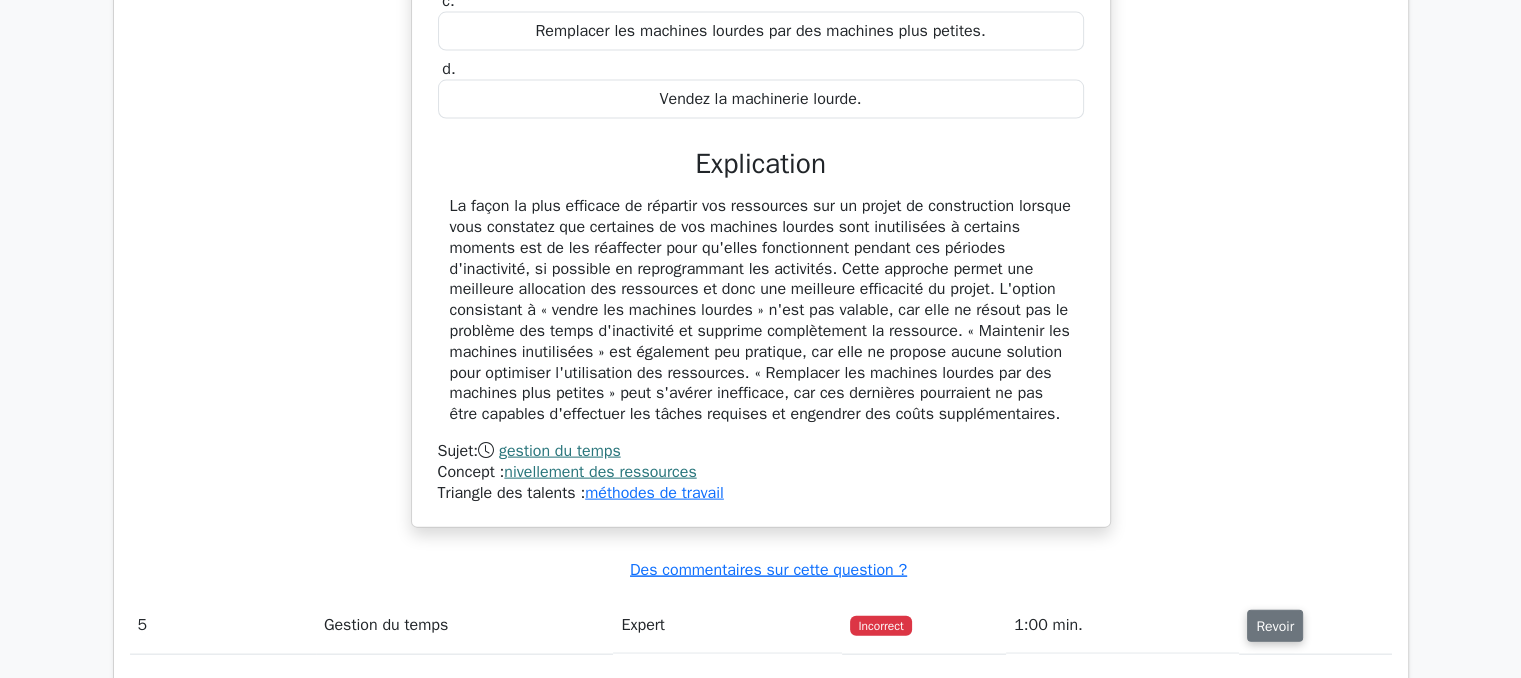 click on "Revoir" at bounding box center (1275, 626) 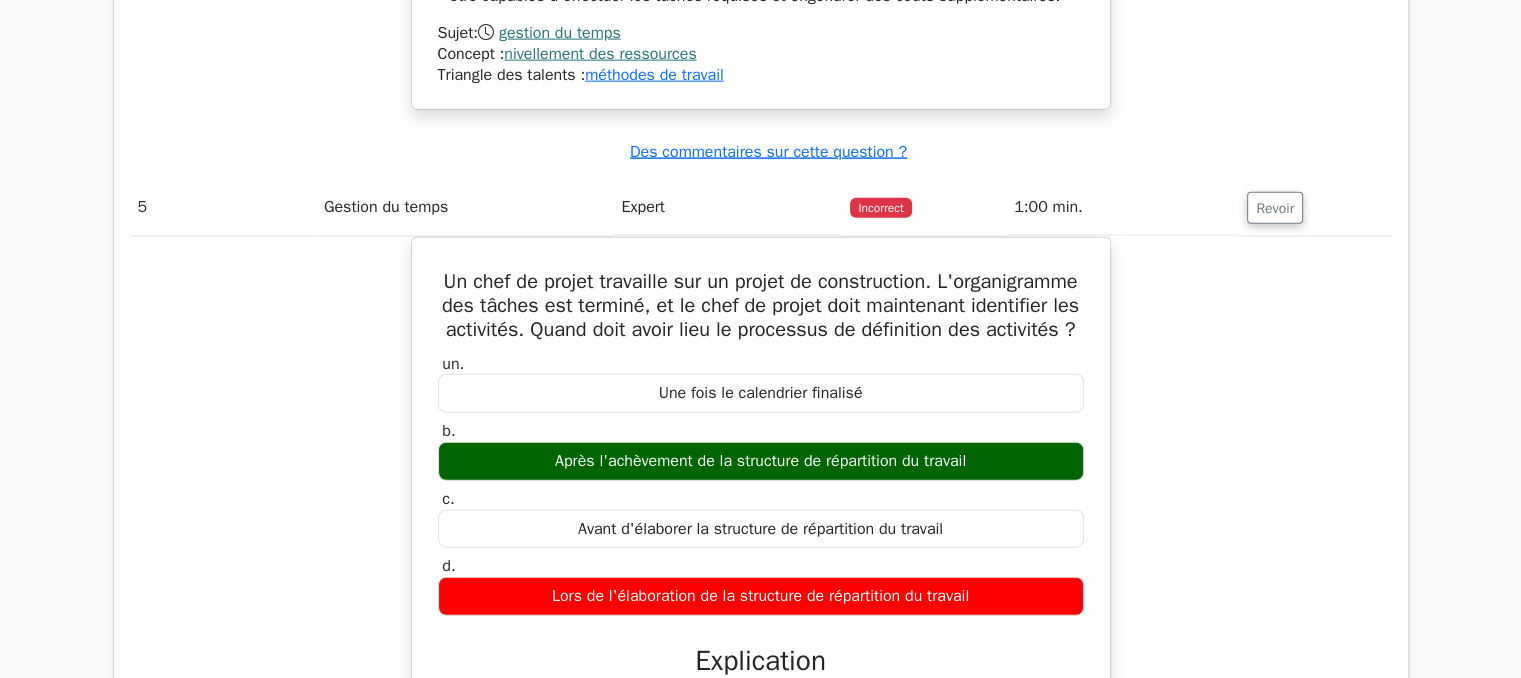scroll, scrollTop: 4682, scrollLeft: 0, axis: vertical 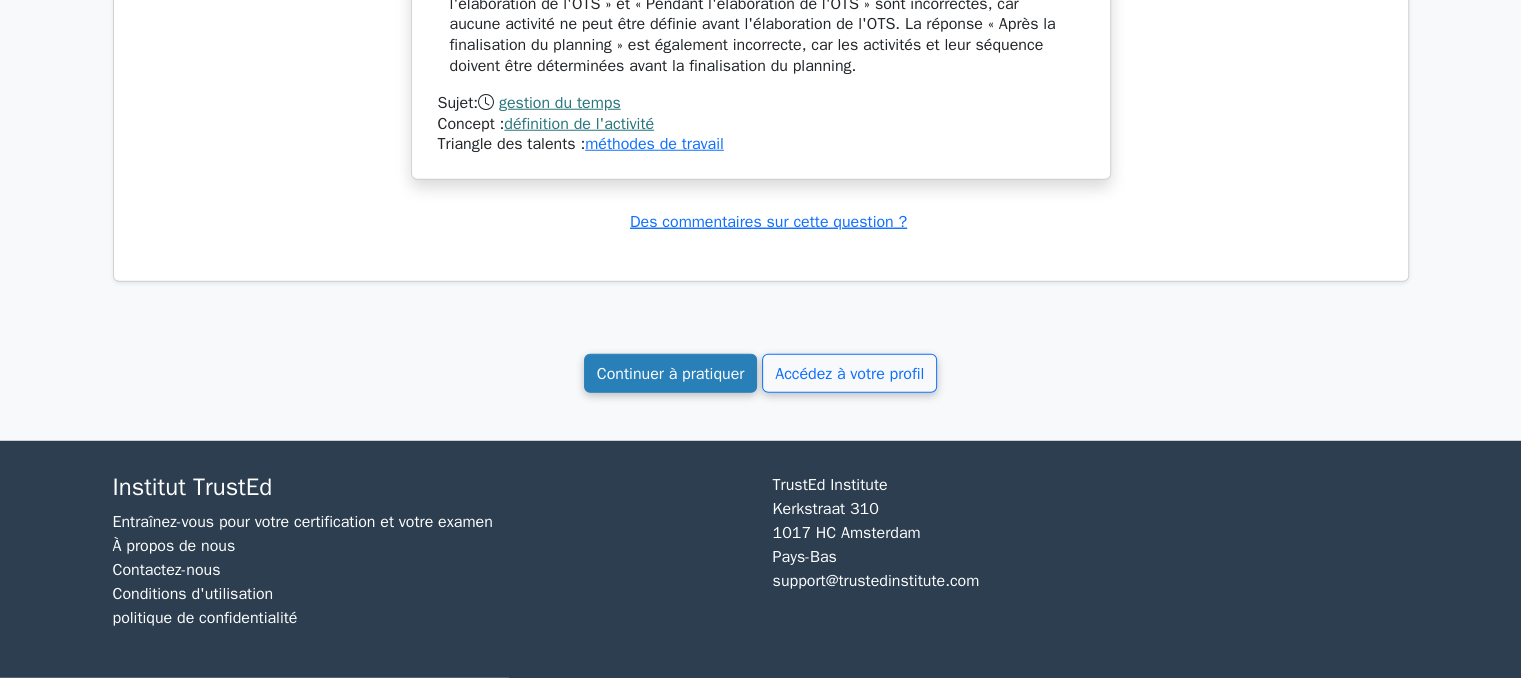 click on "Continuer à pratiquer" at bounding box center [671, 374] 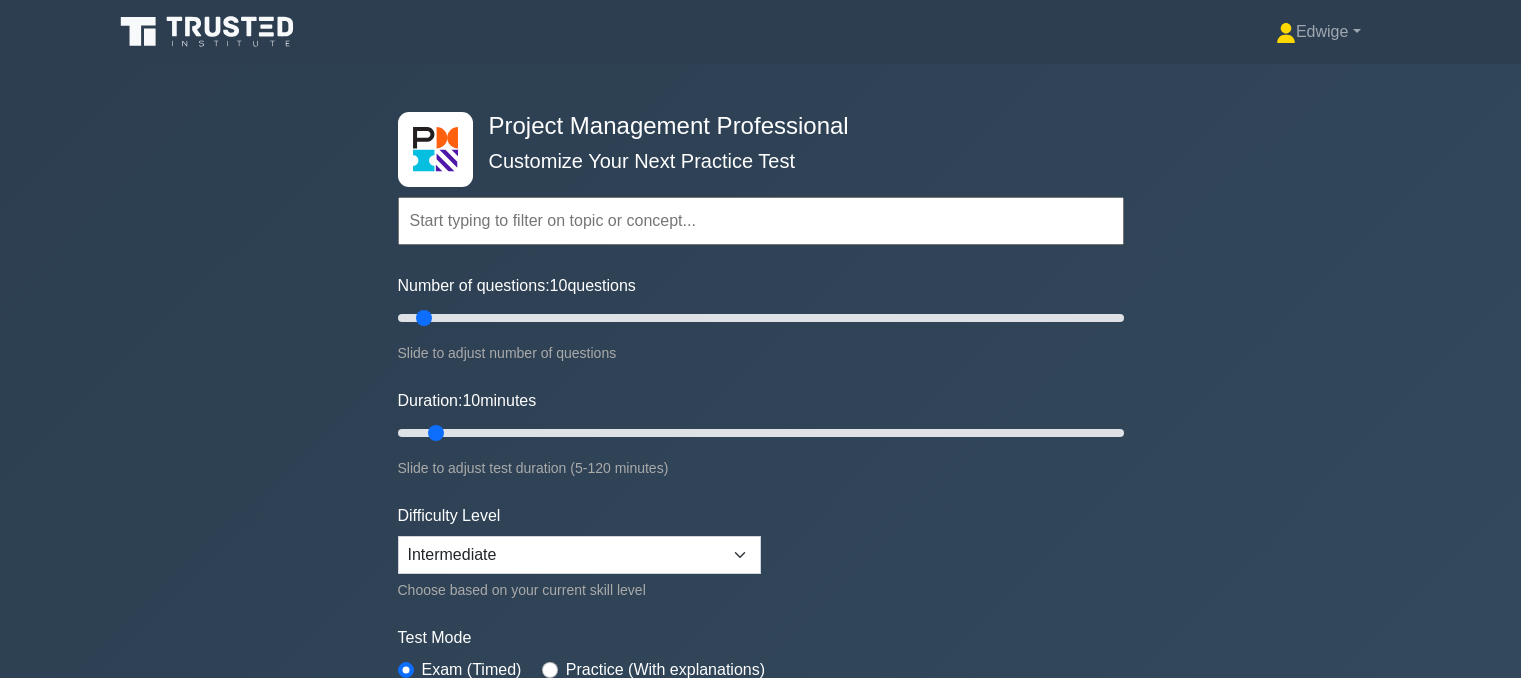 scroll, scrollTop: 0, scrollLeft: 0, axis: both 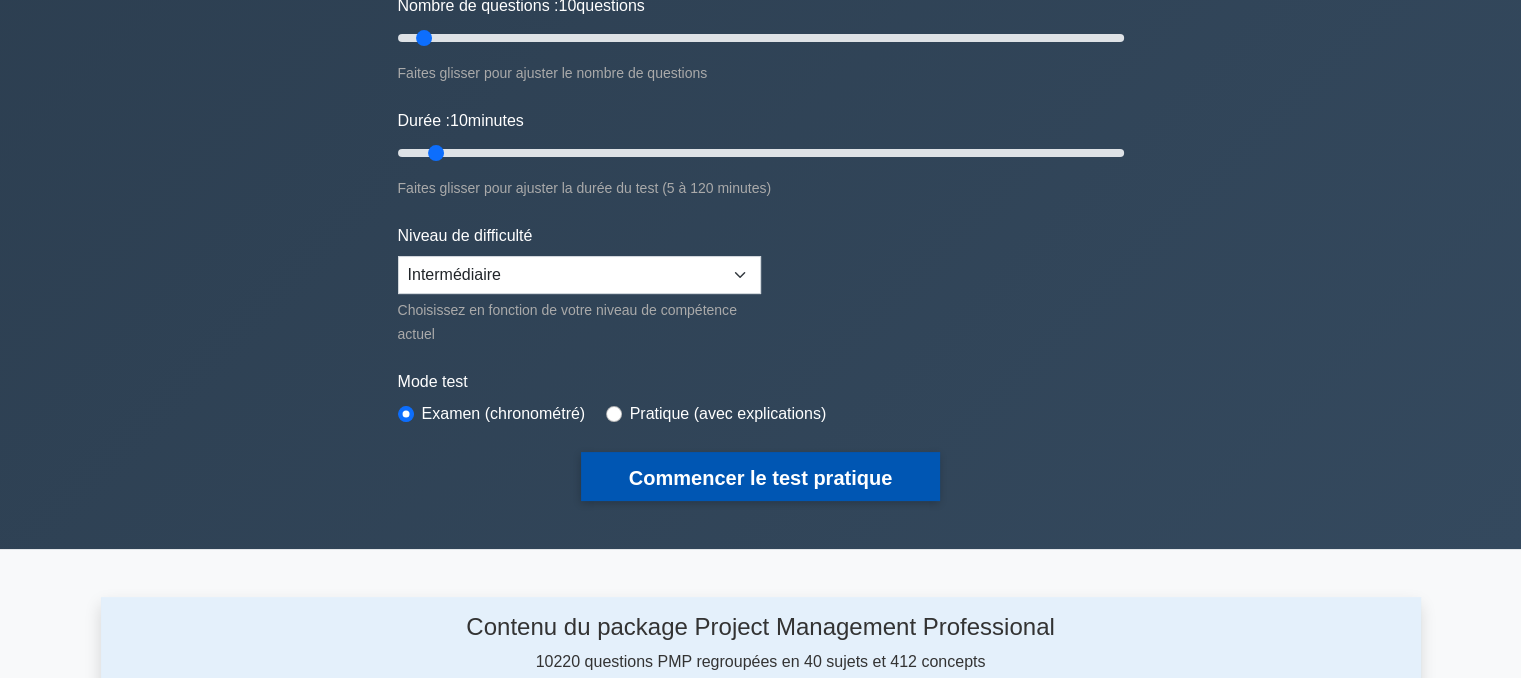 click on "Commencer le test pratique" at bounding box center [760, 478] 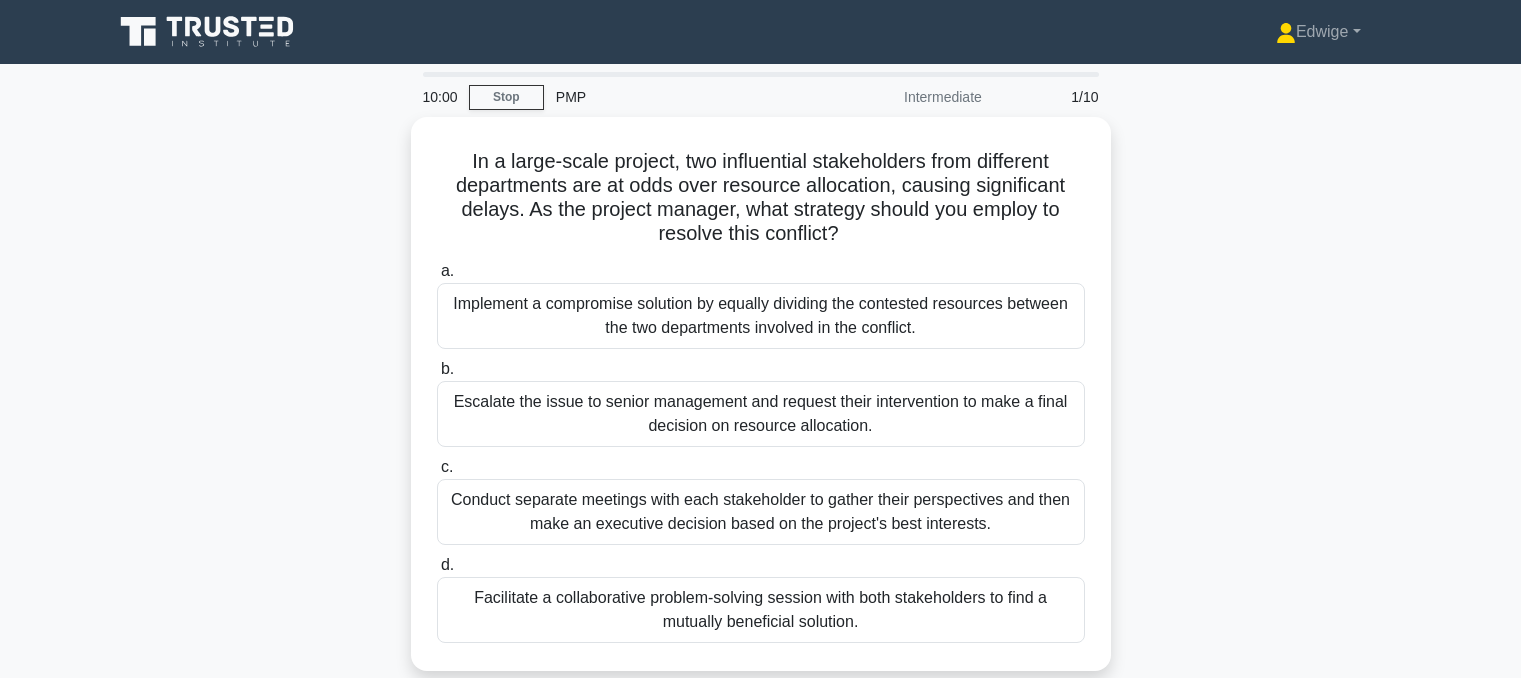 scroll, scrollTop: 0, scrollLeft: 0, axis: both 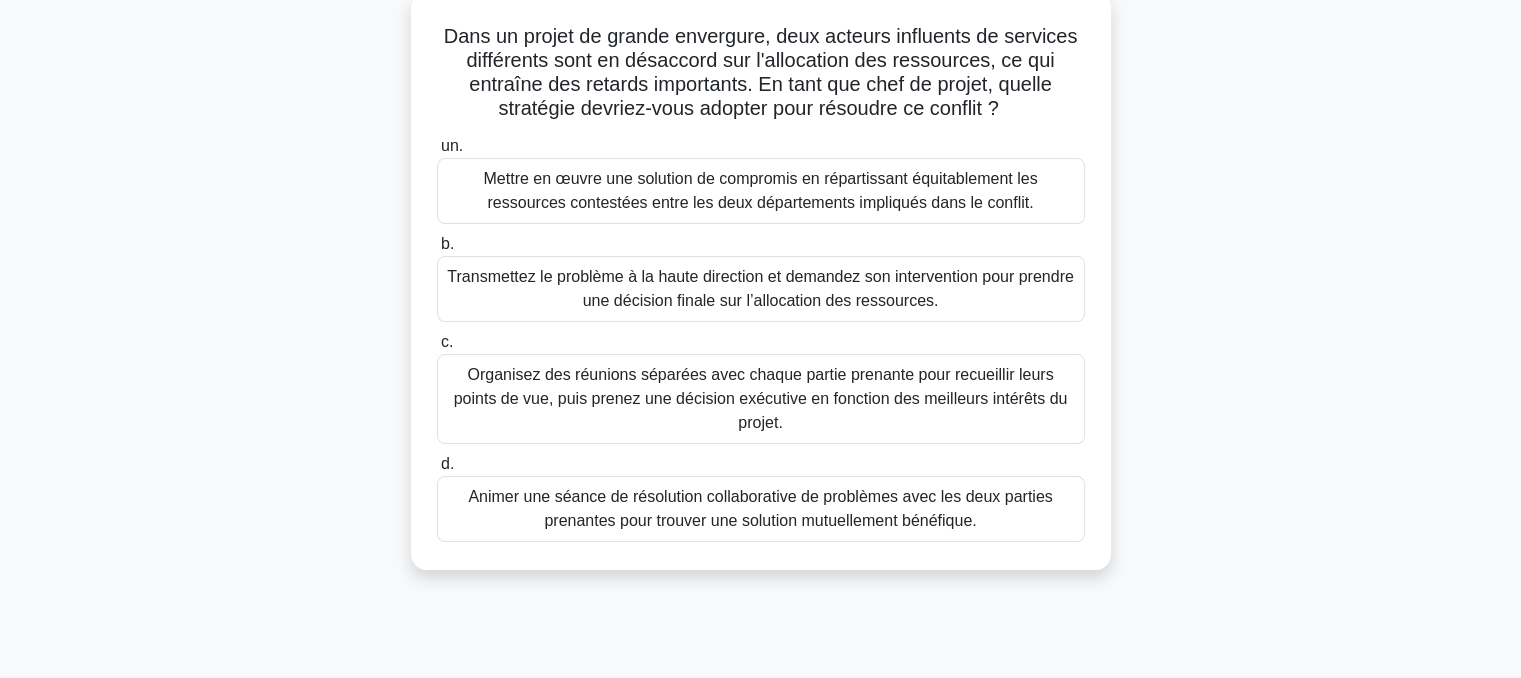 click on "Organisez des réunions séparées avec chaque partie prenante pour recueillir leurs points de vue, puis prenez une décision exécutive en fonction des meilleurs intérêts du projet." at bounding box center (761, 398) 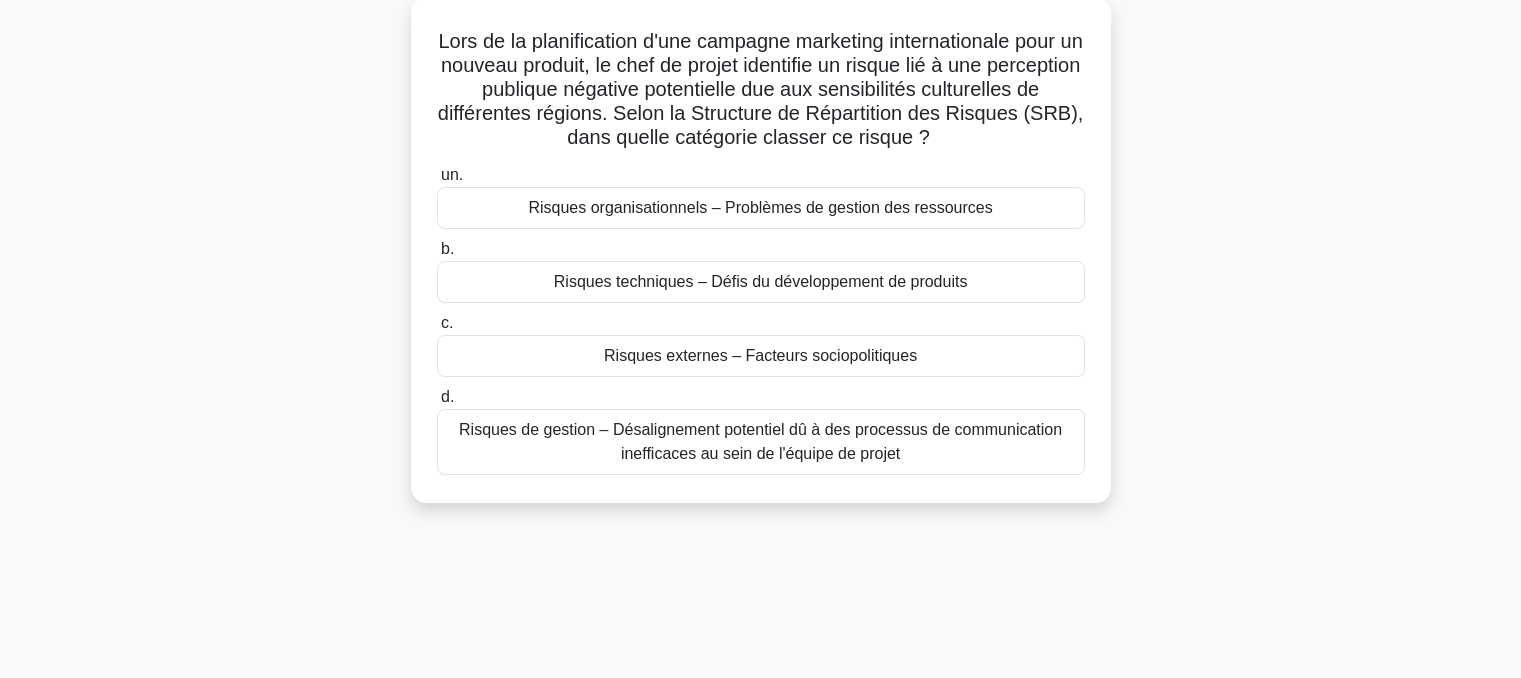scroll, scrollTop: 0, scrollLeft: 0, axis: both 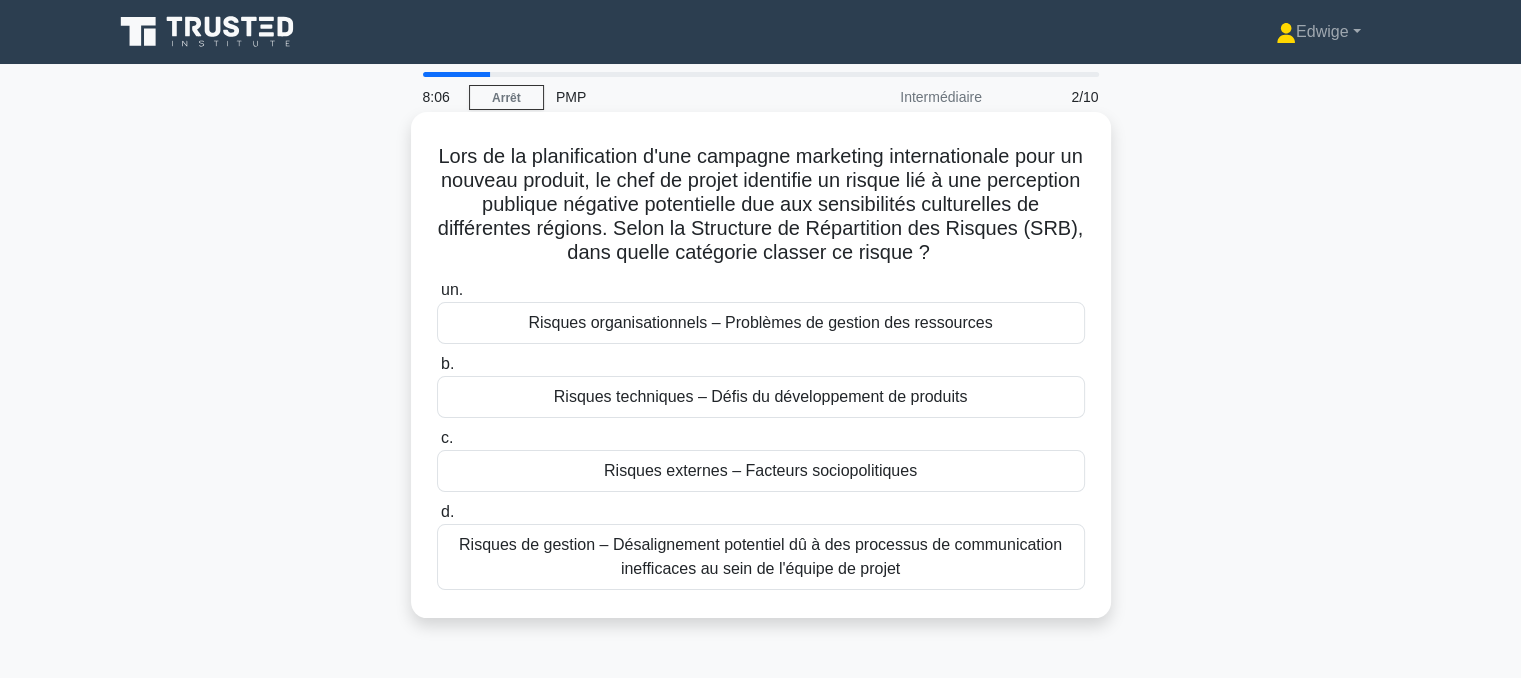 click on "Risques externes – Facteurs sociopolitiques" at bounding box center (760, 470) 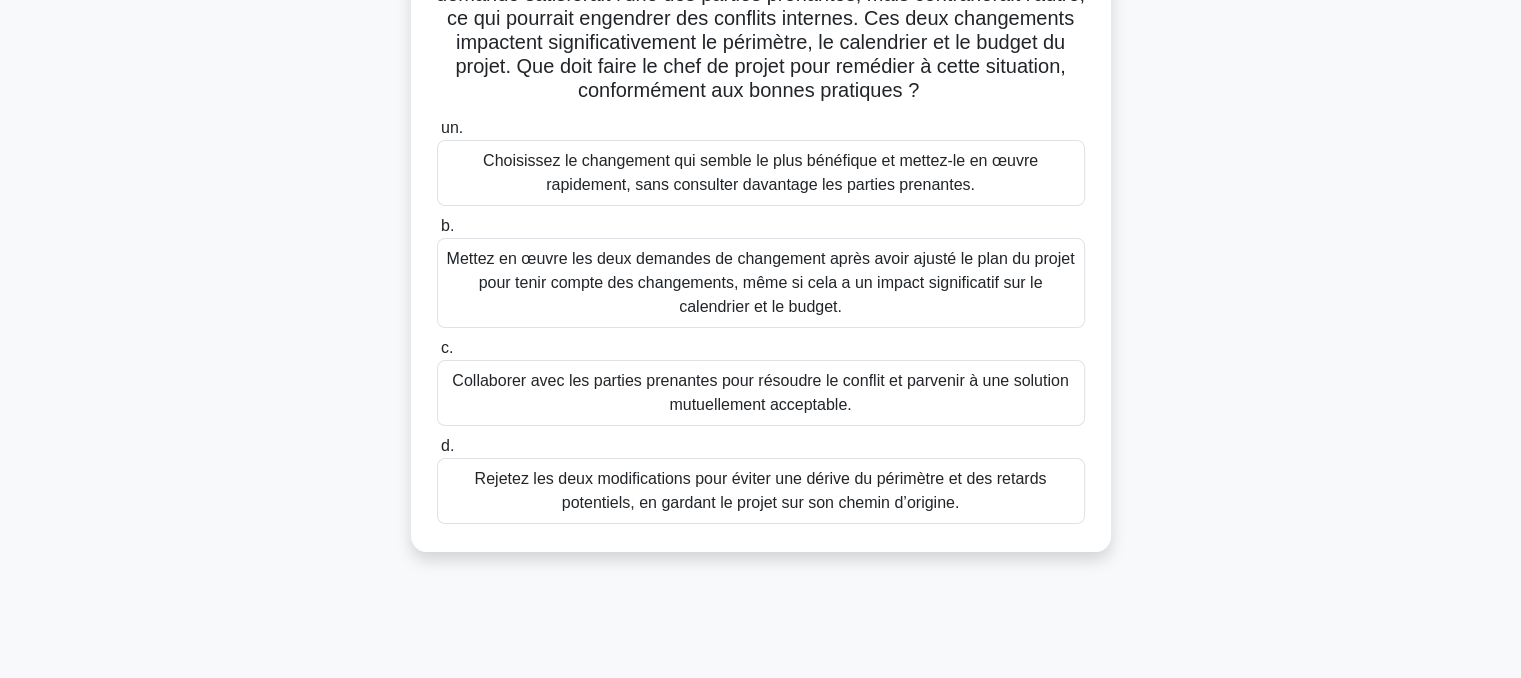 scroll, scrollTop: 280, scrollLeft: 0, axis: vertical 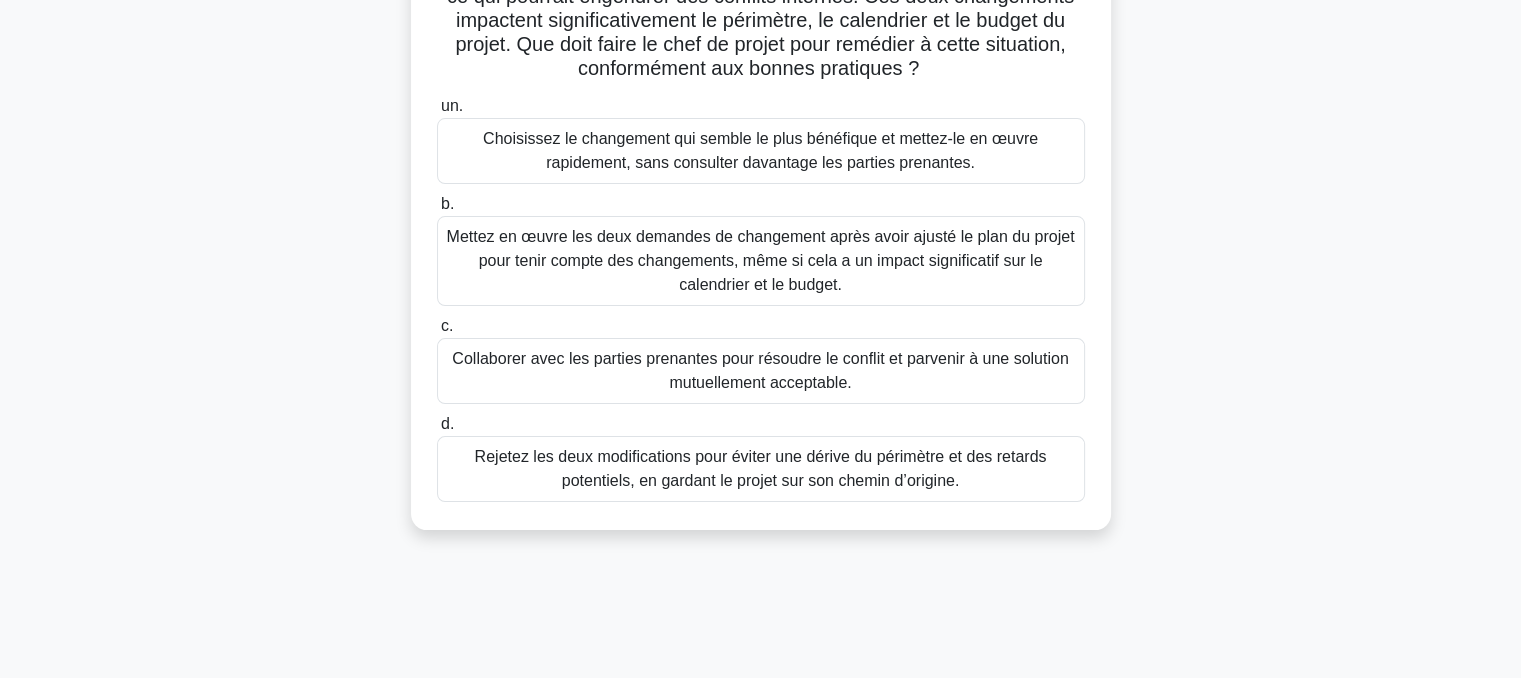 click on "Collaborer avec les parties prenantes pour résoudre le conflit et parvenir à une solution mutuellement acceptable." at bounding box center (760, 370) 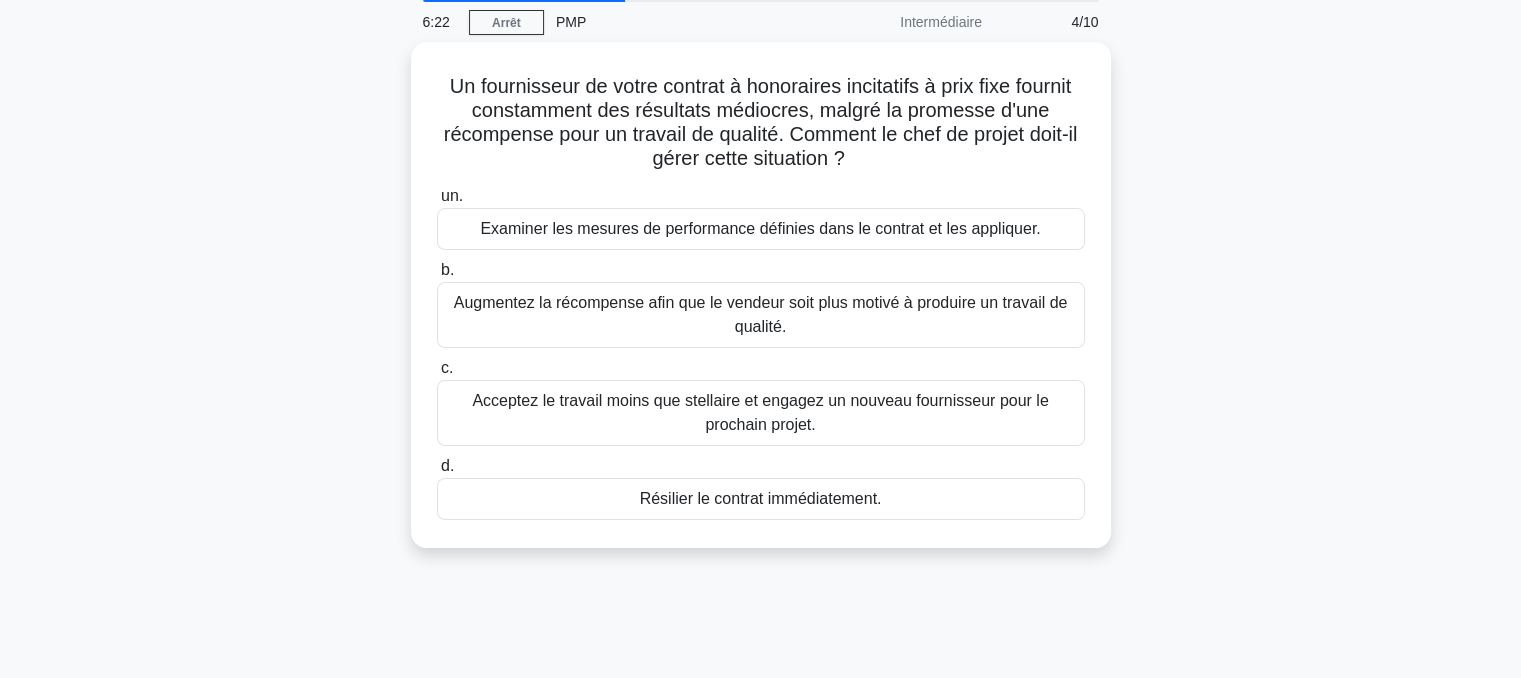 scroll, scrollTop: 0, scrollLeft: 0, axis: both 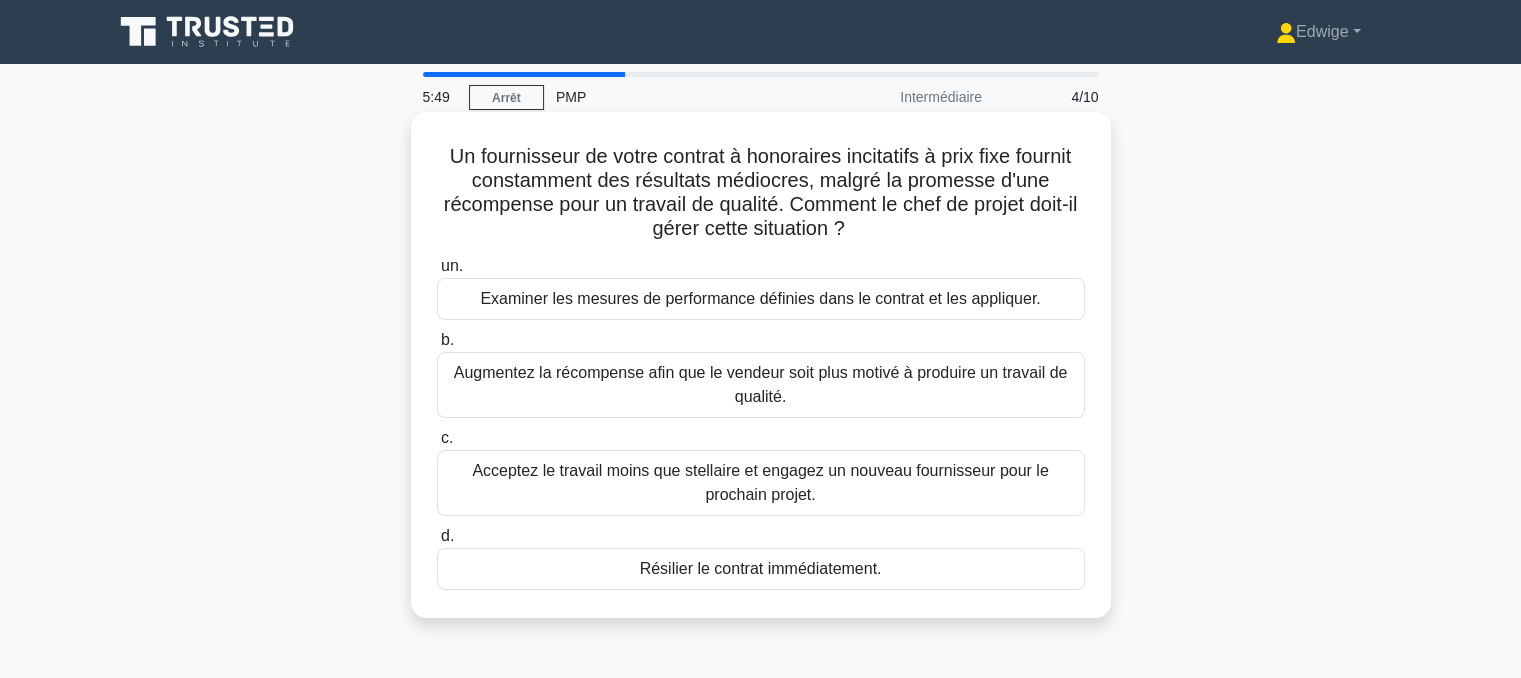 click on "Examiner les mesures de performance définies dans le contrat et les appliquer." at bounding box center [760, 298] 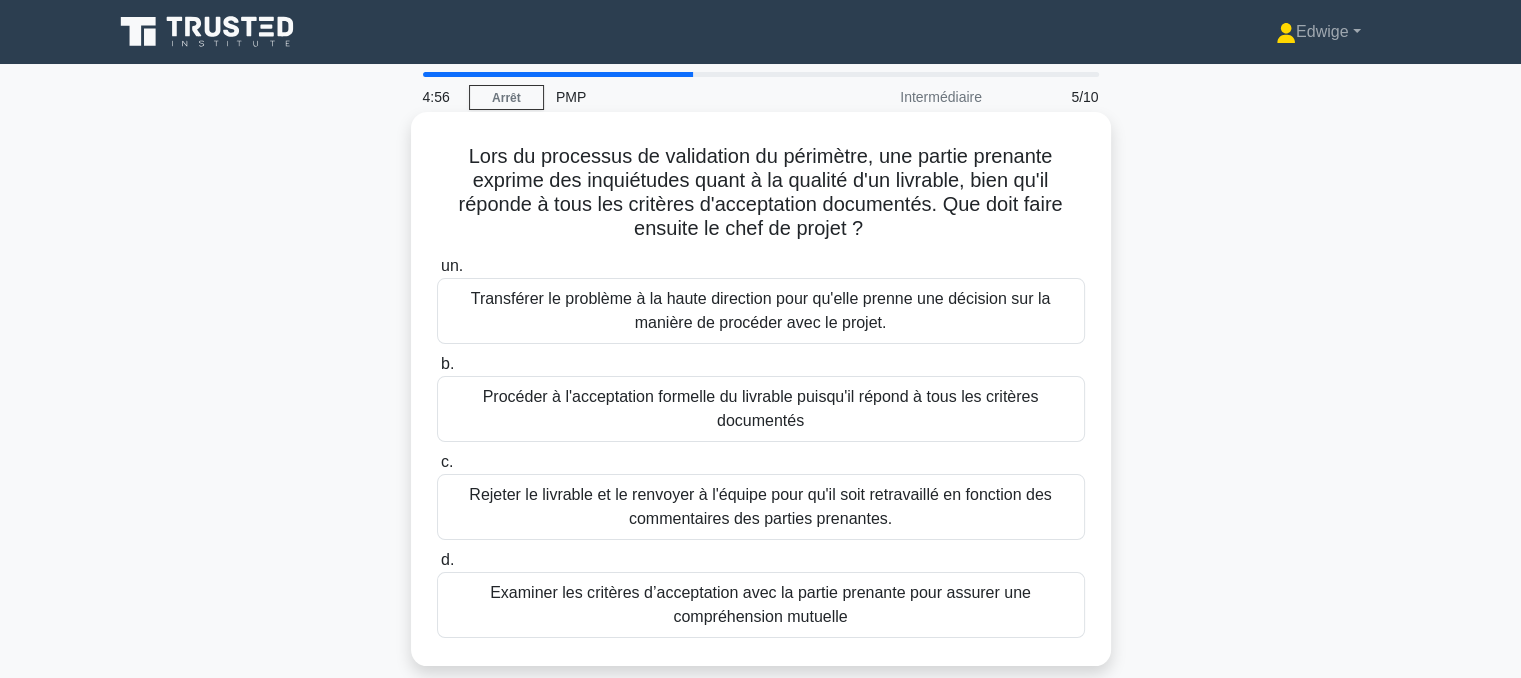 click on "Examiner les critères d’acceptation avec la partie prenante pour assurer une compréhension mutuelle" at bounding box center [760, 604] 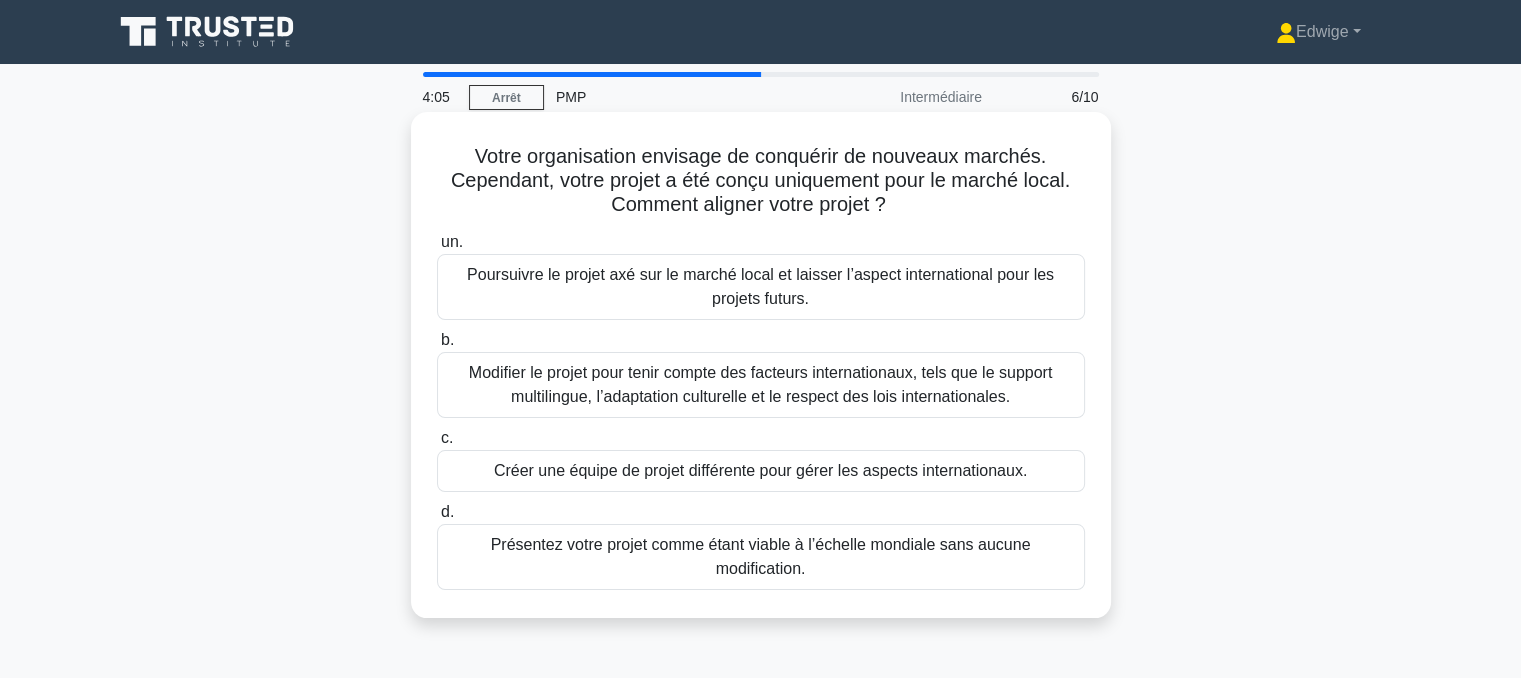 click on "Modifier le projet pour tenir compte des facteurs internationaux, tels que le support multilingue, l’adaptation culturelle et le respect des lois internationales." at bounding box center (760, 384) 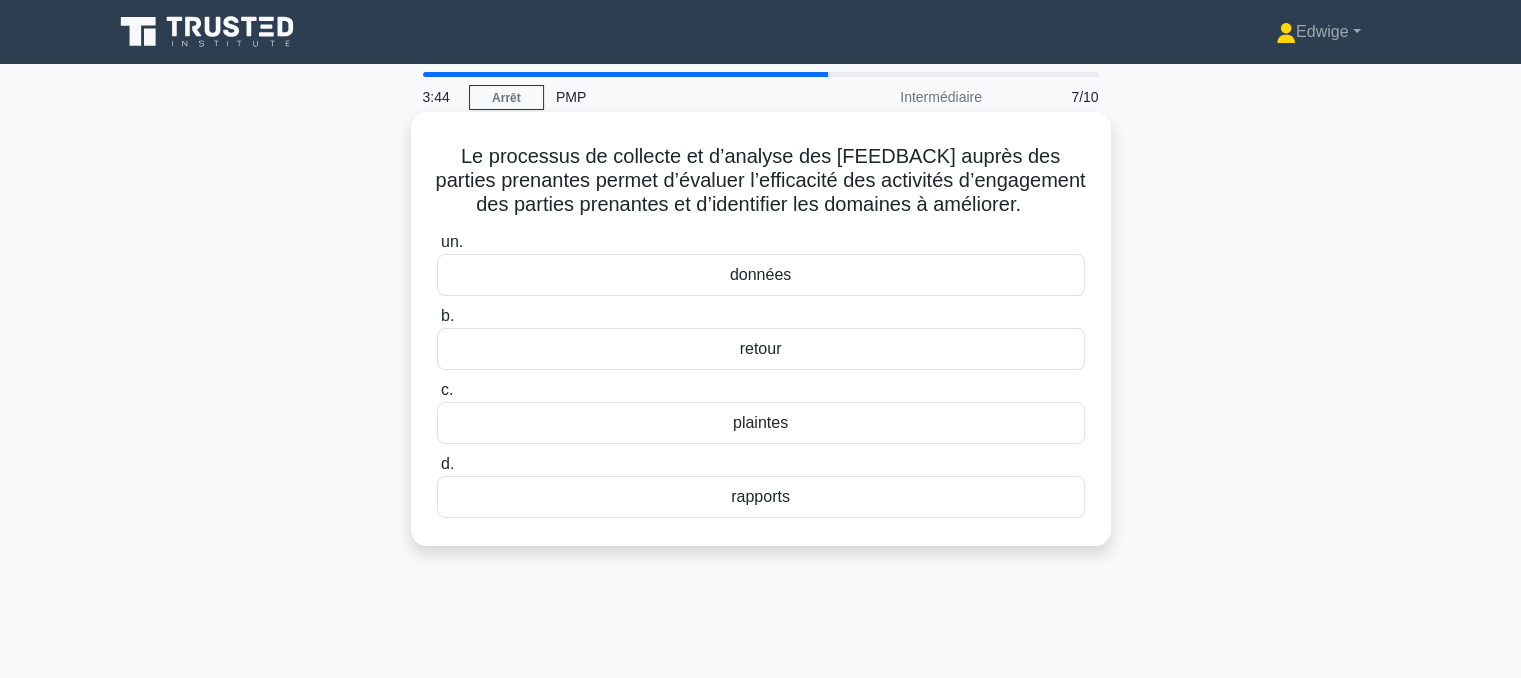 click on "données" at bounding box center [760, 274] 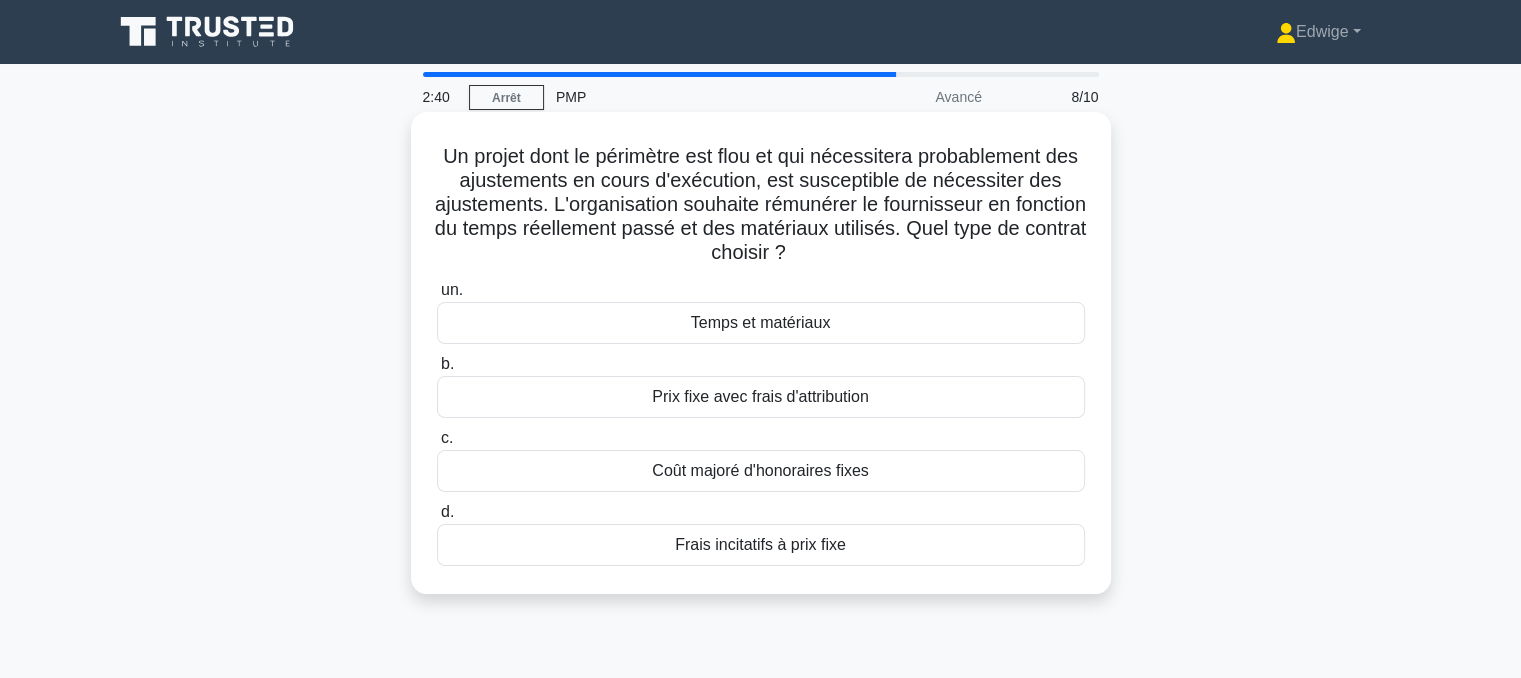 click on "Temps et matériaux" at bounding box center [761, 322] 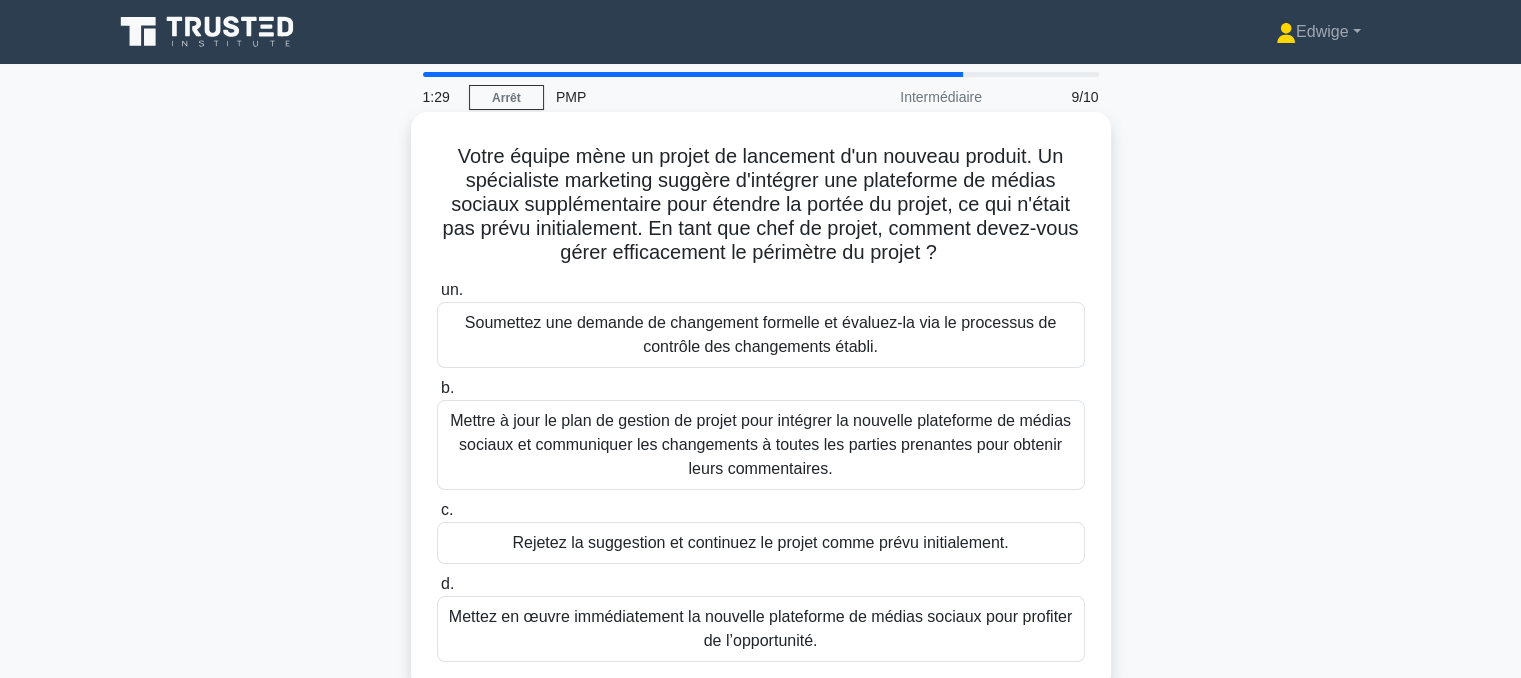 click on "Soumettez une demande de changement formelle et évaluez-la via le processus de contrôle des changements établi." at bounding box center (760, 334) 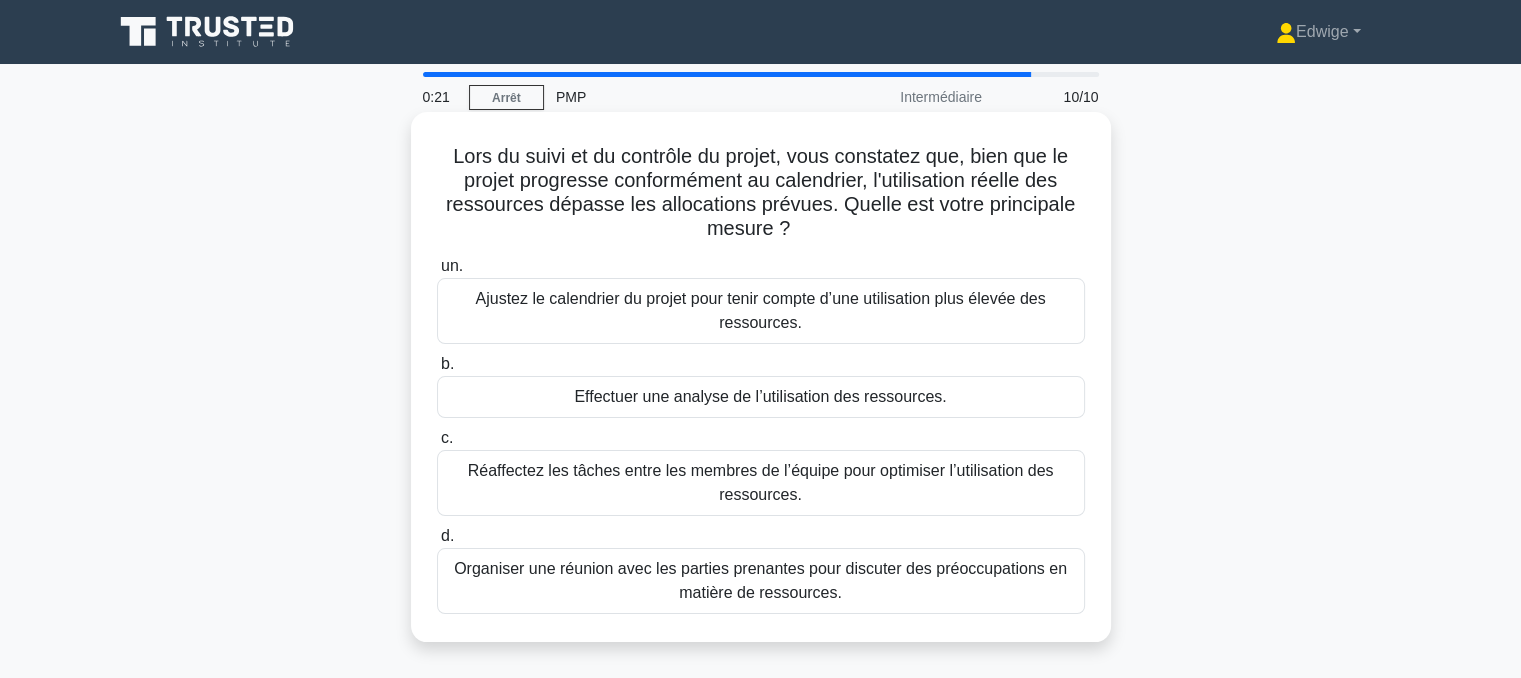click on "Effectuer une analyse de l’utilisation des ressources." at bounding box center [760, 396] 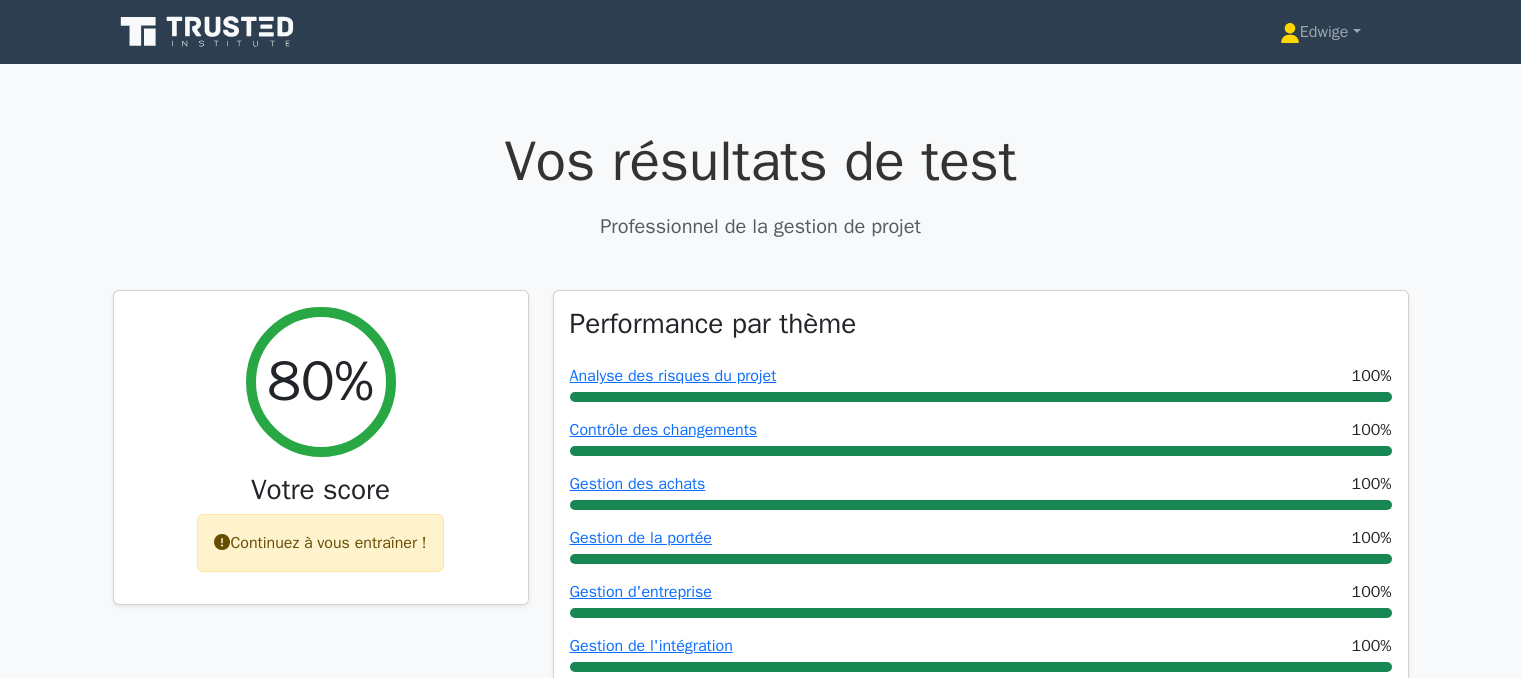 scroll, scrollTop: 0, scrollLeft: 0, axis: both 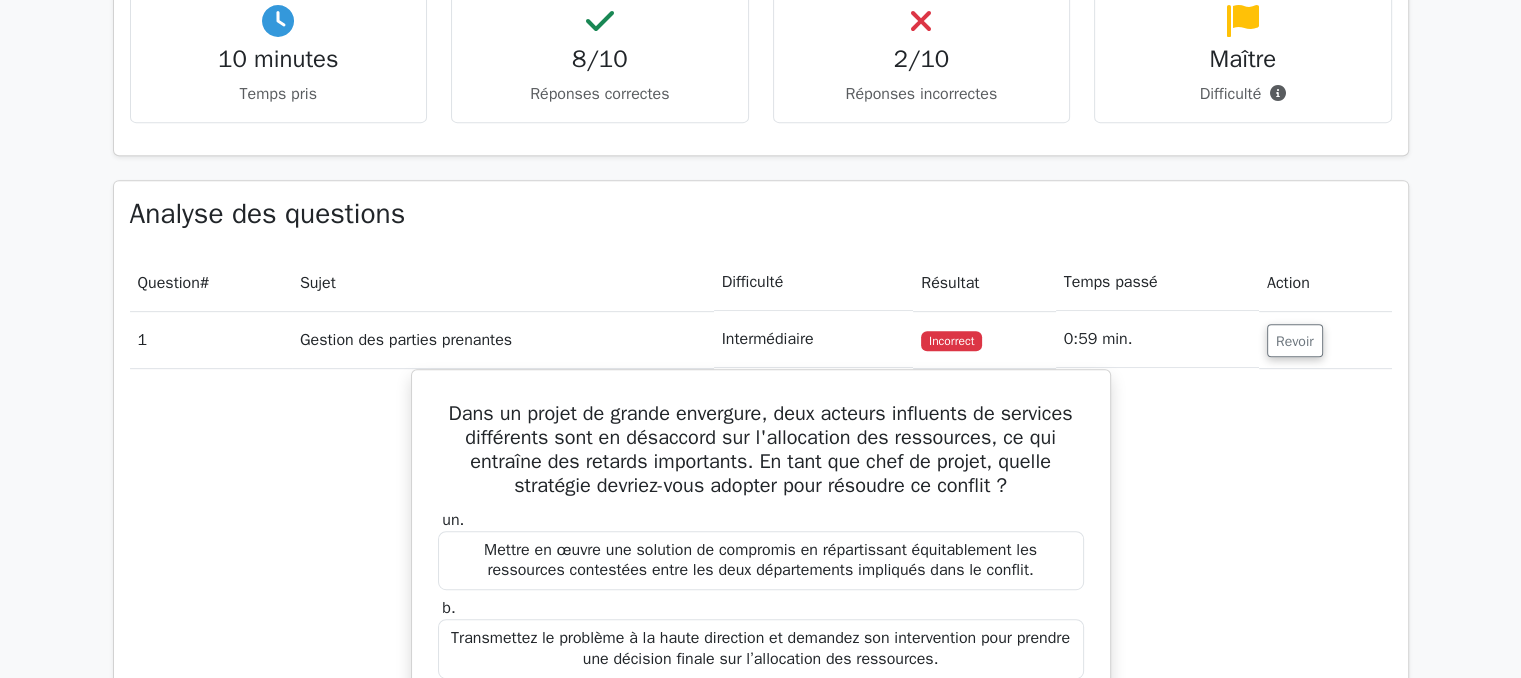 drag, startPoint x: 1494, startPoint y: 272, endPoint x: 1491, endPoint y: 297, distance: 25.179358 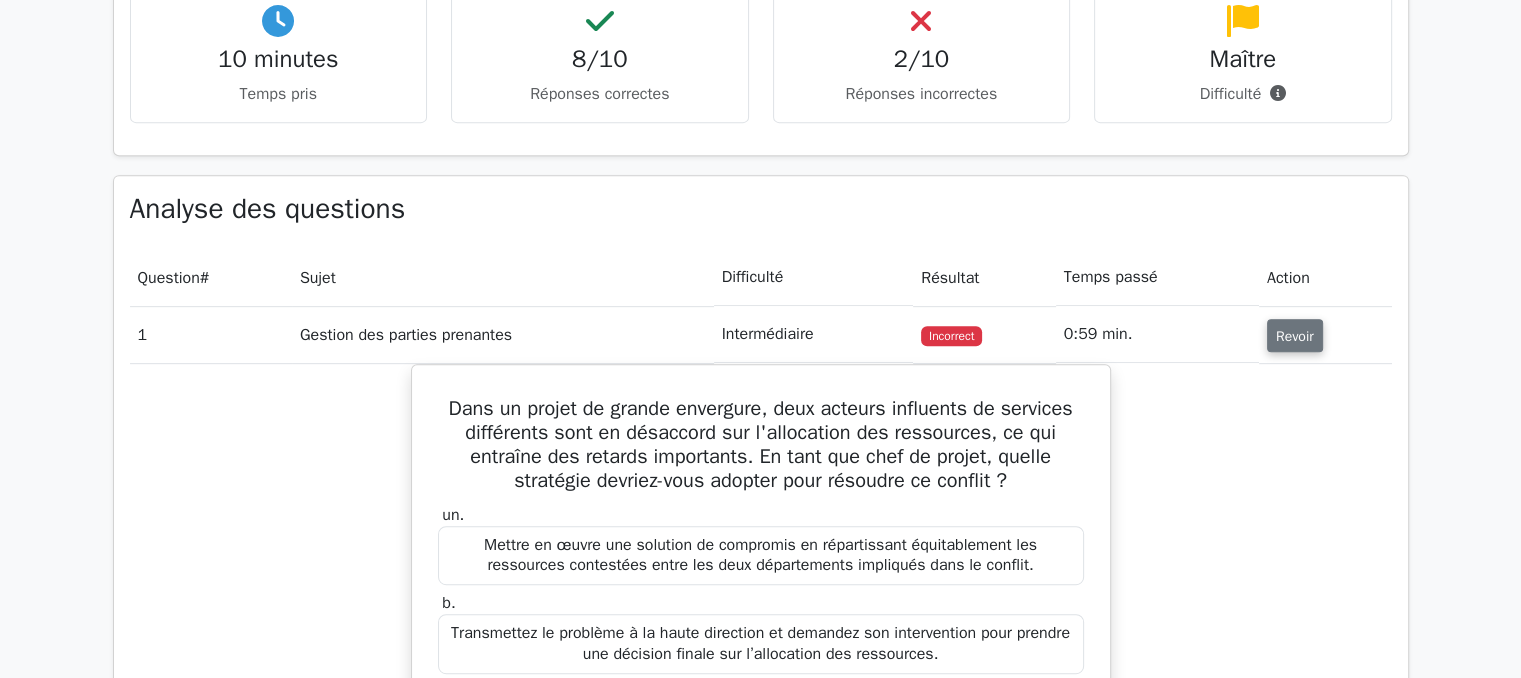 click on "Revoir" at bounding box center (1295, 336) 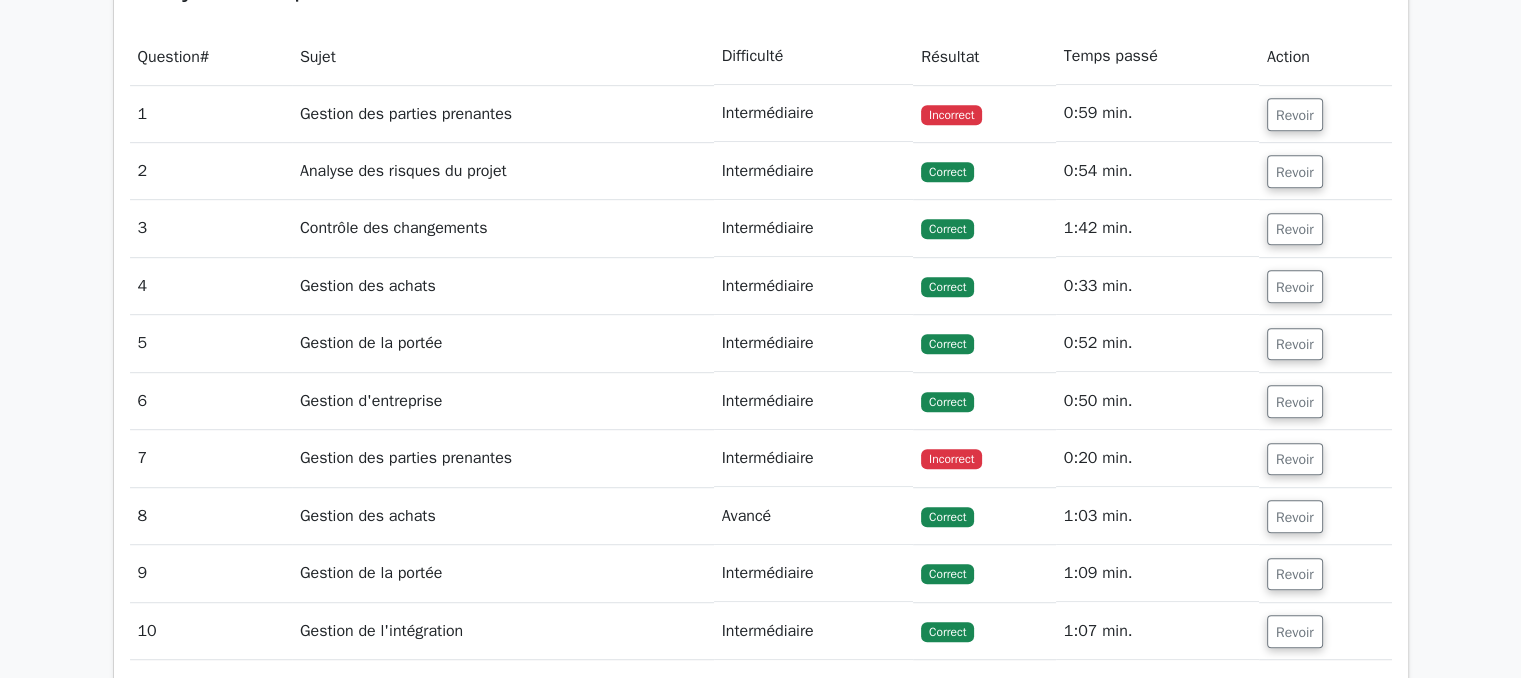 scroll, scrollTop: 1115, scrollLeft: 0, axis: vertical 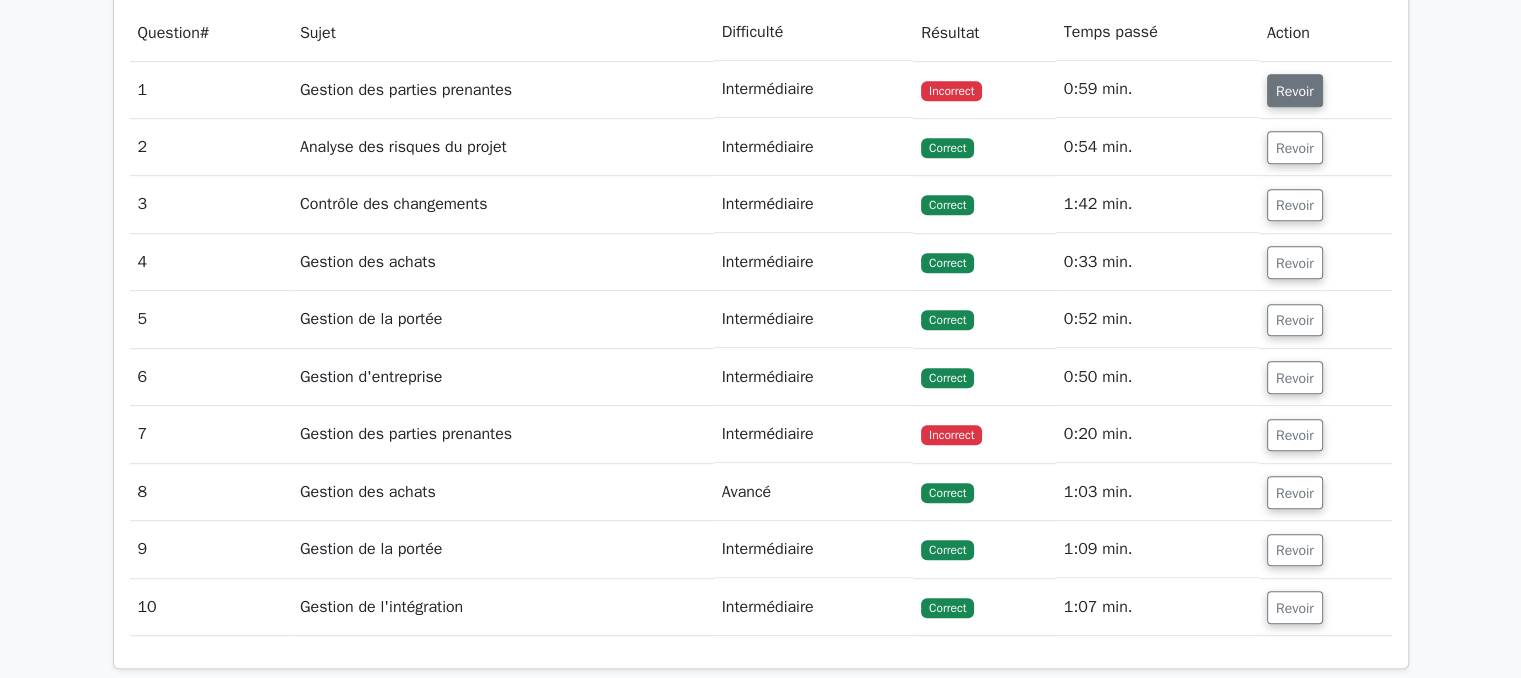 click on "Revoir" at bounding box center (1295, 91) 